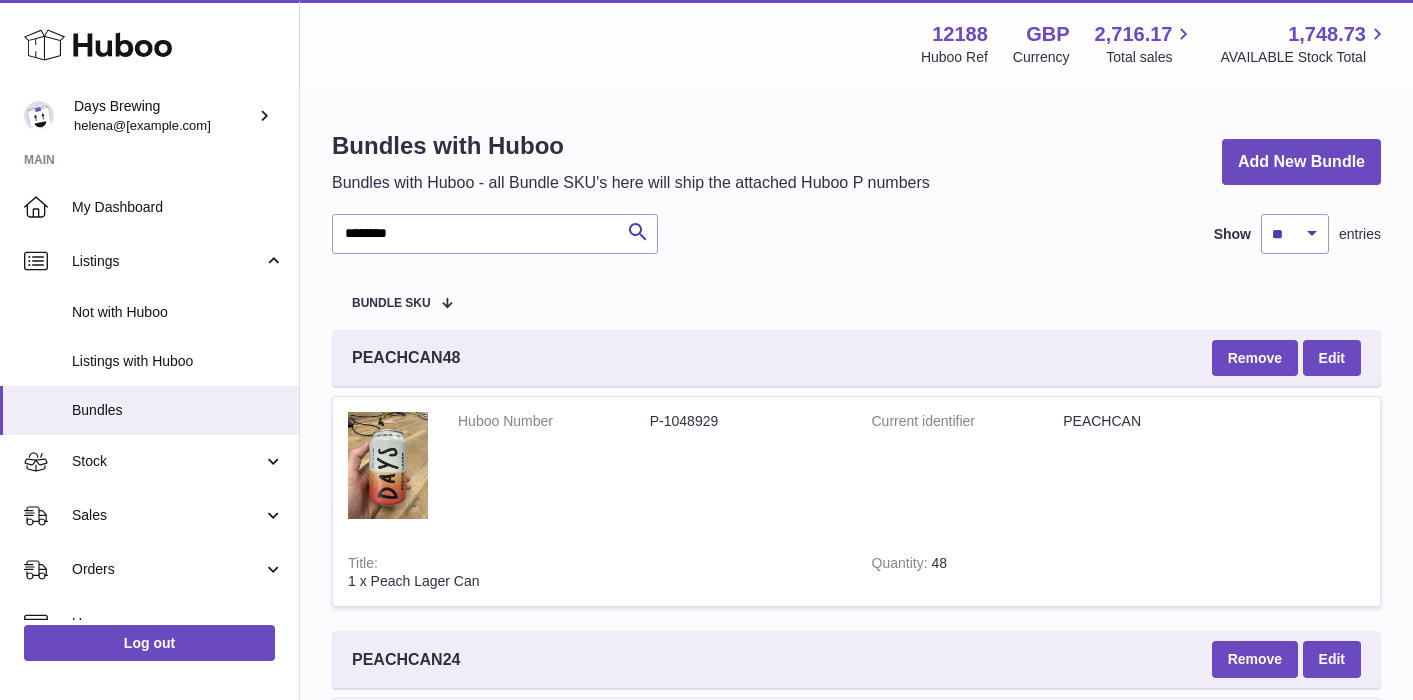 scroll, scrollTop: 955, scrollLeft: 0, axis: vertical 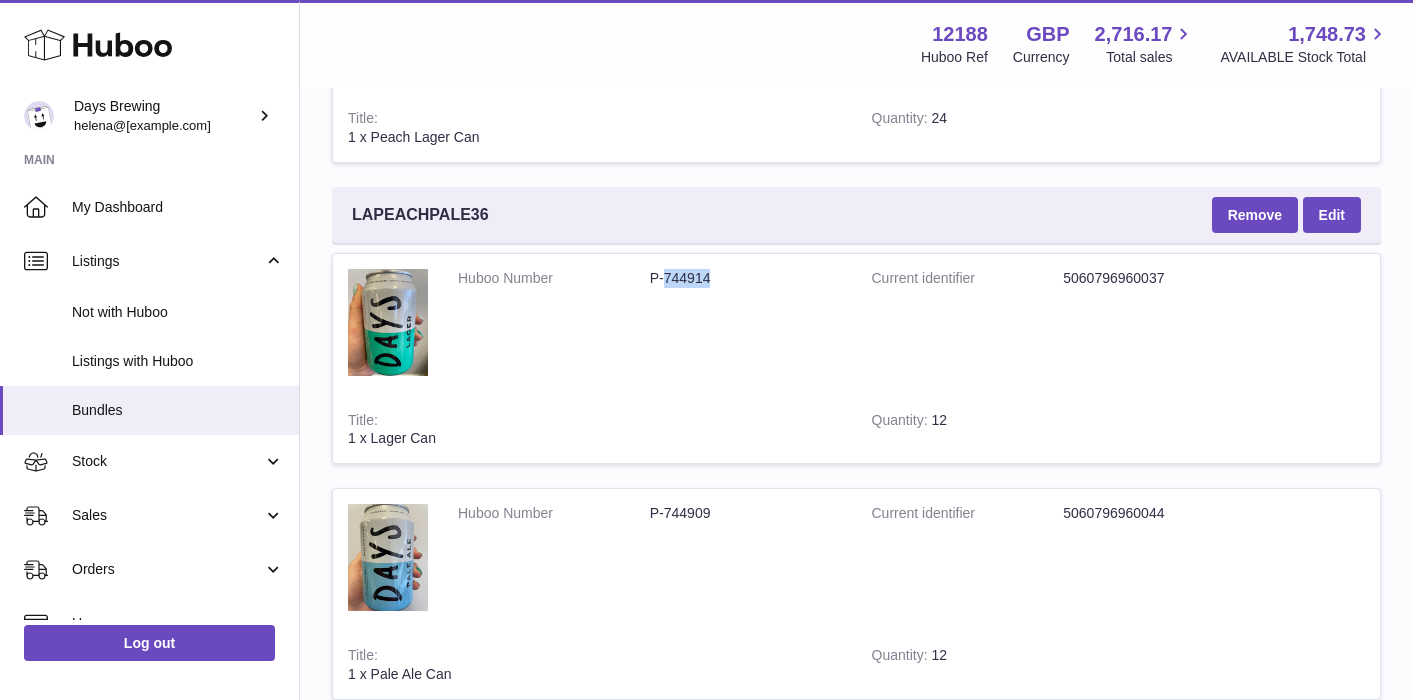 drag, startPoint x: 733, startPoint y: 280, endPoint x: 664, endPoint y: 282, distance: 69.02898 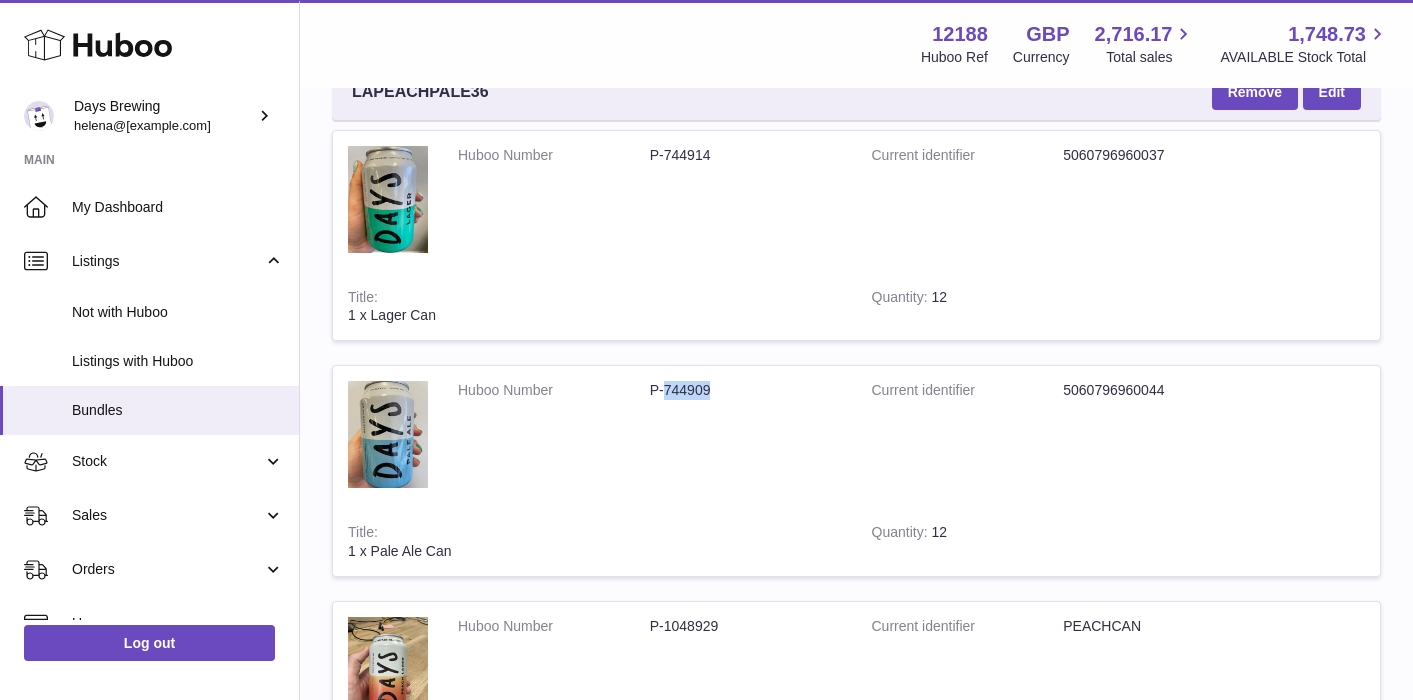 drag, startPoint x: 727, startPoint y: 389, endPoint x: 668, endPoint y: 391, distance: 59.03389 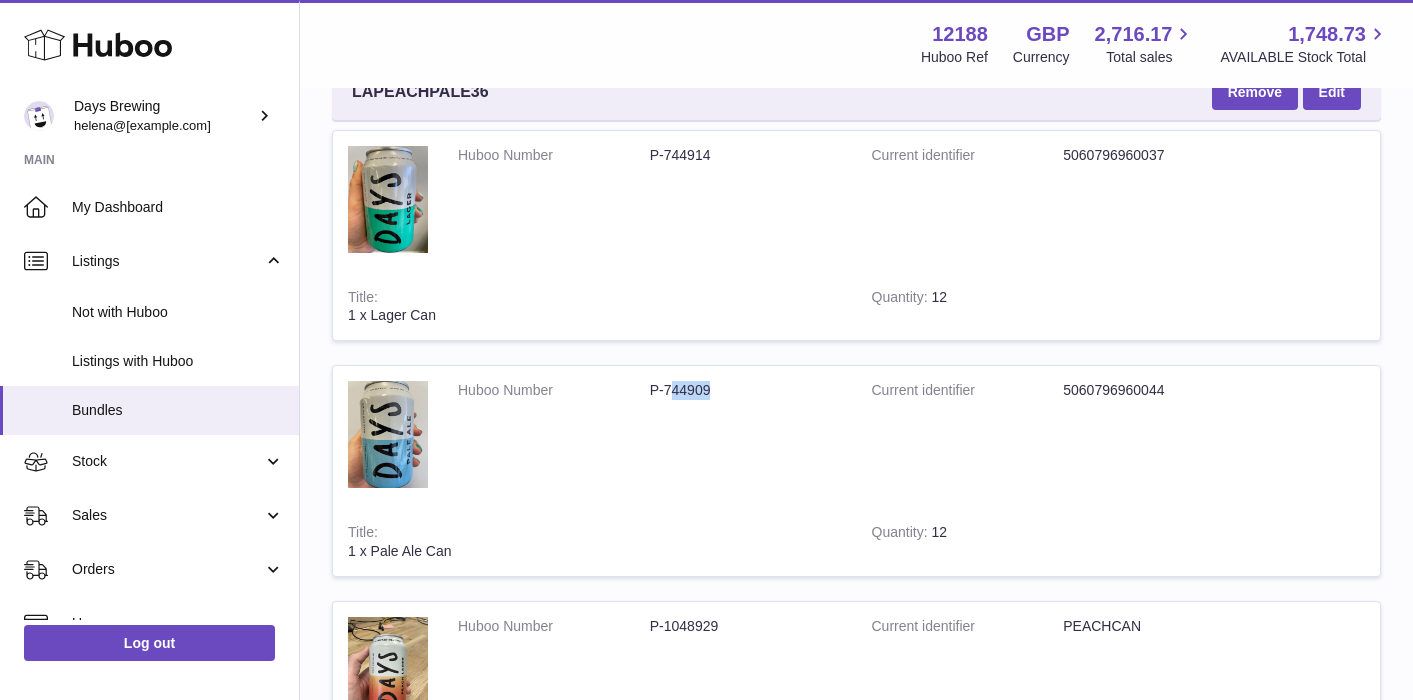 copy on "44909" 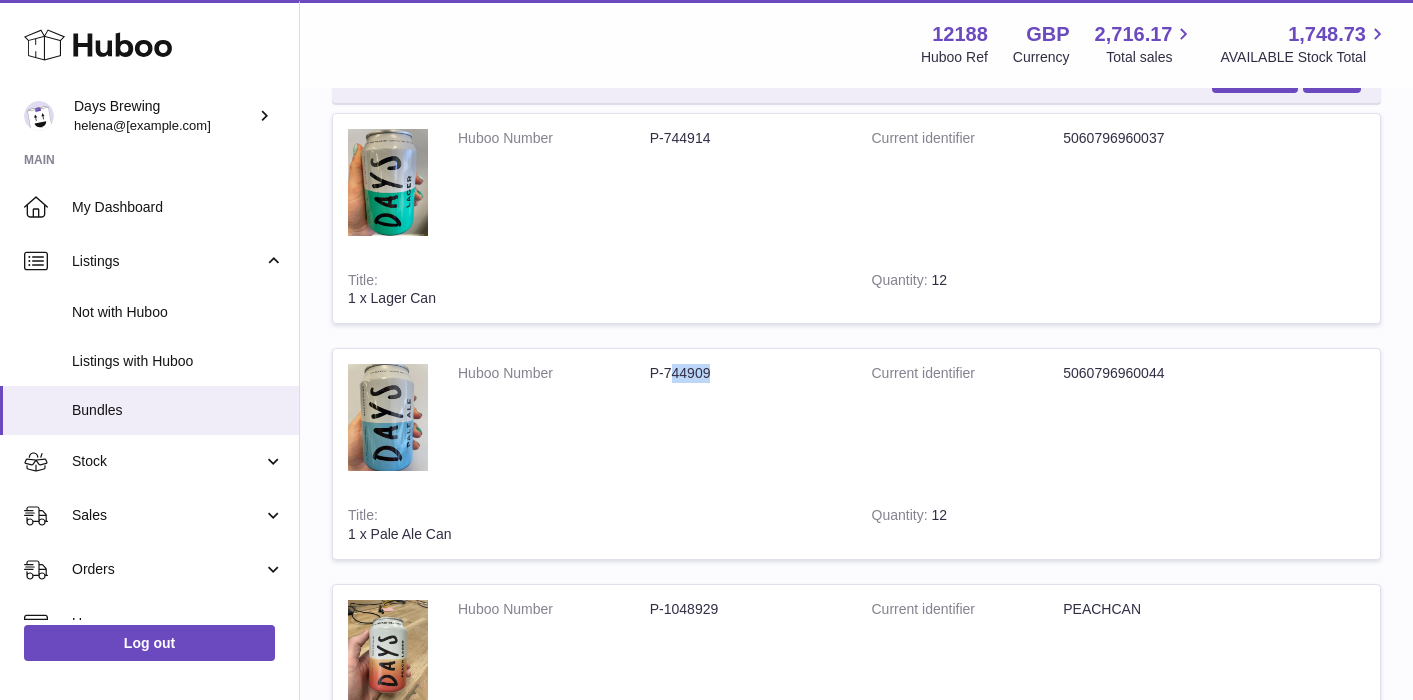 scroll, scrollTop: 884, scrollLeft: 0, axis: vertical 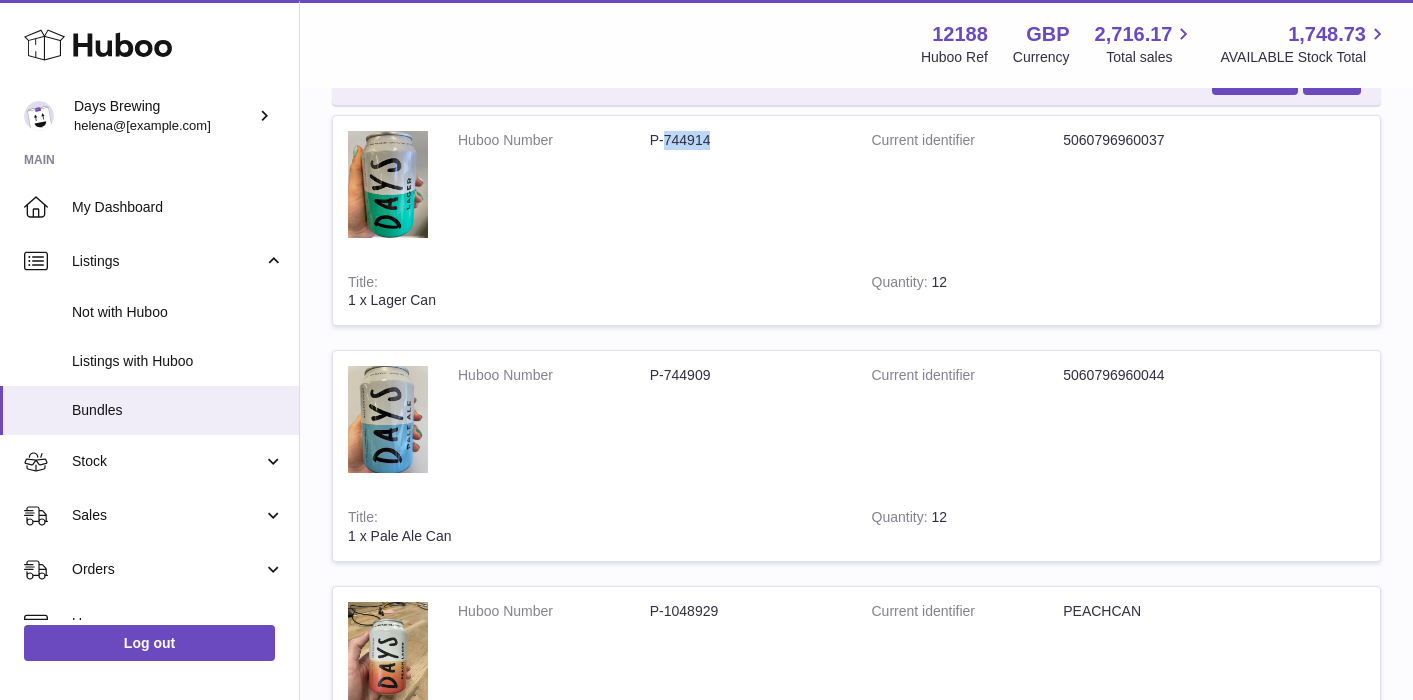 drag, startPoint x: 724, startPoint y: 139, endPoint x: 662, endPoint y: 147, distance: 62.514 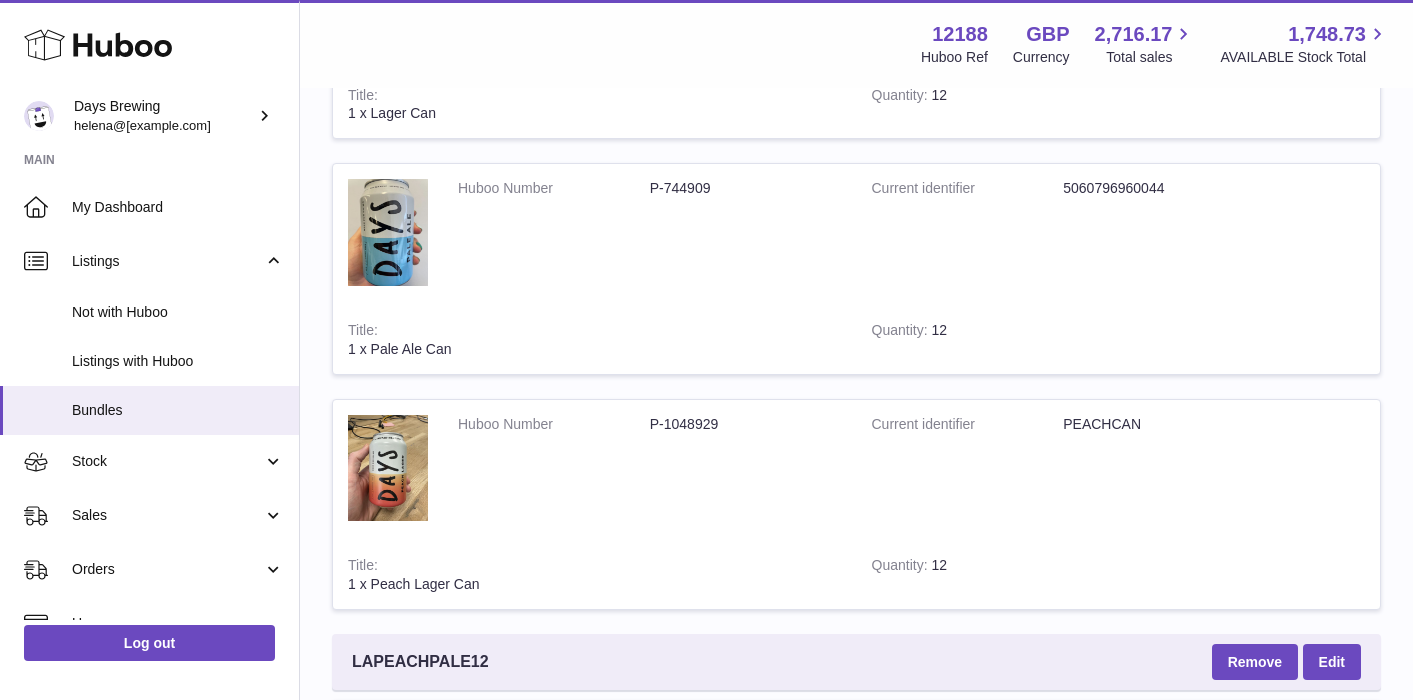 scroll, scrollTop: 1075, scrollLeft: 0, axis: vertical 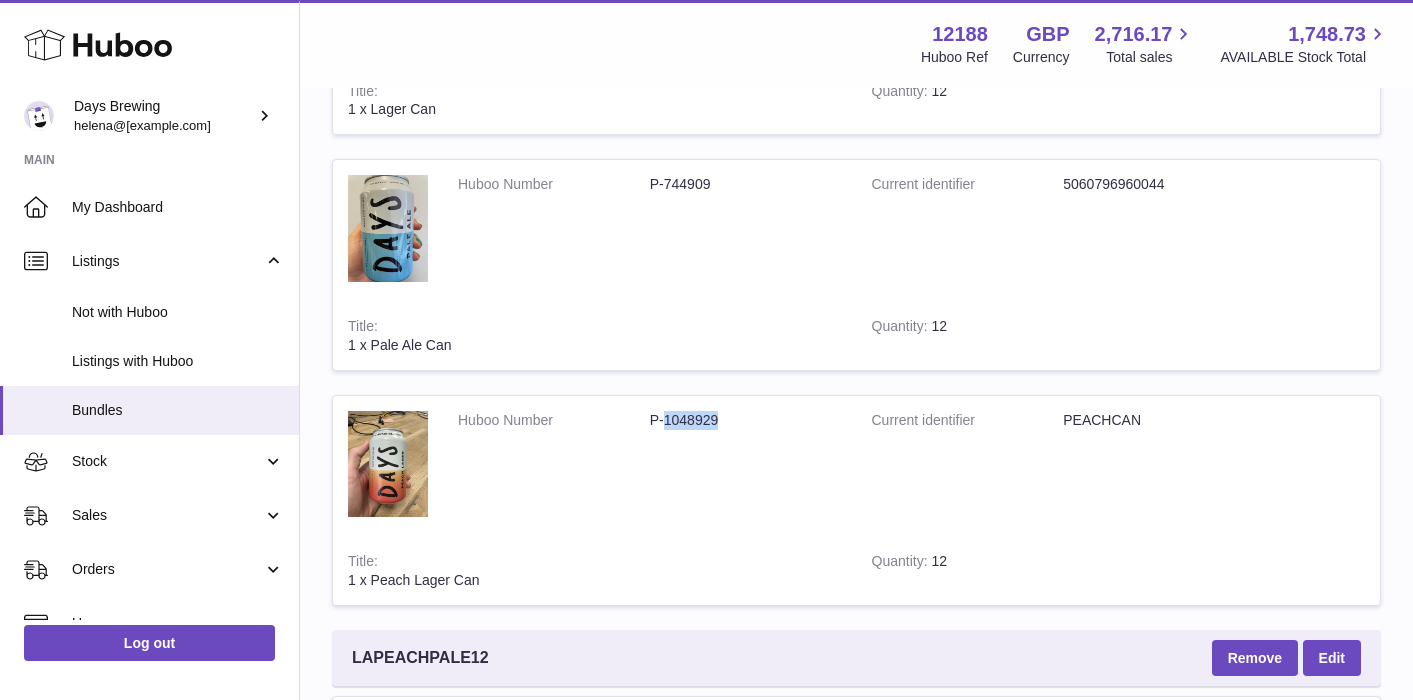drag, startPoint x: 736, startPoint y: 417, endPoint x: 665, endPoint y: 424, distance: 71.34424 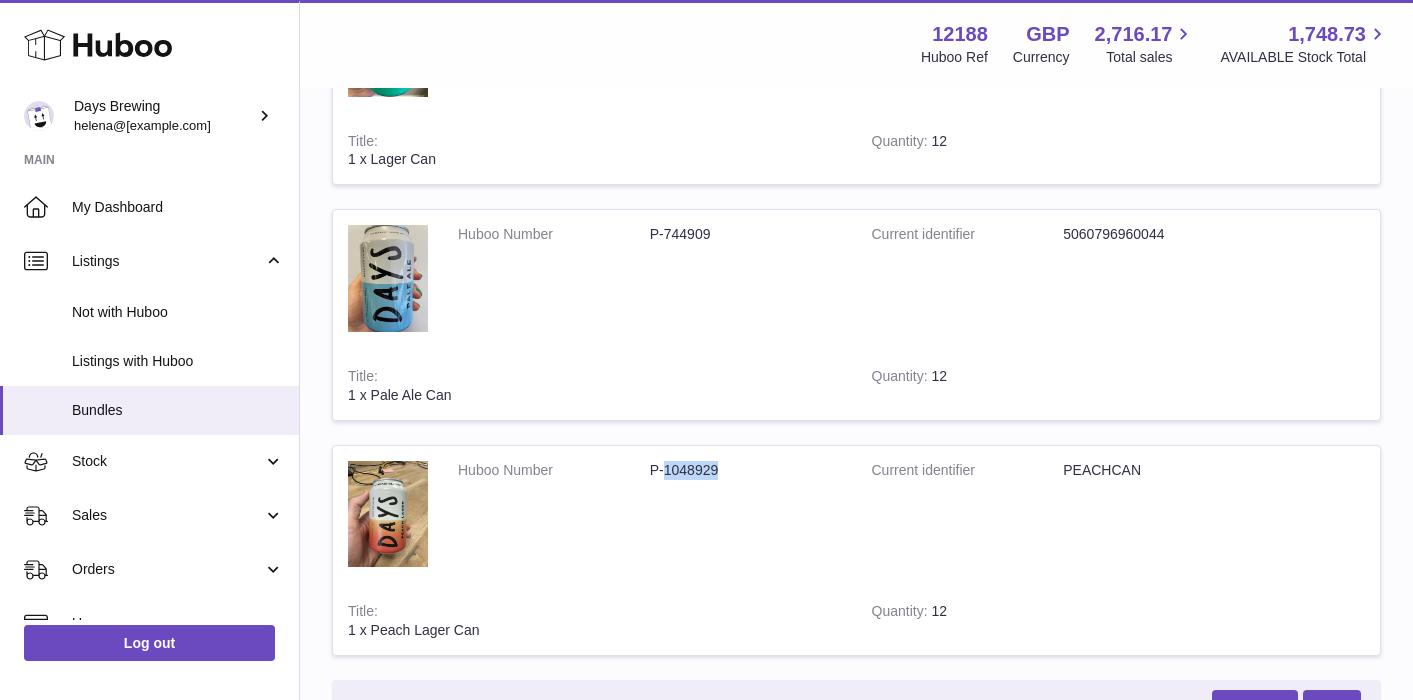 scroll, scrollTop: 994, scrollLeft: 0, axis: vertical 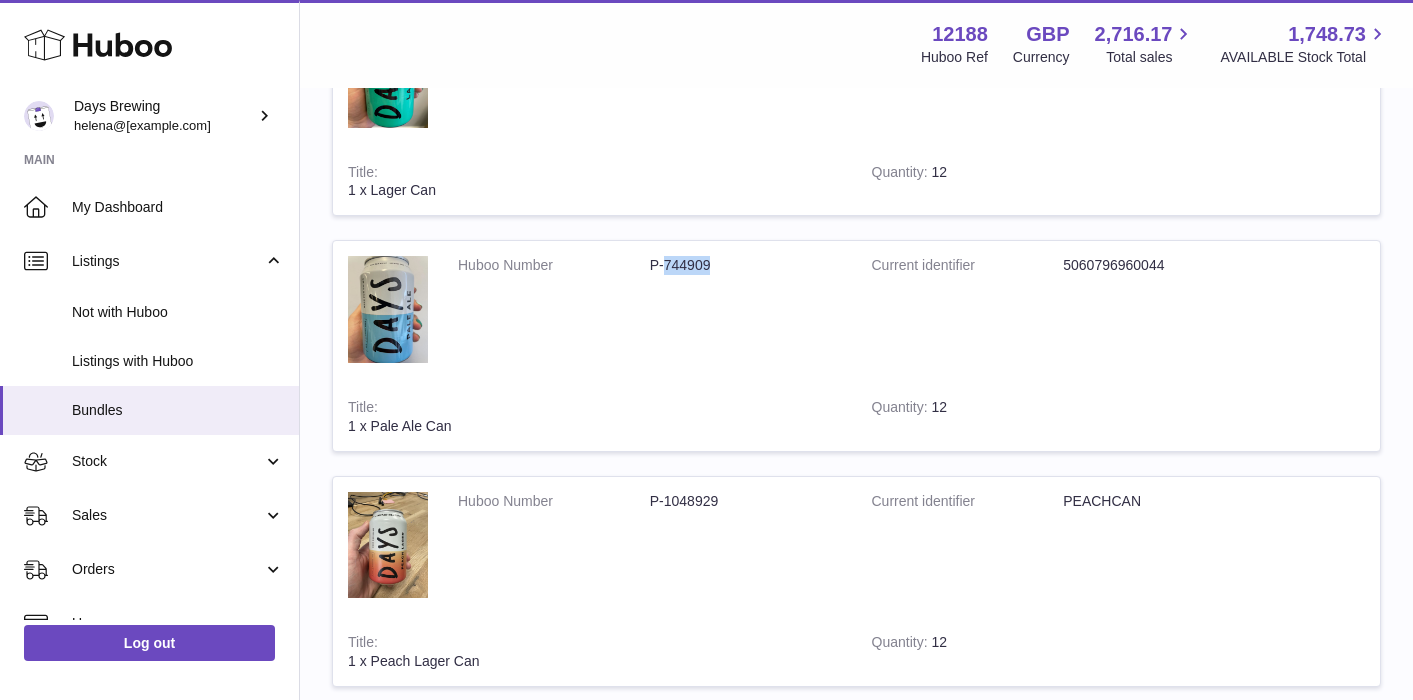 drag, startPoint x: 720, startPoint y: 265, endPoint x: 664, endPoint y: 269, distance: 56.142673 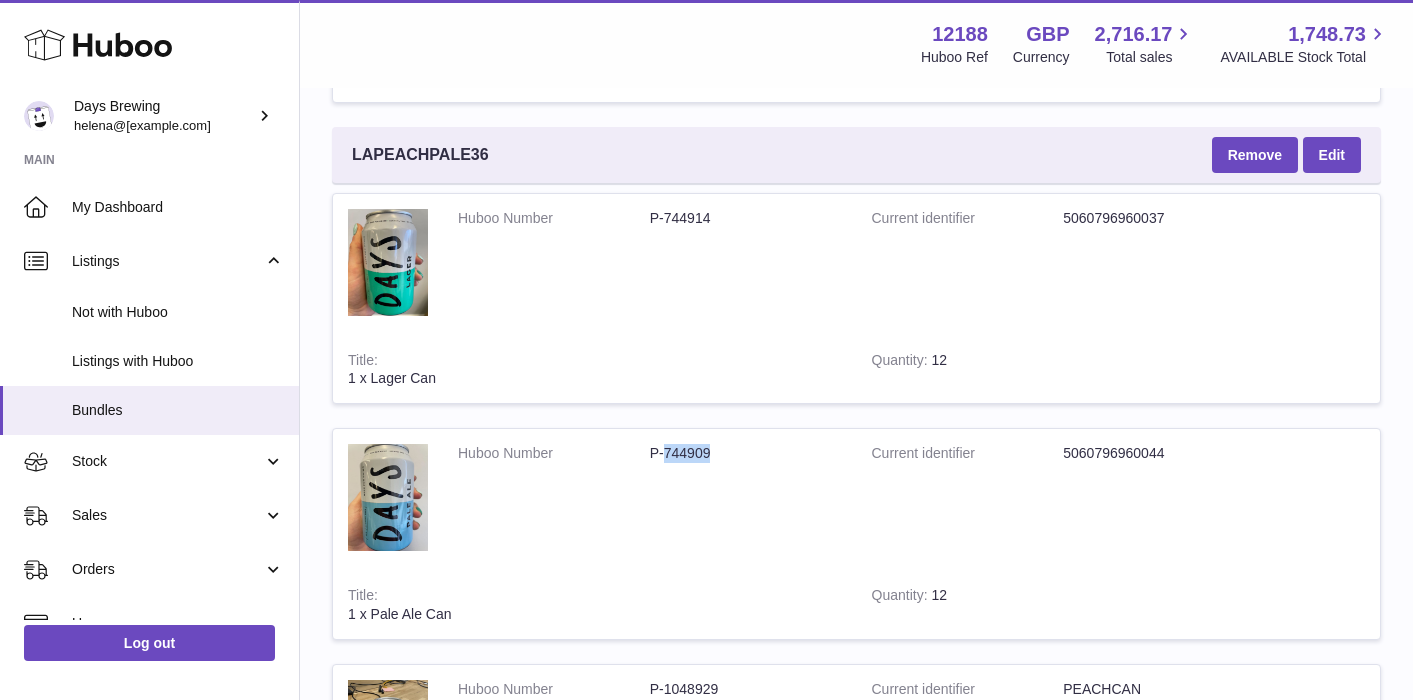 scroll, scrollTop: 754, scrollLeft: 0, axis: vertical 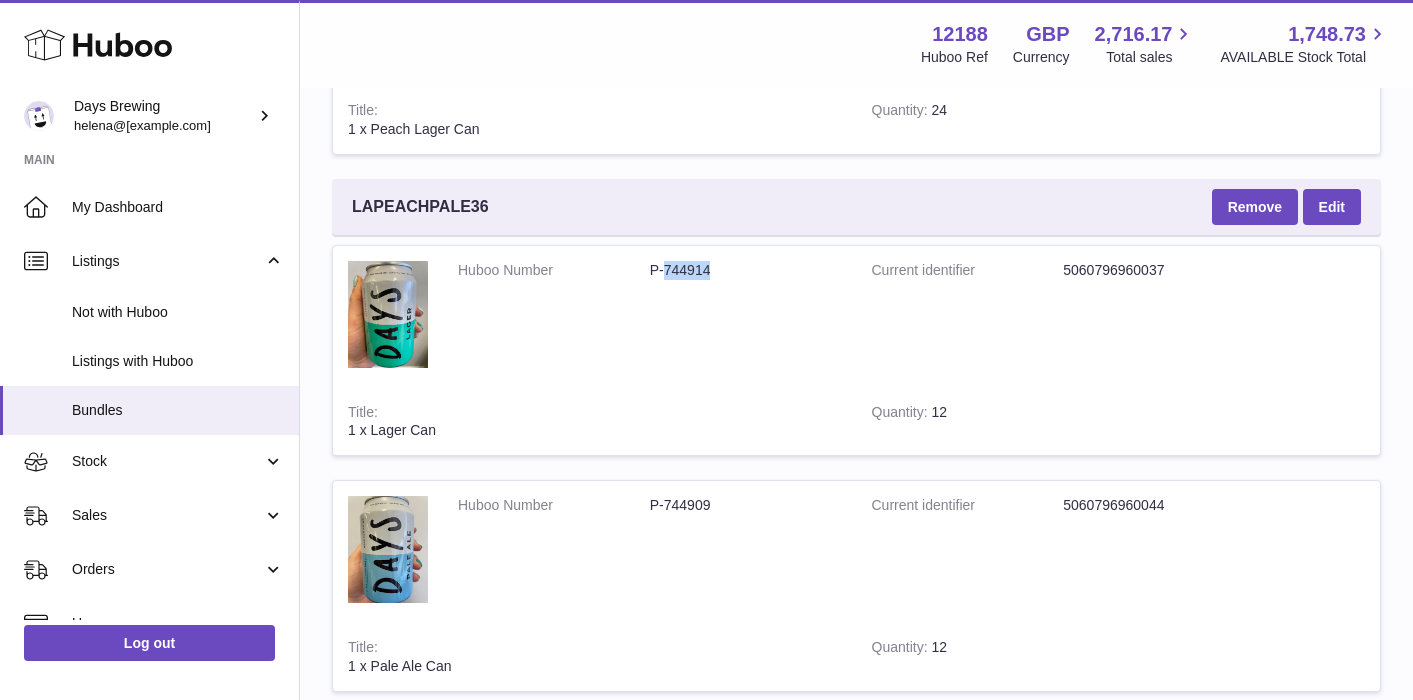 drag, startPoint x: 715, startPoint y: 271, endPoint x: 663, endPoint y: 271, distance: 52 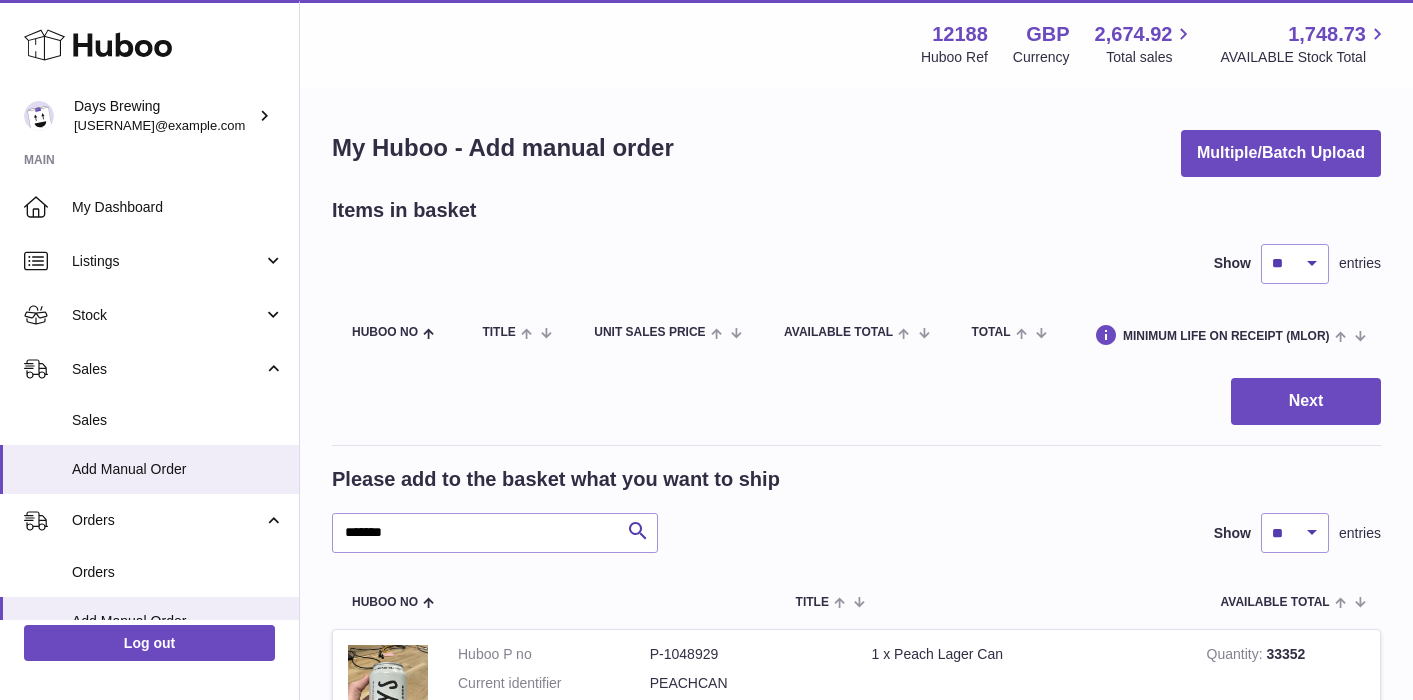 scroll, scrollTop: 68, scrollLeft: 0, axis: vertical 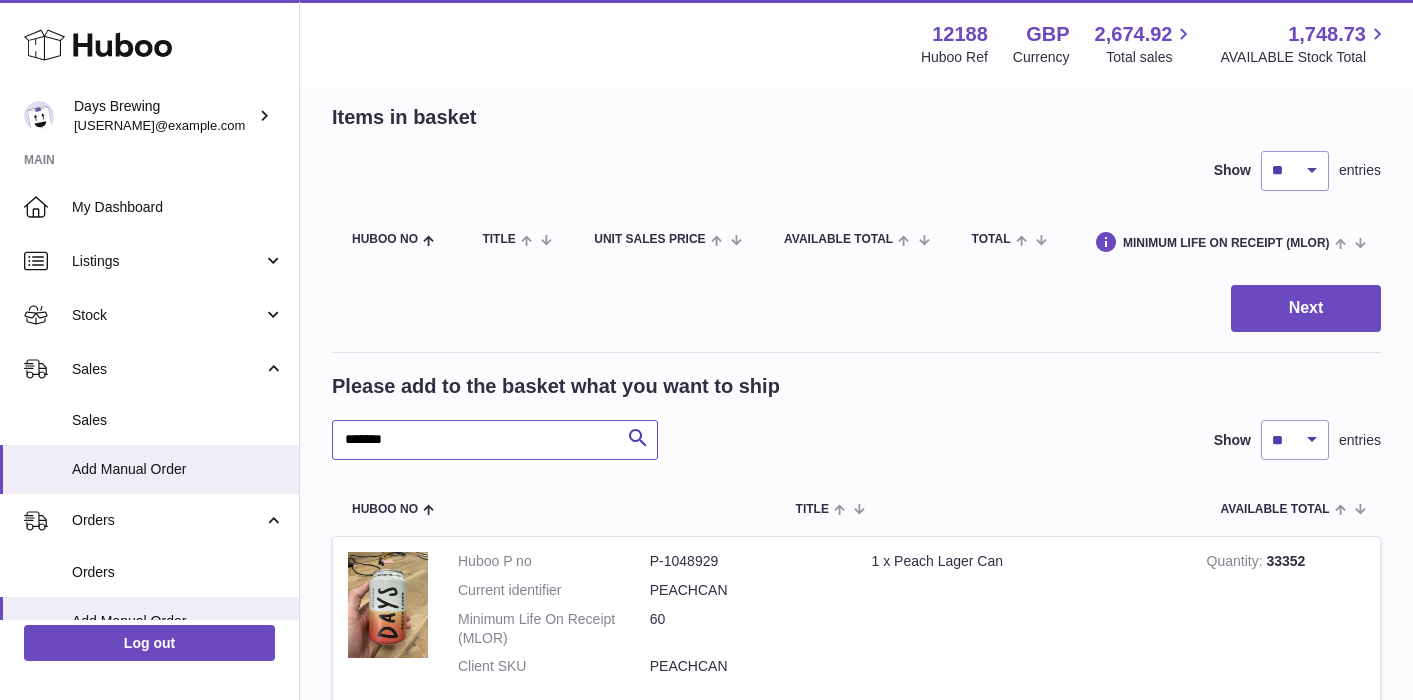 drag, startPoint x: 498, startPoint y: 434, endPoint x: 317, endPoint y: 425, distance: 181.22362 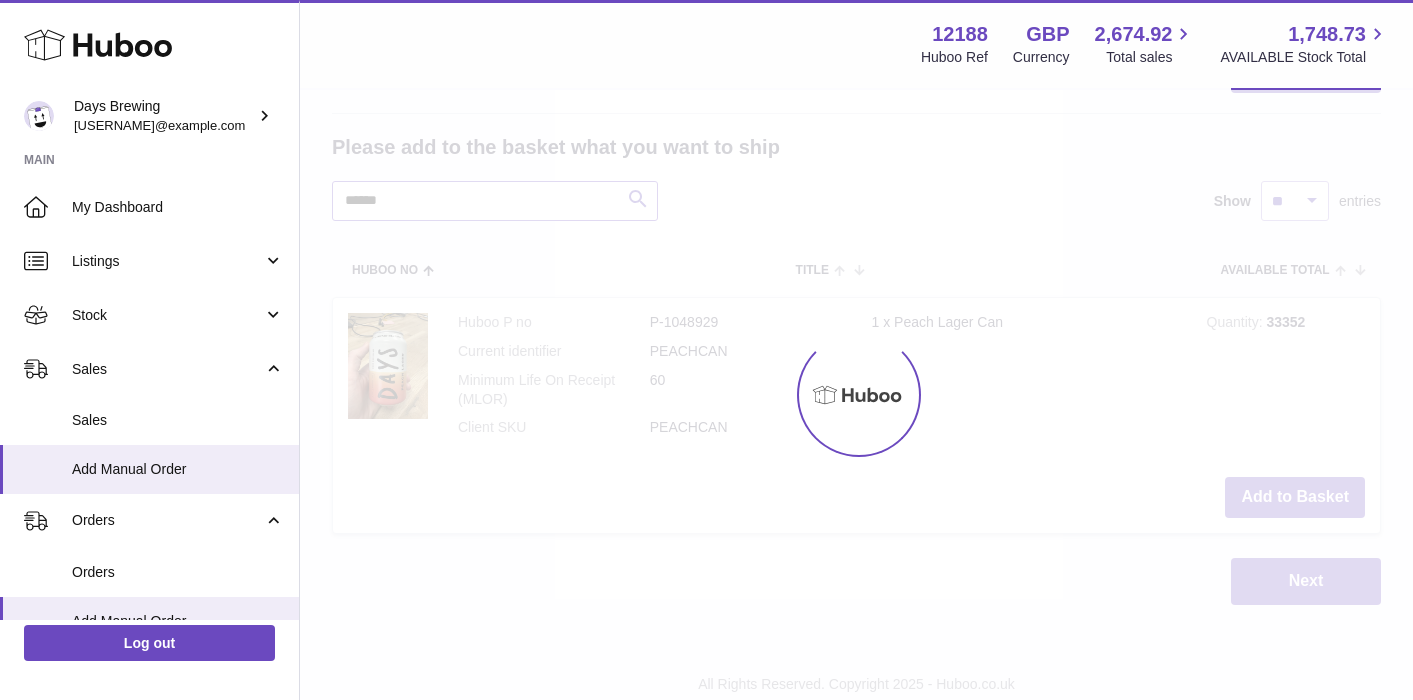 scroll, scrollTop: 395, scrollLeft: 0, axis: vertical 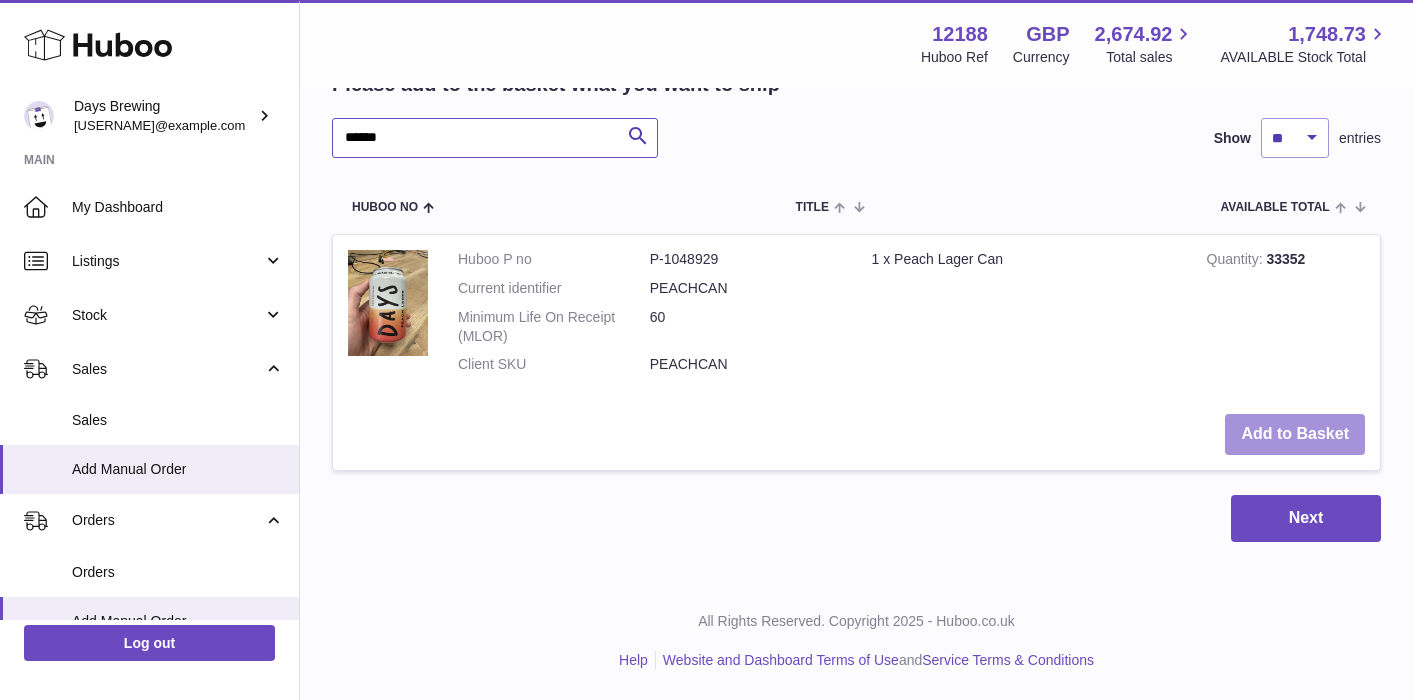 type on "******" 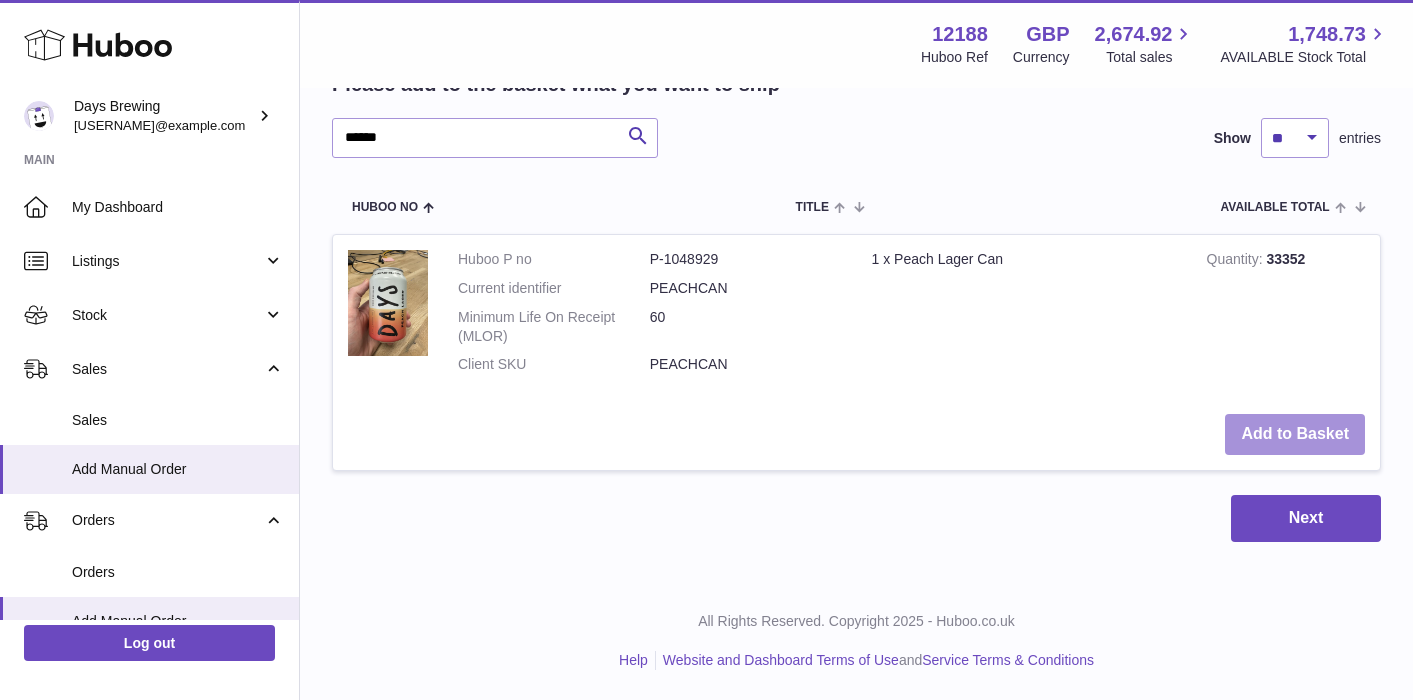 click on "Add to Basket" at bounding box center [1295, 434] 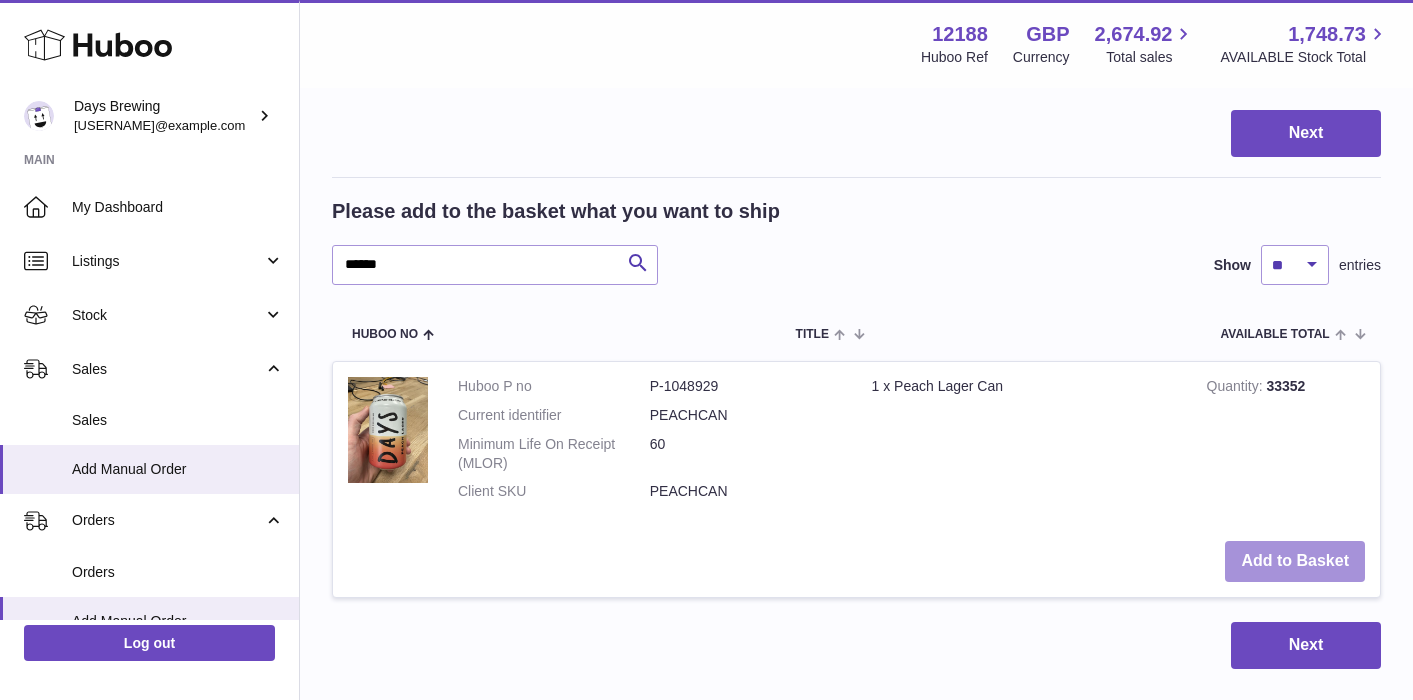 scroll, scrollTop: 271, scrollLeft: 0, axis: vertical 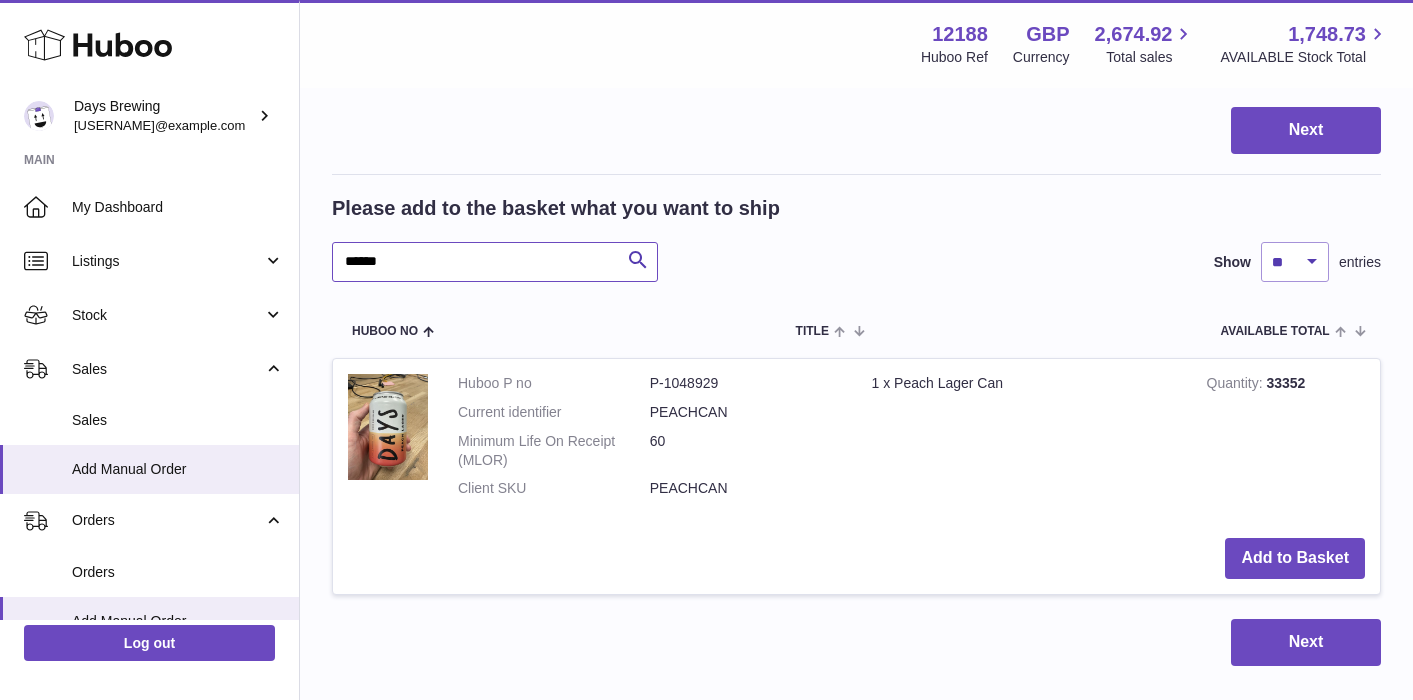 click on "******" at bounding box center (495, 262) 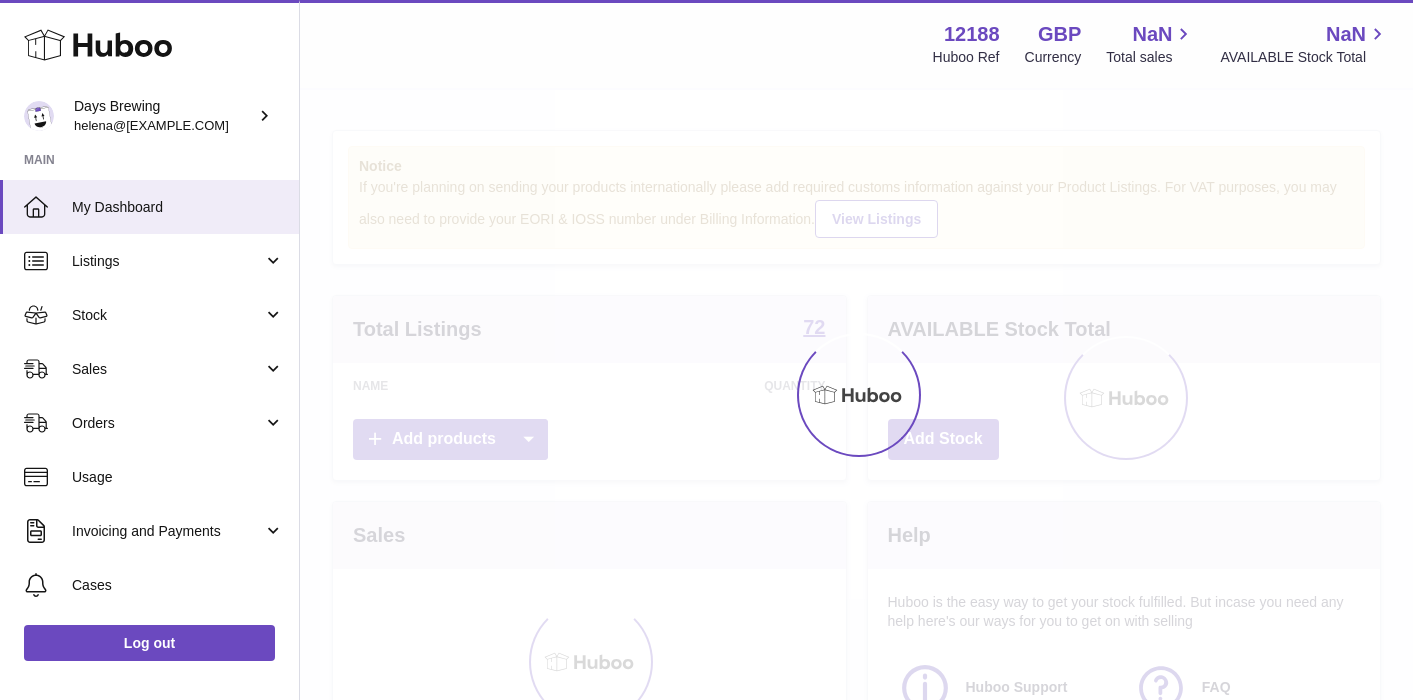 scroll, scrollTop: 0, scrollLeft: 0, axis: both 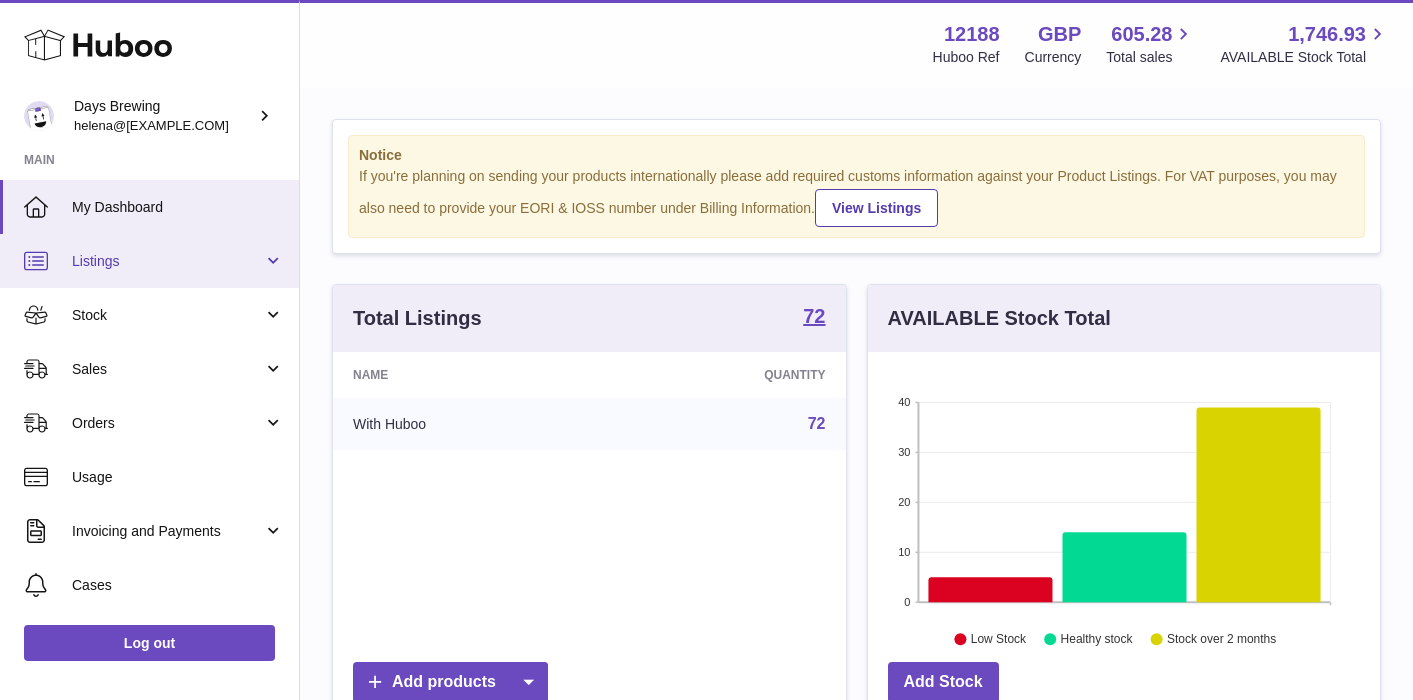 click on "Listings" at bounding box center [149, 261] 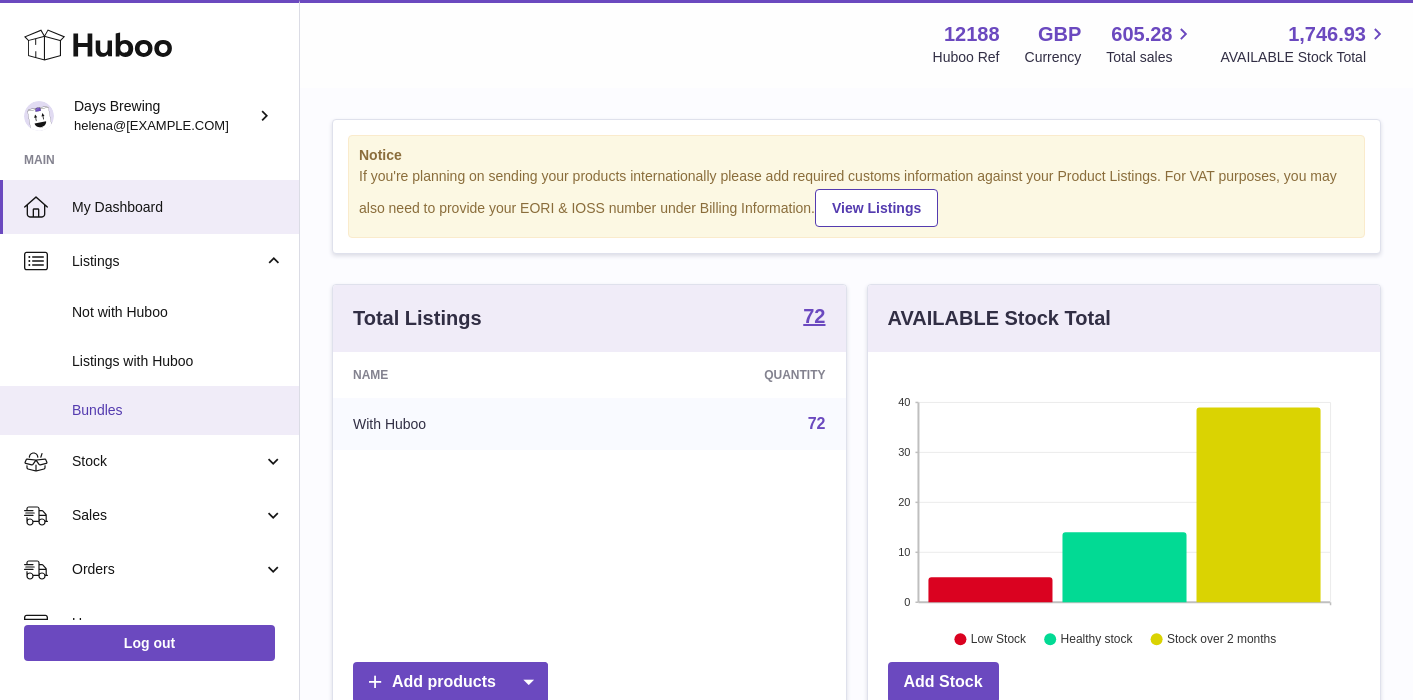 click on "Bundles" at bounding box center [178, 410] 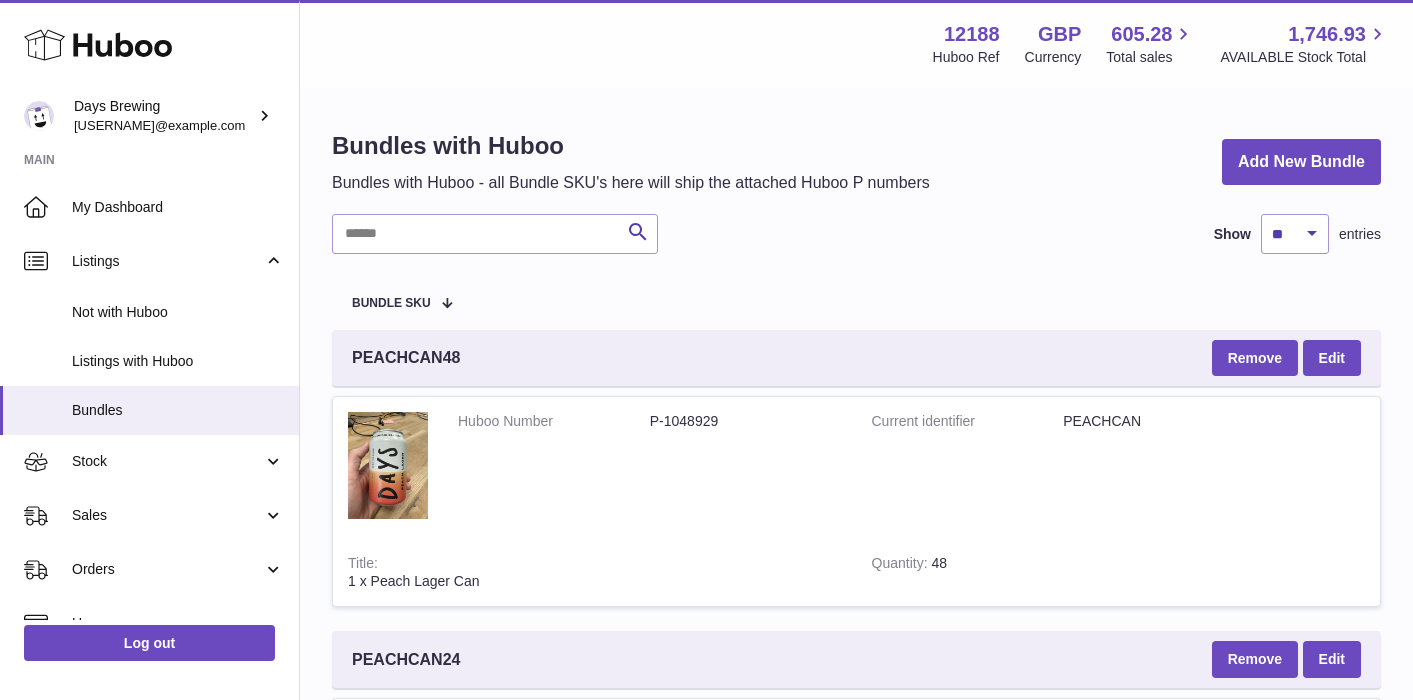 scroll, scrollTop: 0, scrollLeft: 0, axis: both 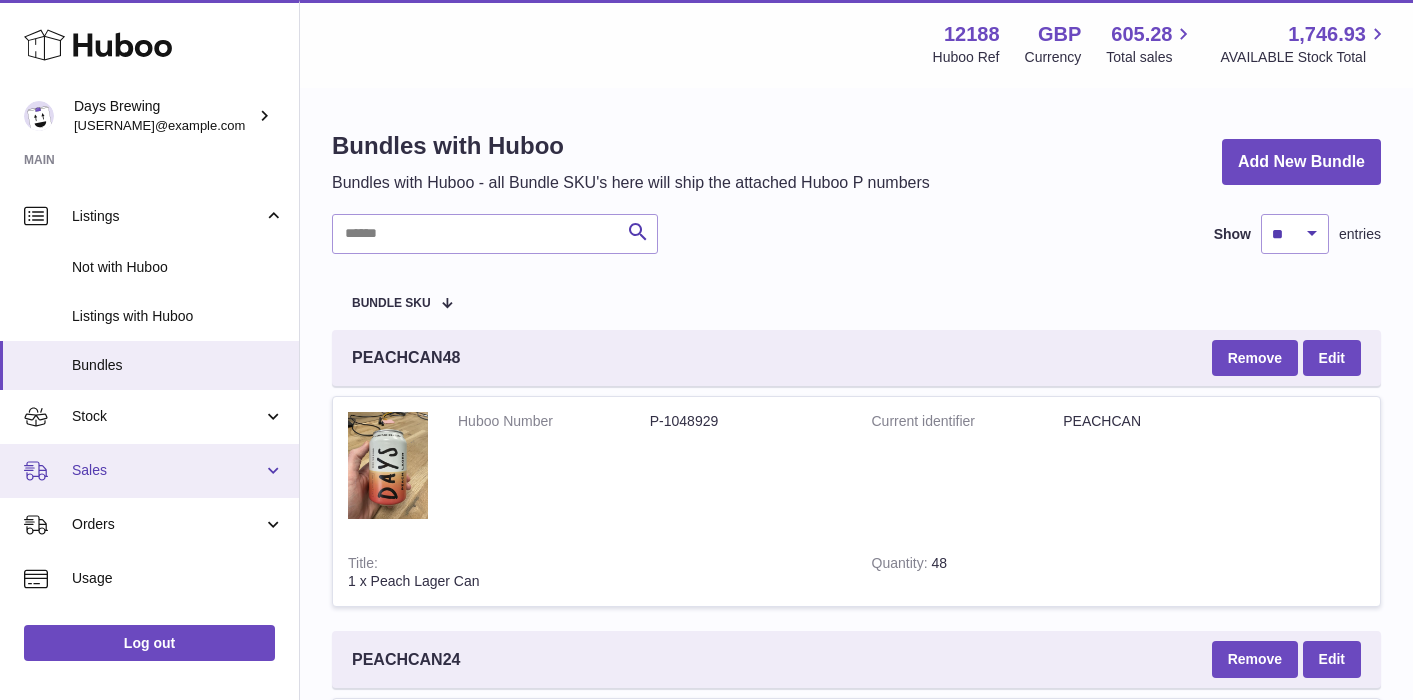 click on "Sales" at bounding box center [167, 470] 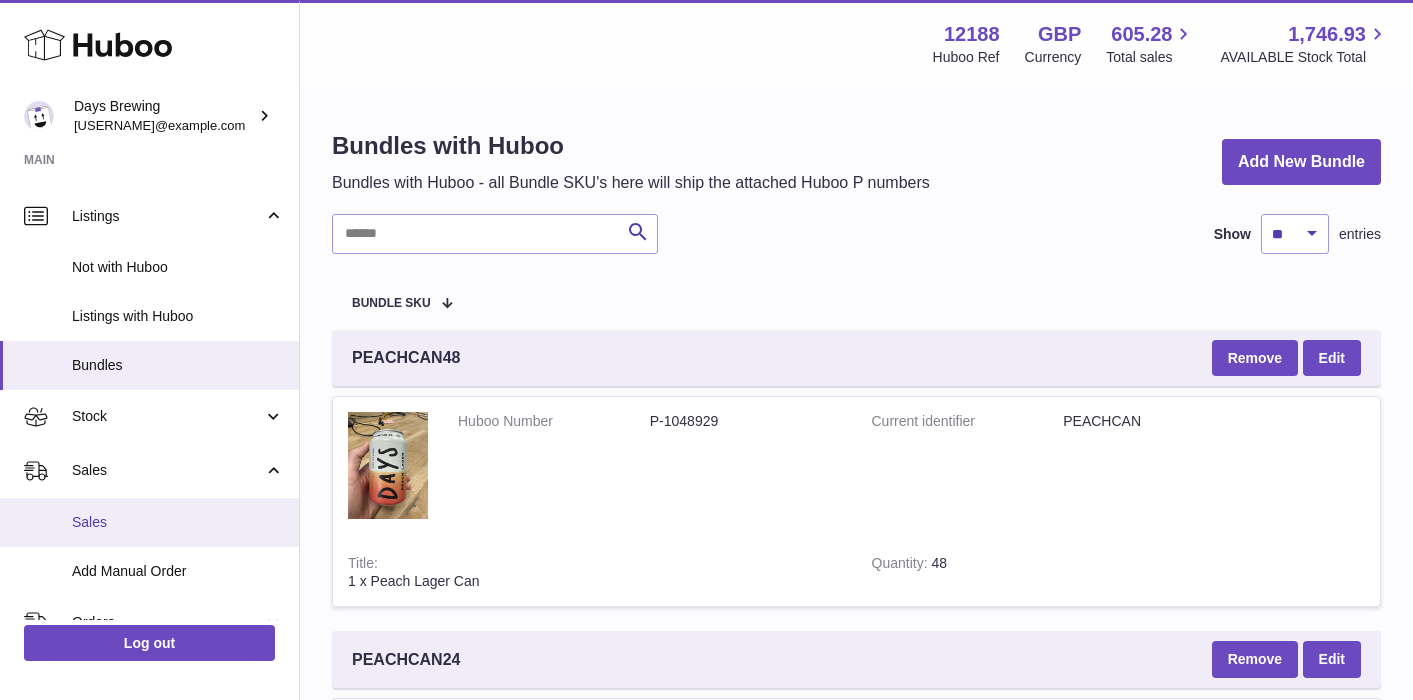 scroll, scrollTop: 66, scrollLeft: 0, axis: vertical 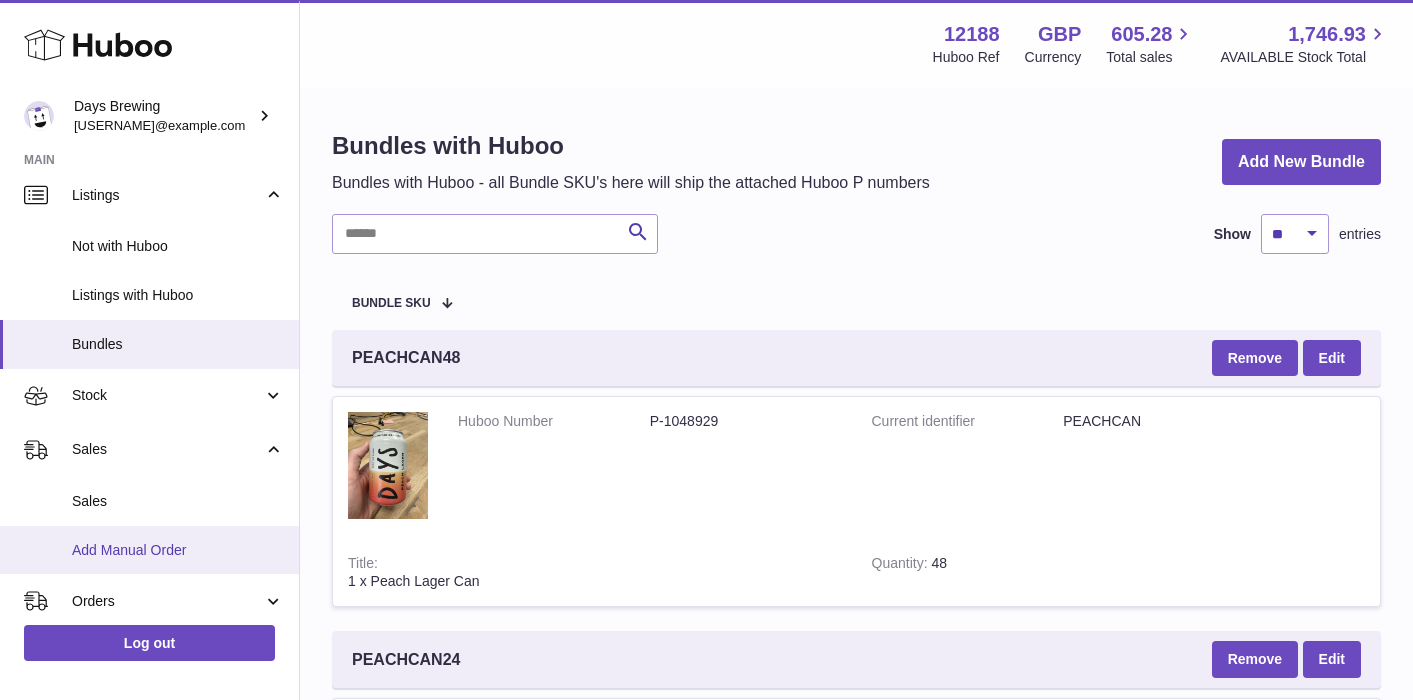 click on "Add Manual Order" at bounding box center (178, 550) 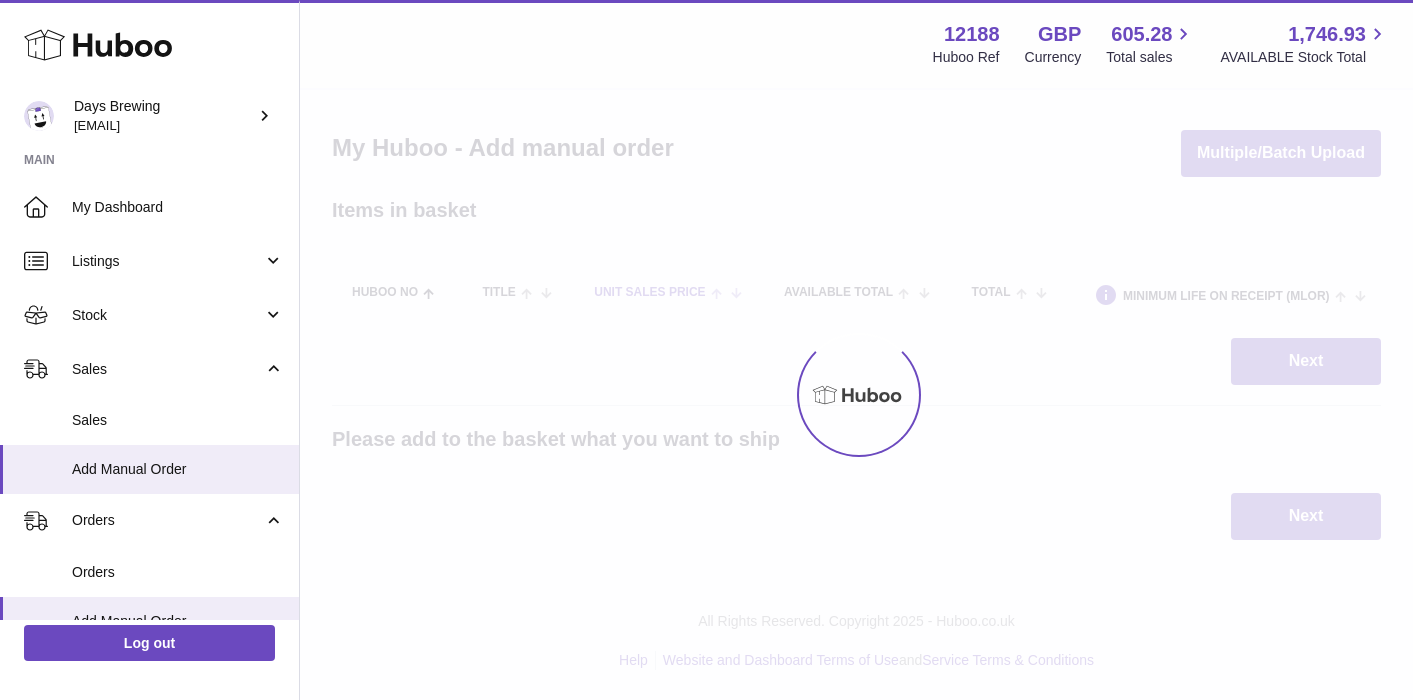 scroll, scrollTop: 0, scrollLeft: 0, axis: both 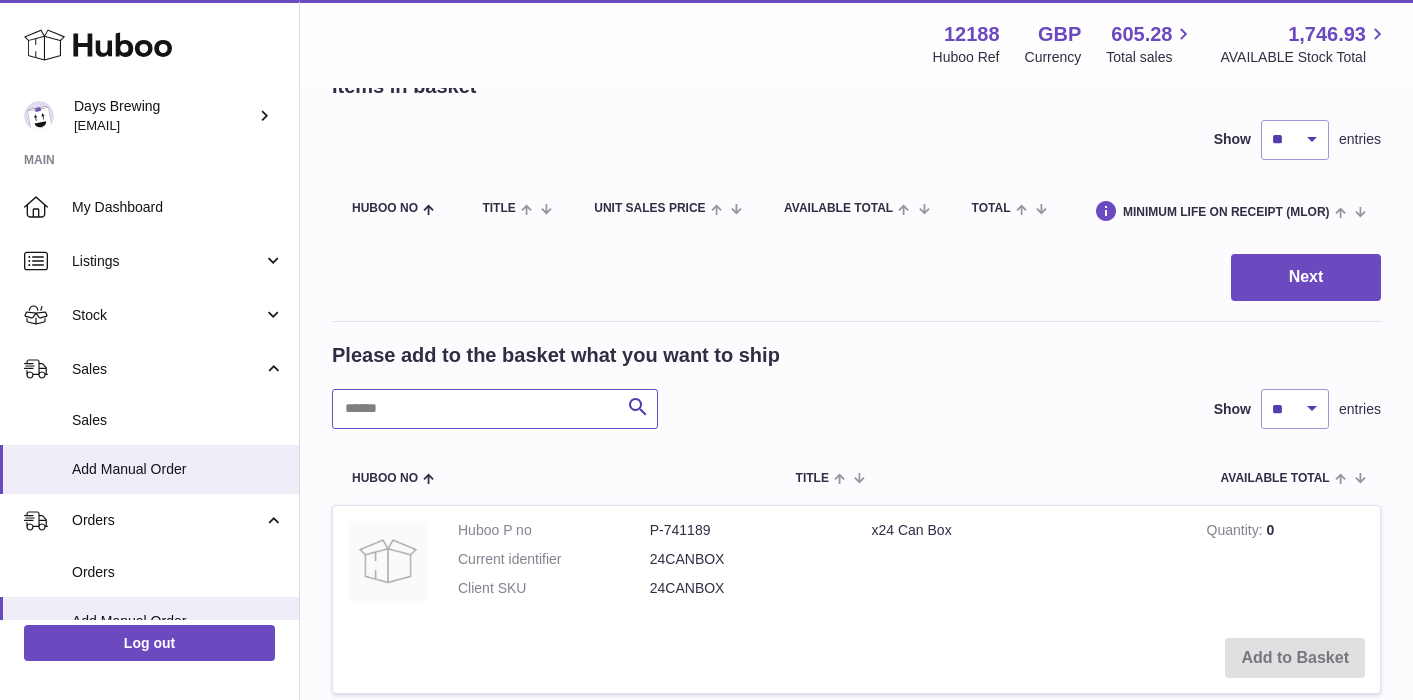 click at bounding box center [495, 409] 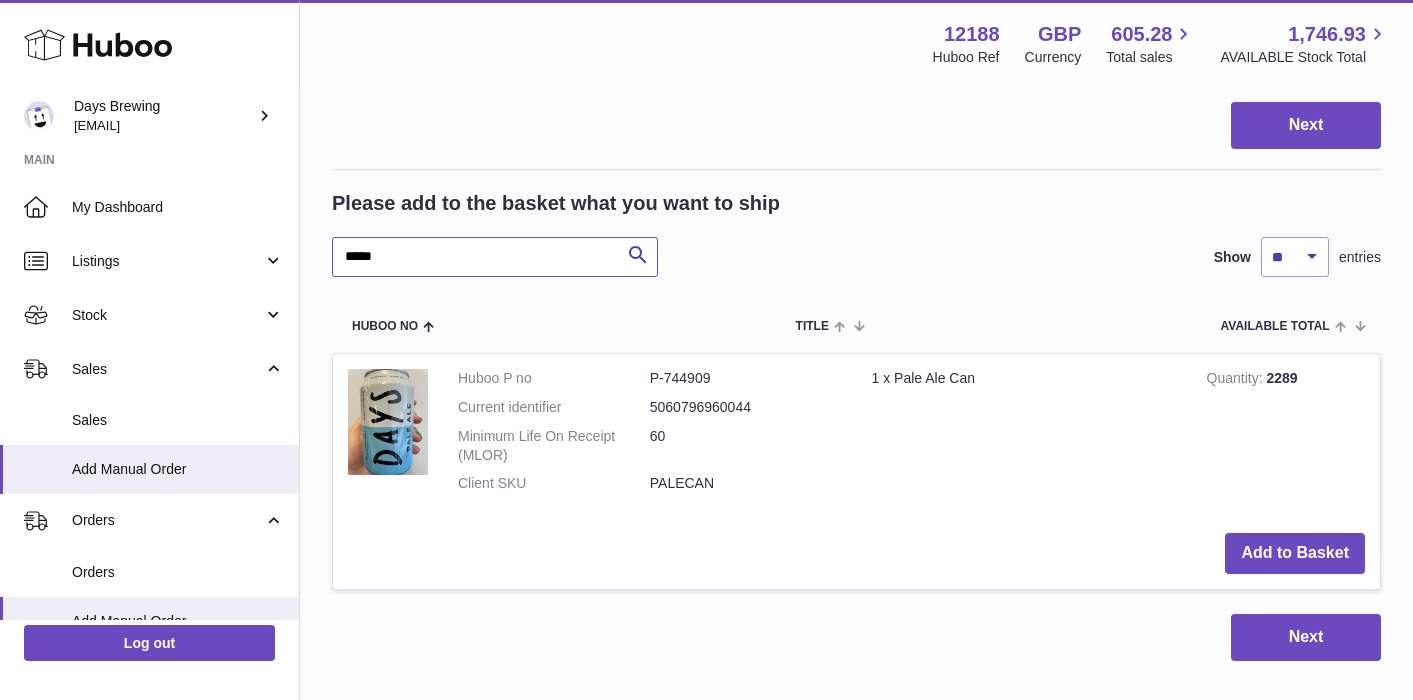 scroll, scrollTop: 288, scrollLeft: 0, axis: vertical 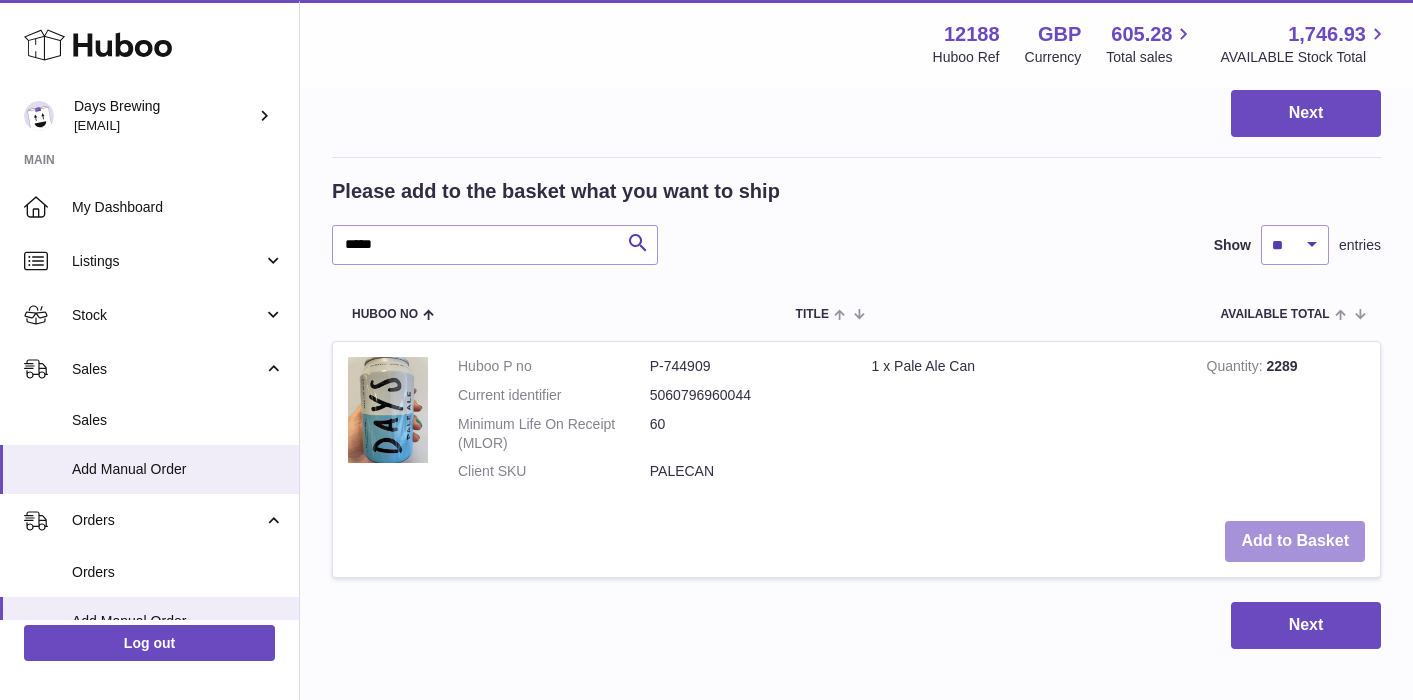 click on "Add to Basket" at bounding box center [1295, 541] 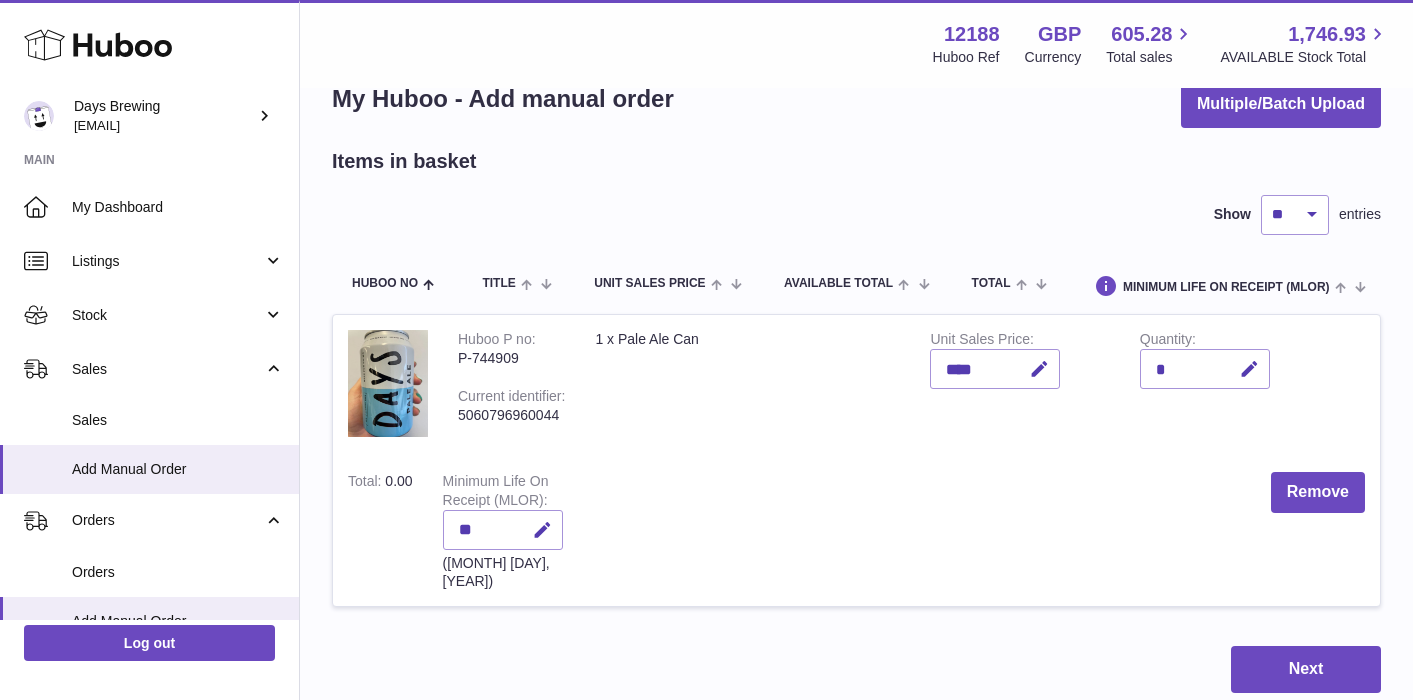 scroll, scrollTop: 0, scrollLeft: 0, axis: both 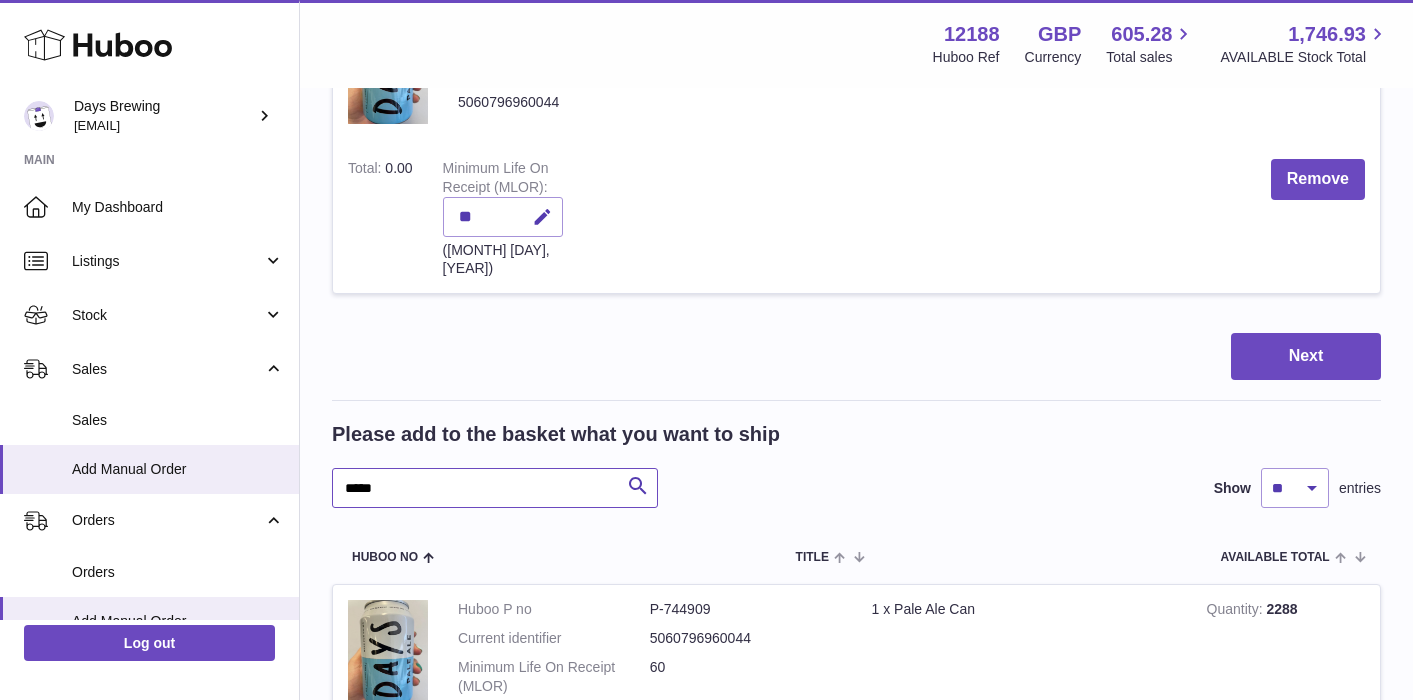 drag, startPoint x: 451, startPoint y: 470, endPoint x: 299, endPoint y: 470, distance: 152 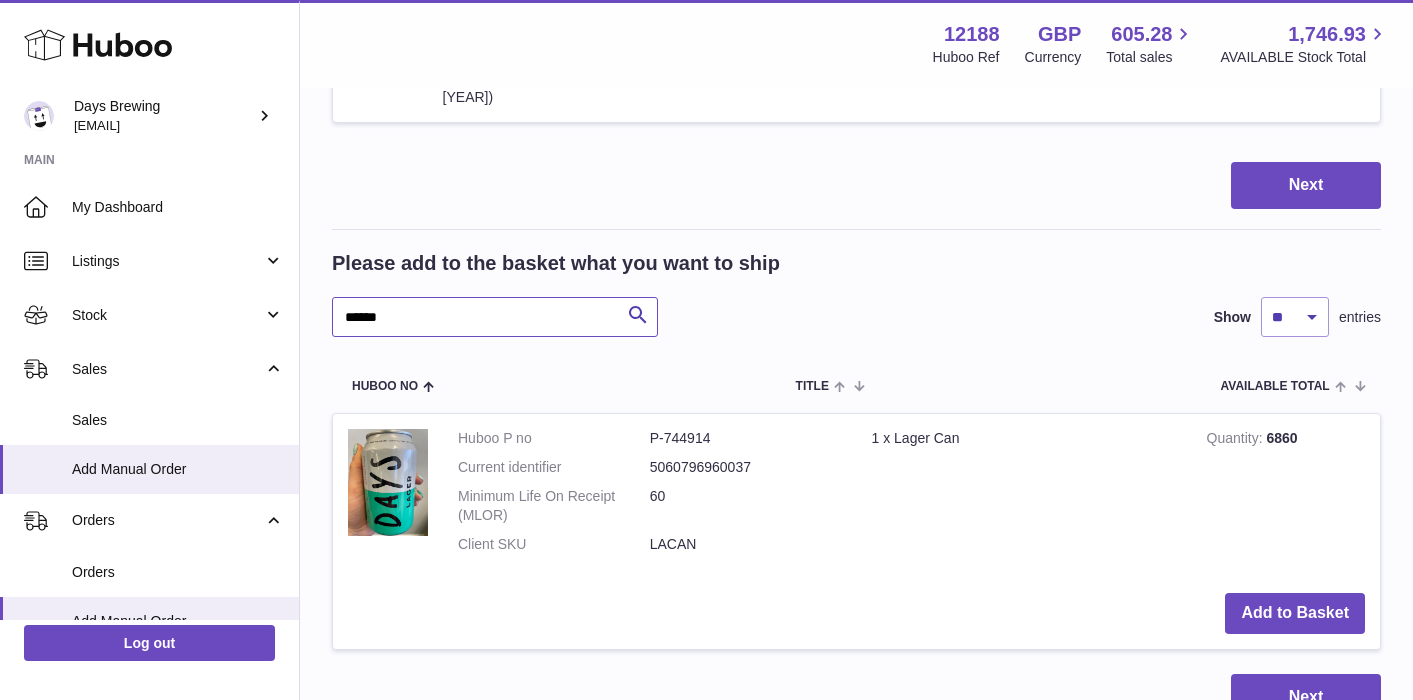 scroll, scrollTop: 553, scrollLeft: 0, axis: vertical 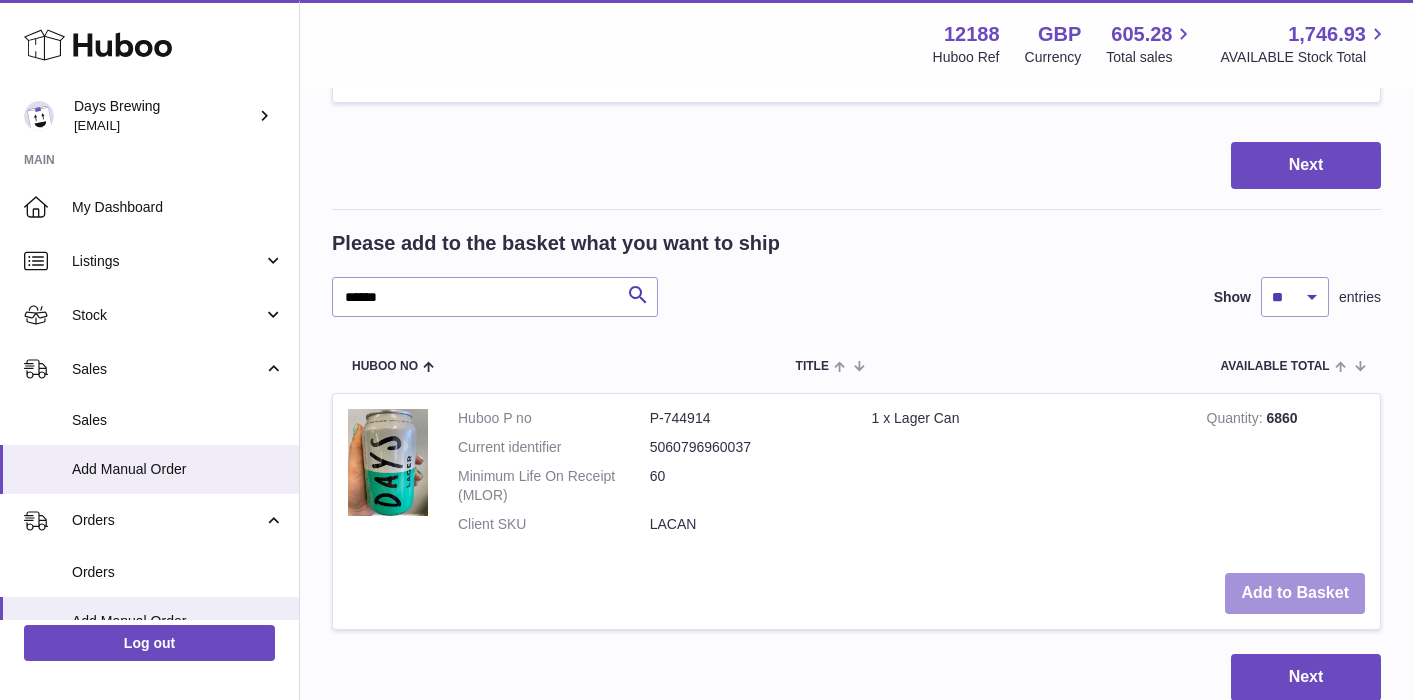 click on "Add to Basket" at bounding box center (1295, 593) 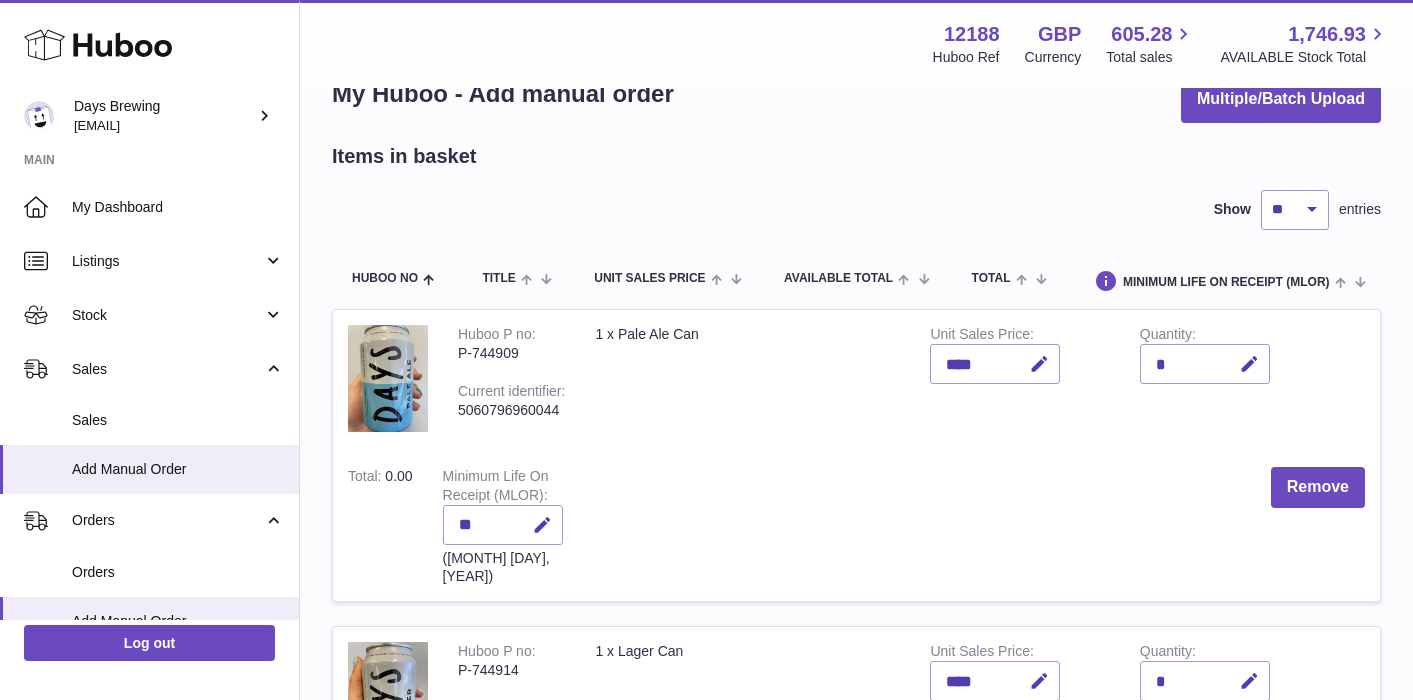 scroll, scrollTop: 0, scrollLeft: 0, axis: both 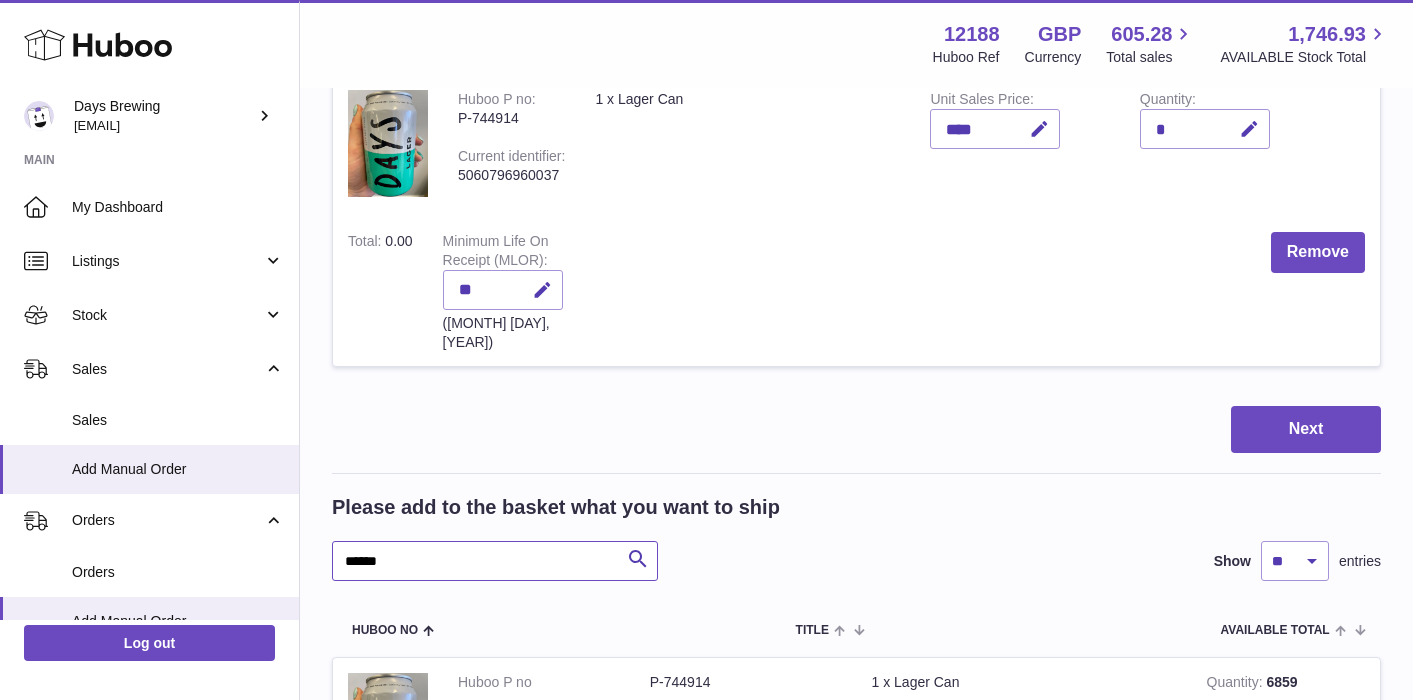 drag, startPoint x: 475, startPoint y: 518, endPoint x: 299, endPoint y: 517, distance: 176.00284 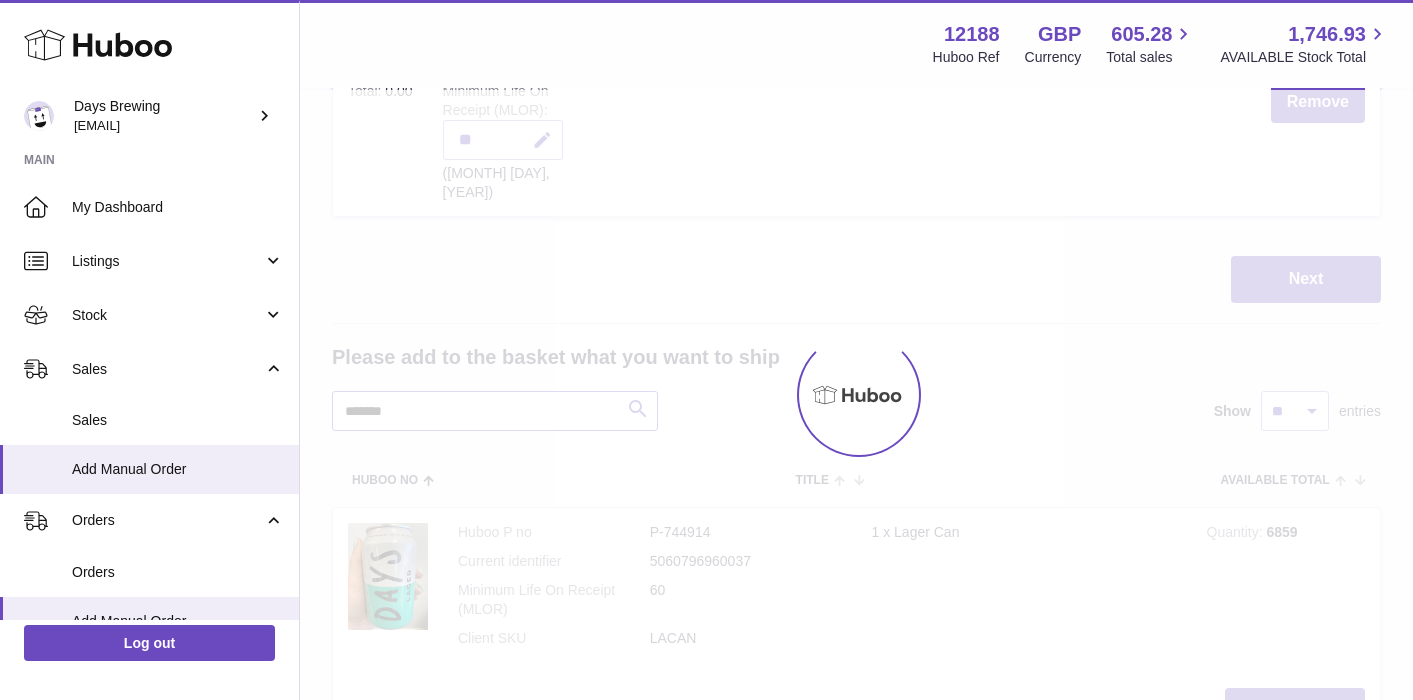 scroll, scrollTop: 772, scrollLeft: 0, axis: vertical 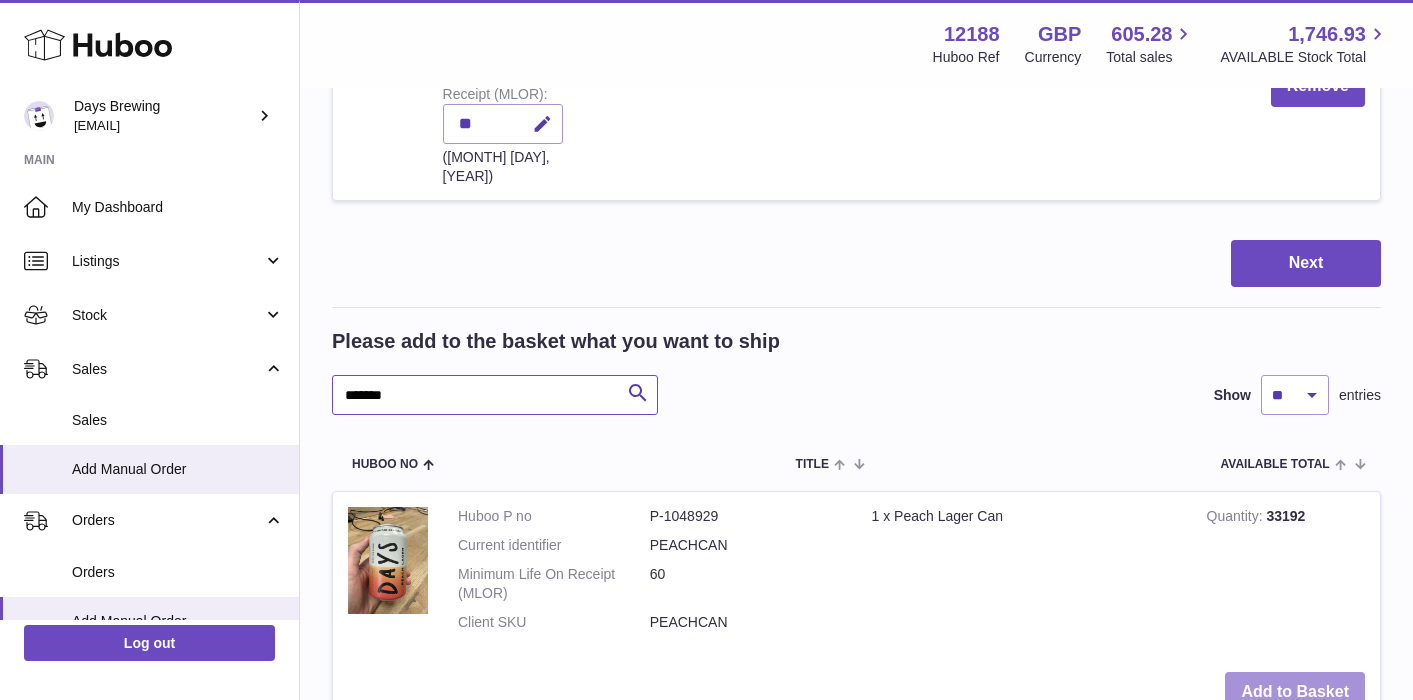 type on "*******" 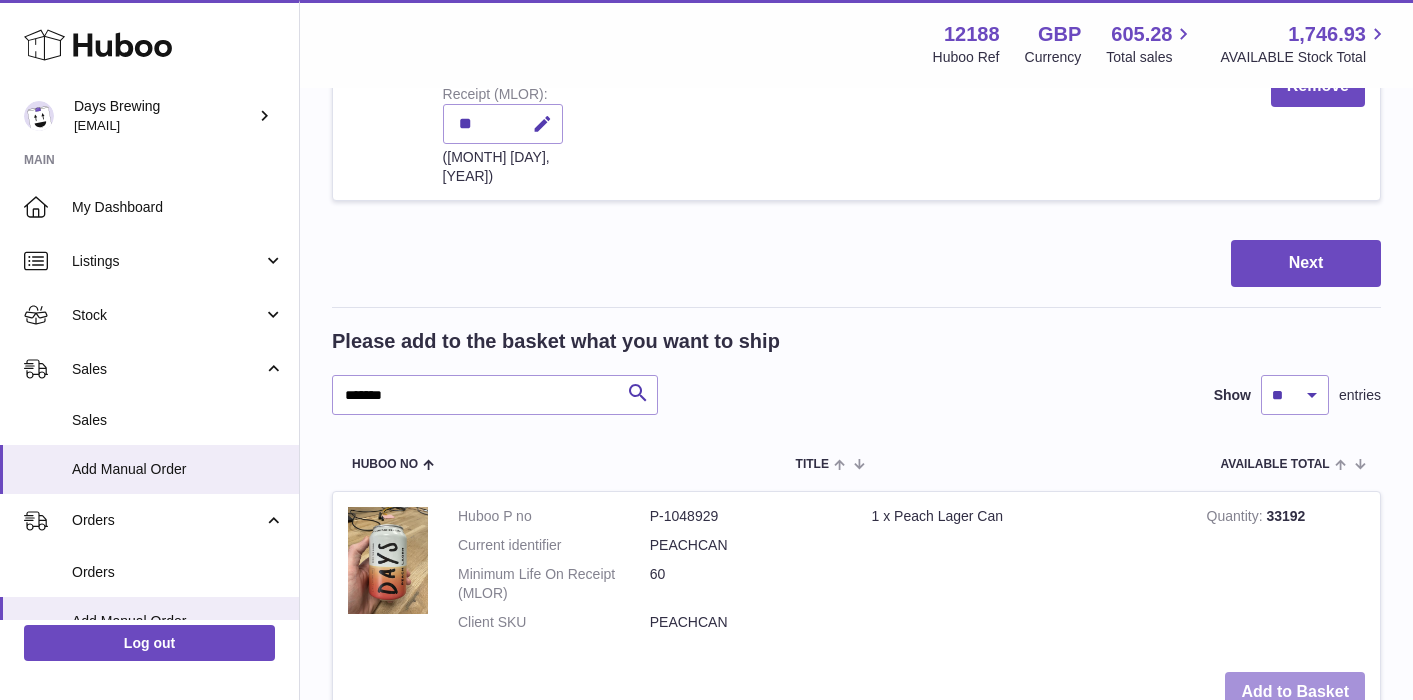 click on "Add to Basket" at bounding box center [1295, 692] 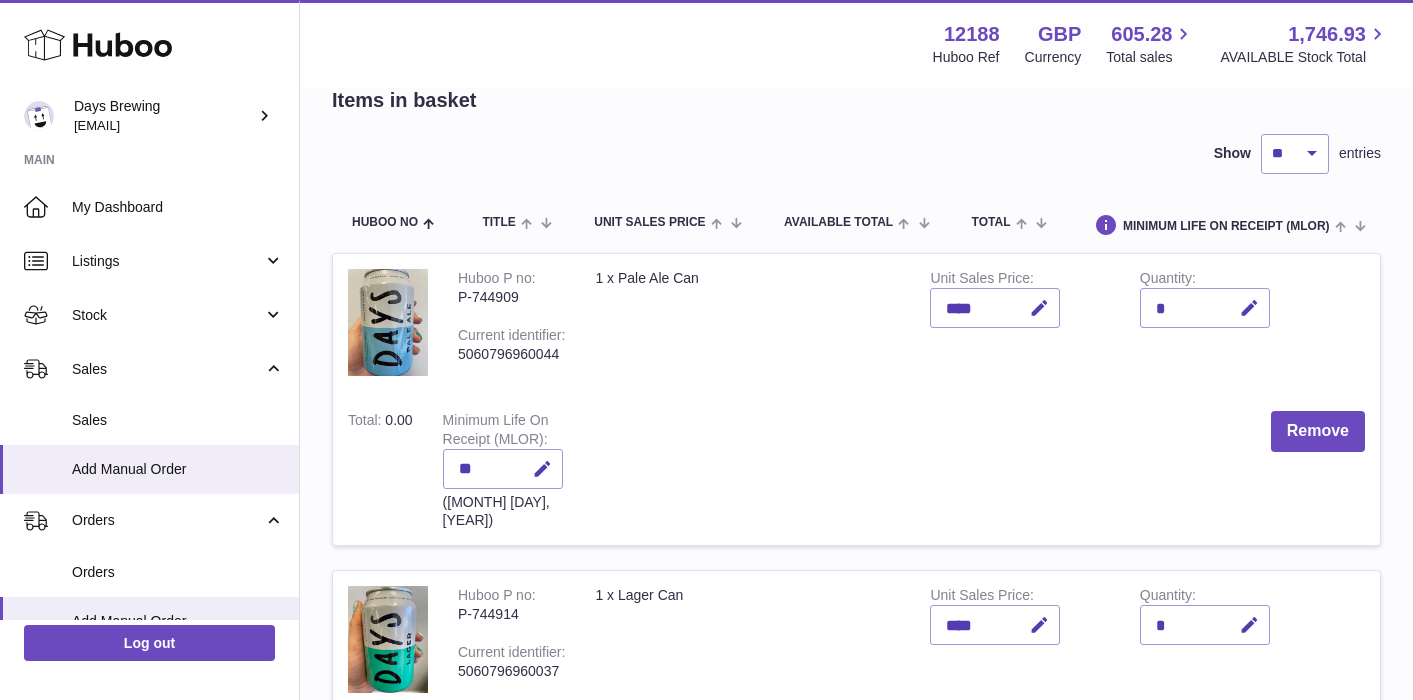 scroll, scrollTop: 2, scrollLeft: 0, axis: vertical 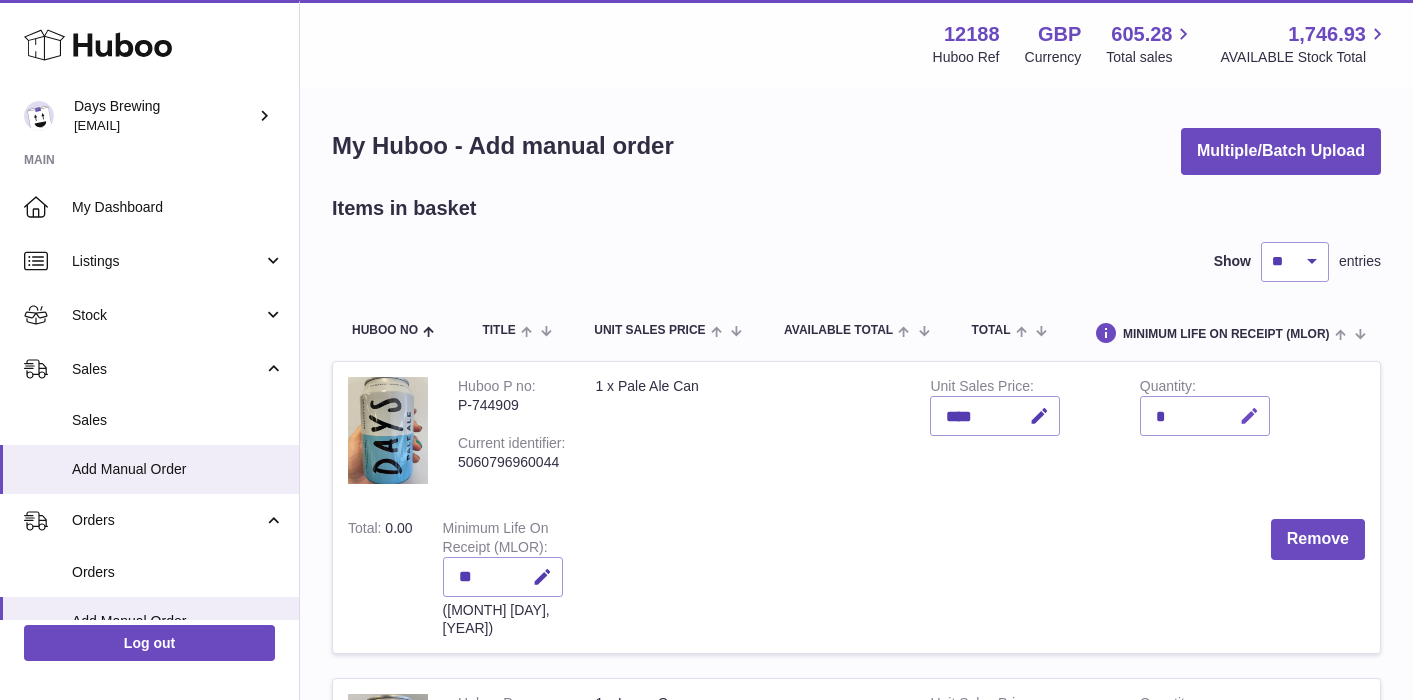 click at bounding box center [1249, 416] 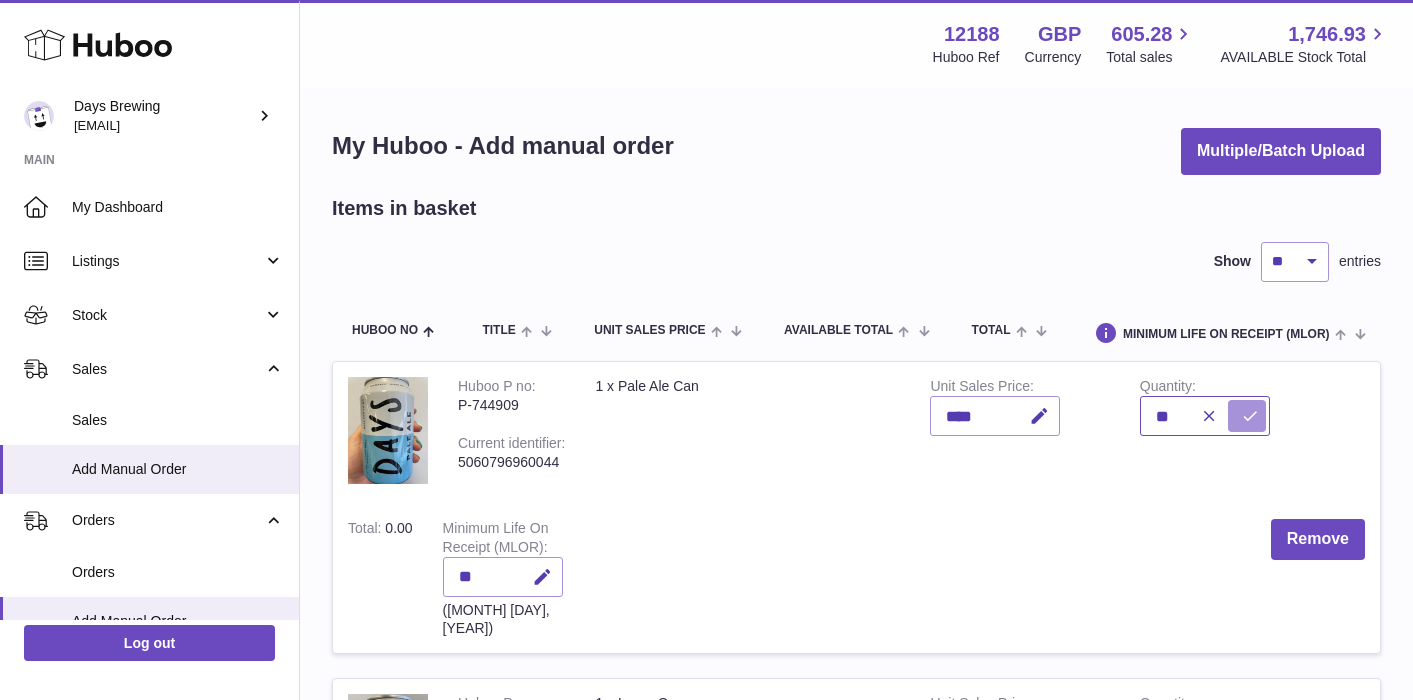 type on "**" 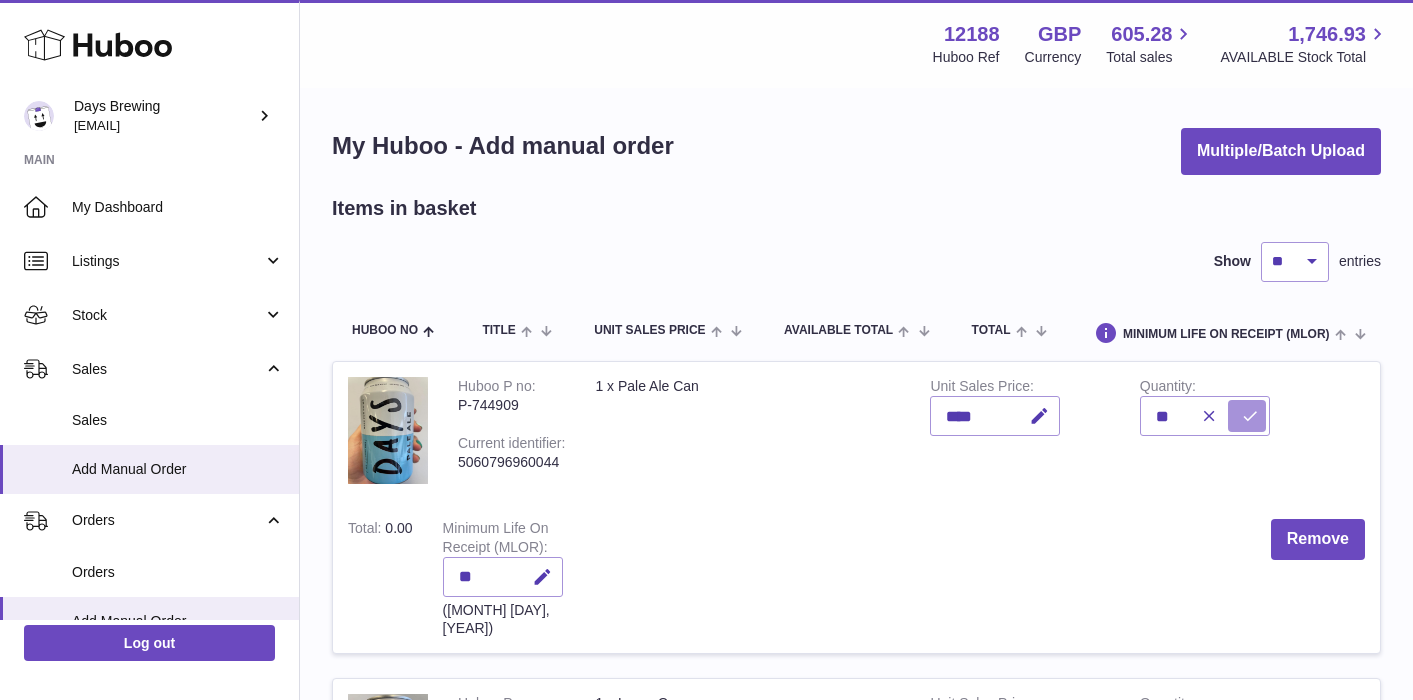 click at bounding box center [1247, 416] 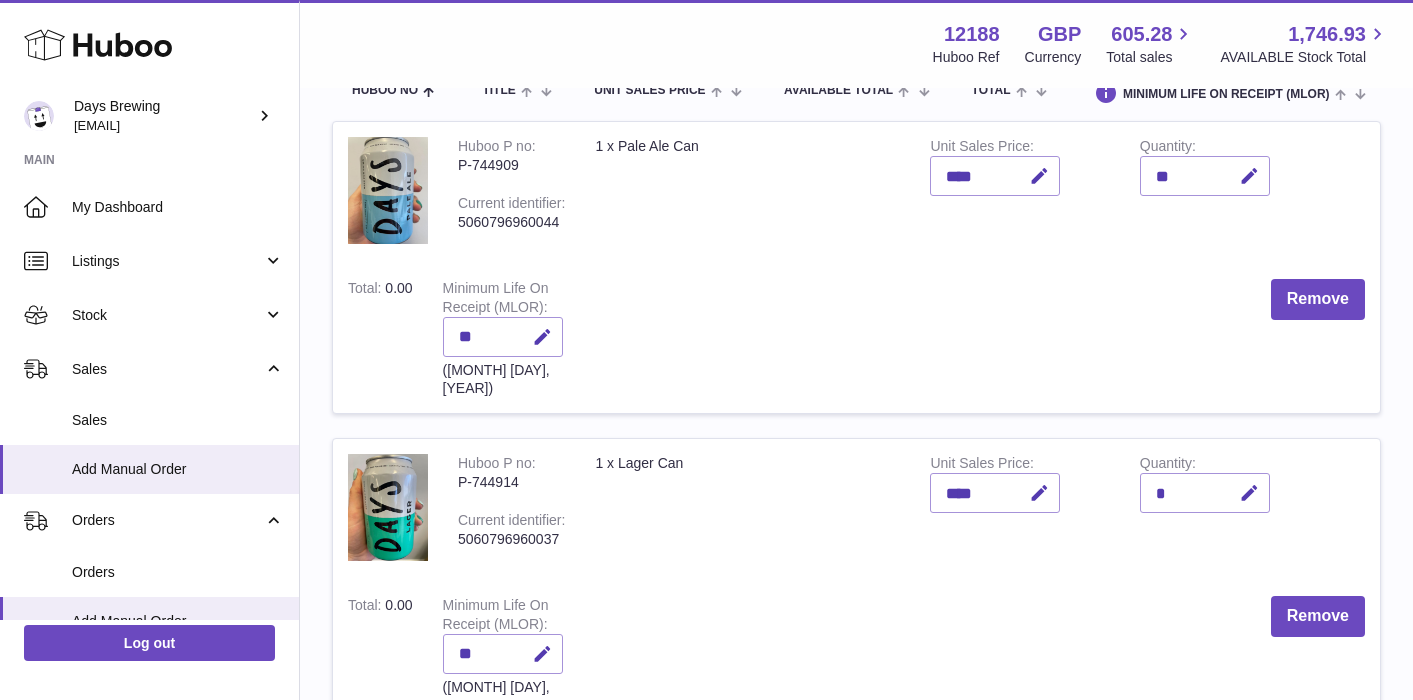 scroll, scrollTop: 277, scrollLeft: 0, axis: vertical 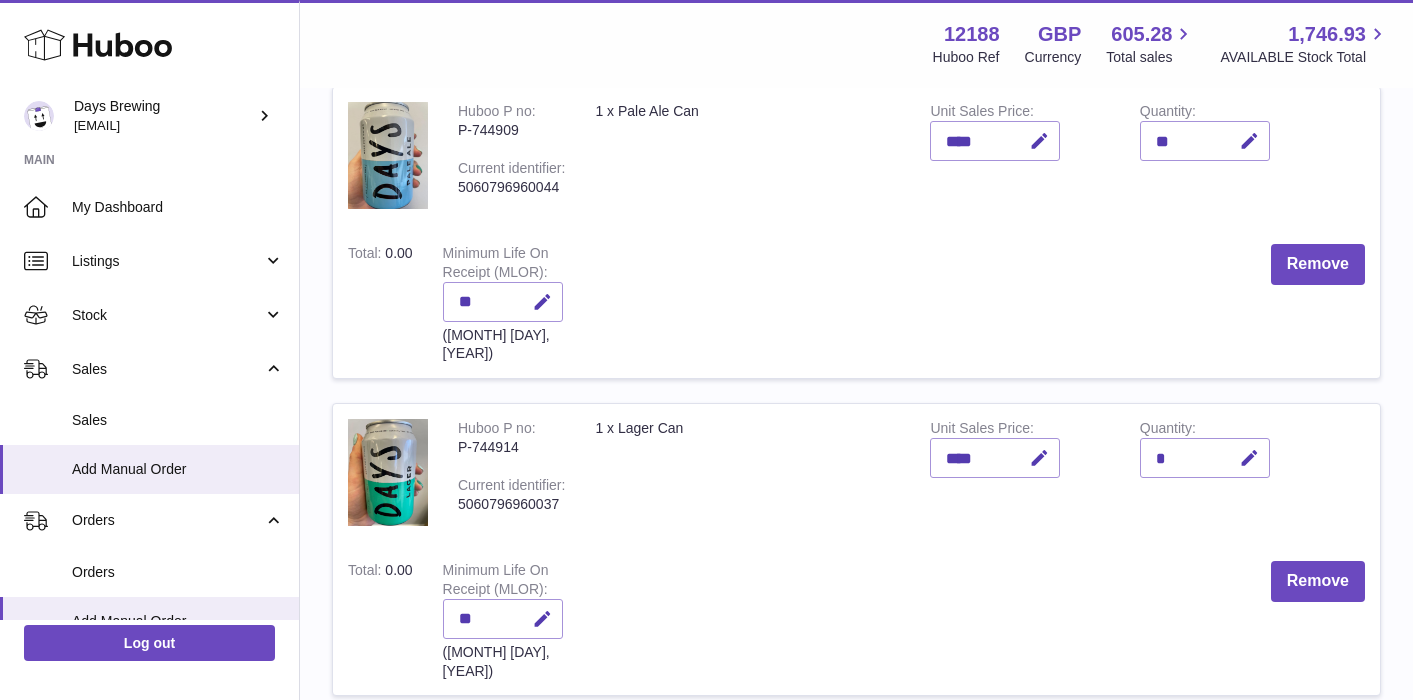 click on "*" at bounding box center (1205, 458) 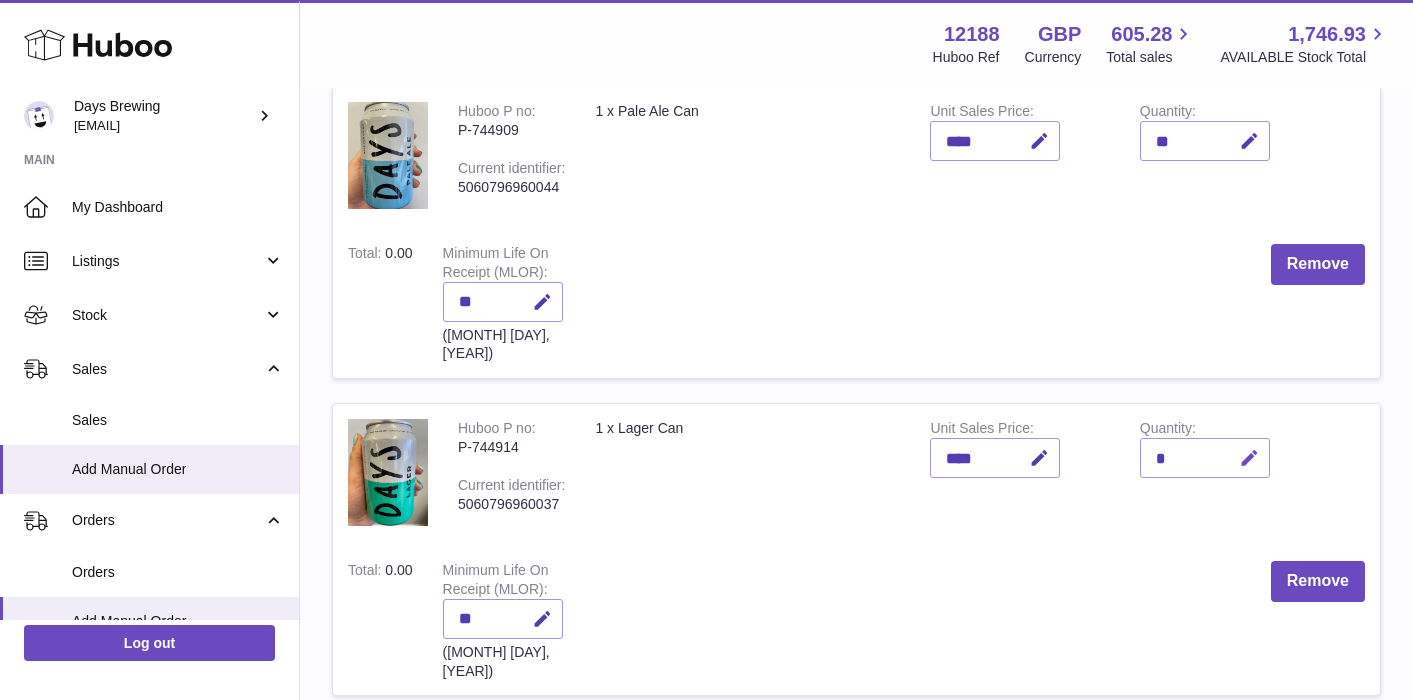 click at bounding box center [1246, 458] 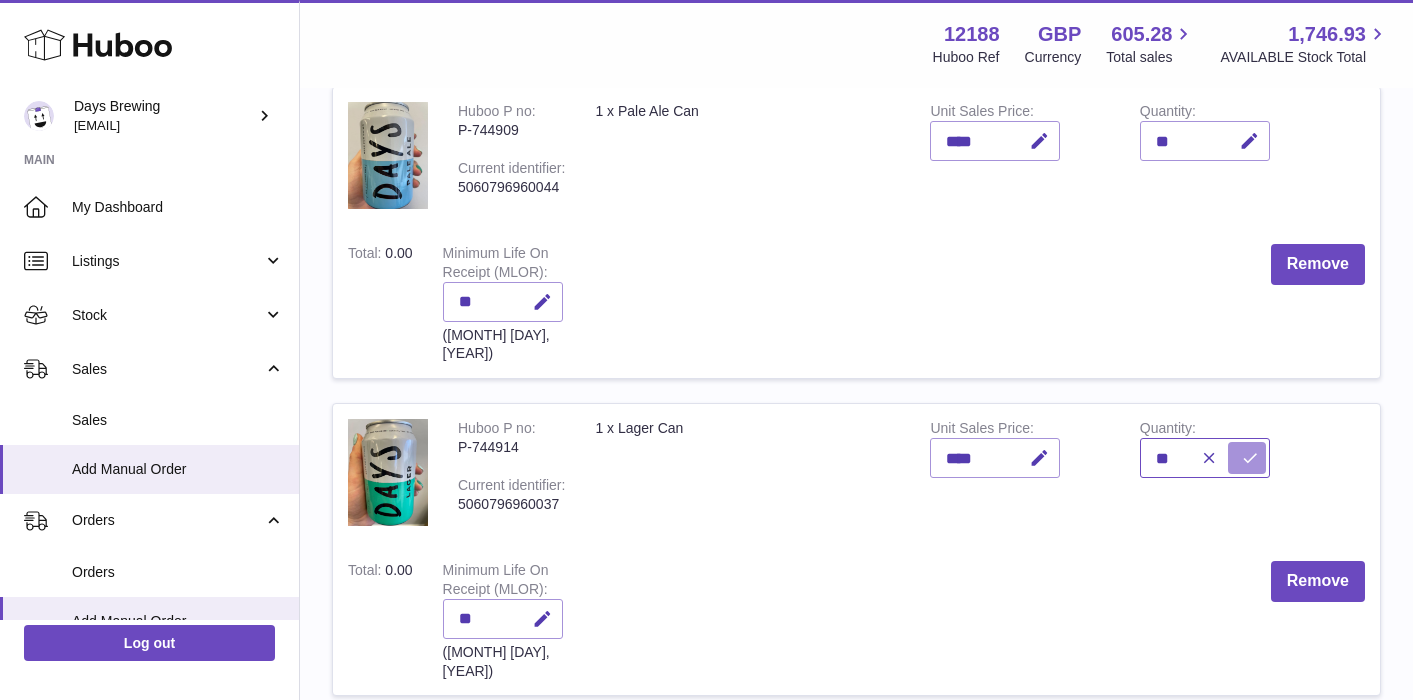type on "**" 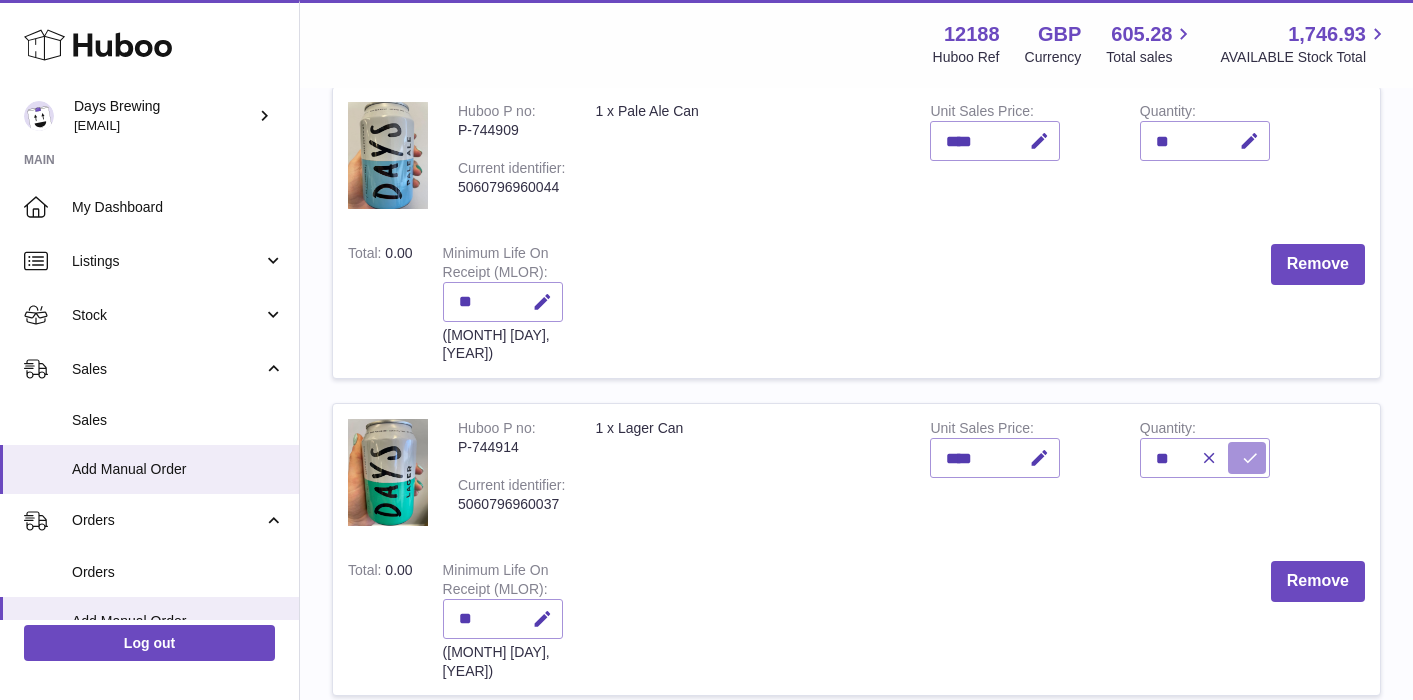 click at bounding box center (1250, 458) 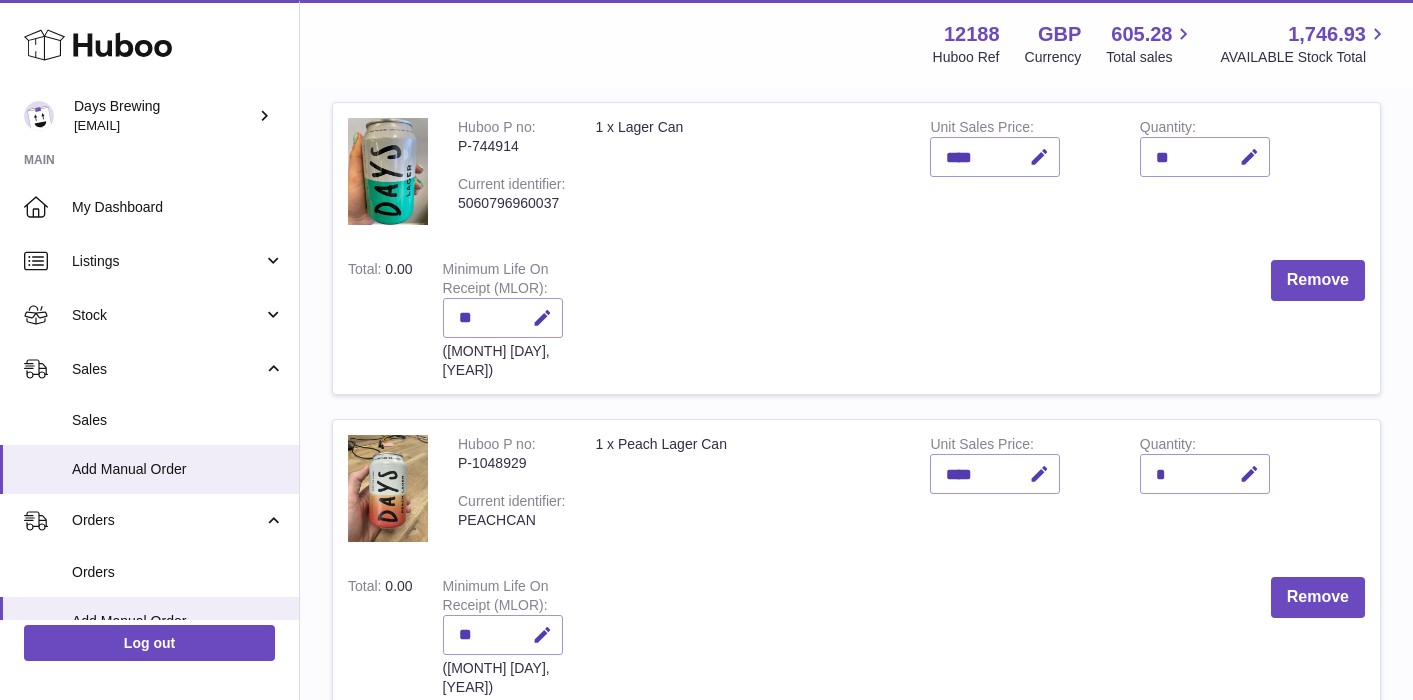 scroll, scrollTop: 579, scrollLeft: 0, axis: vertical 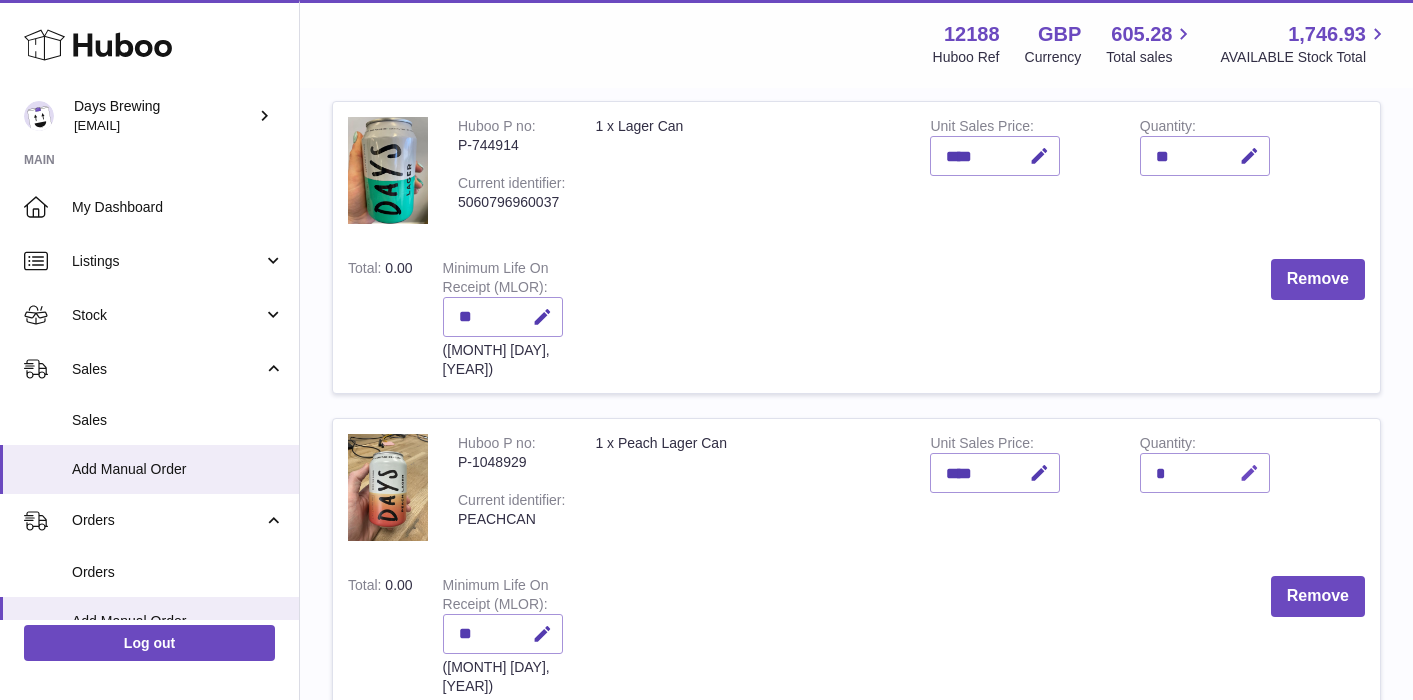 click at bounding box center [1249, 473] 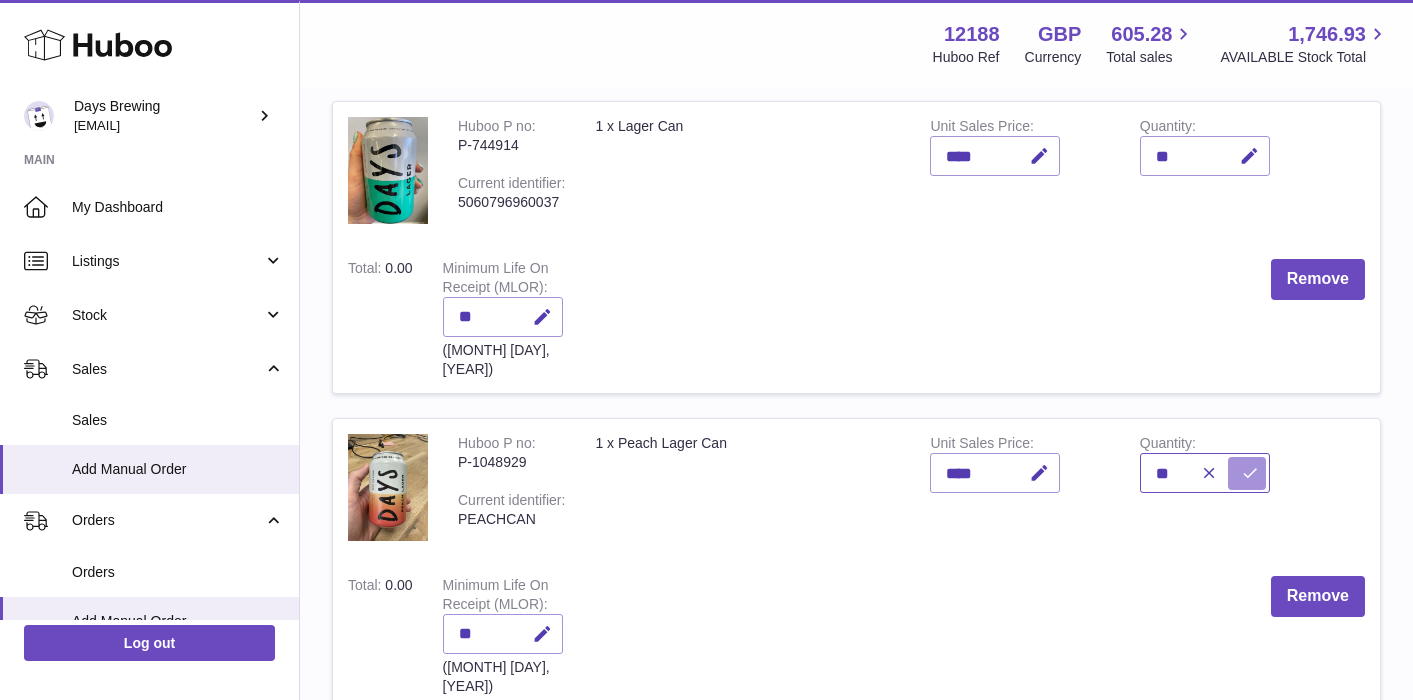 type on "**" 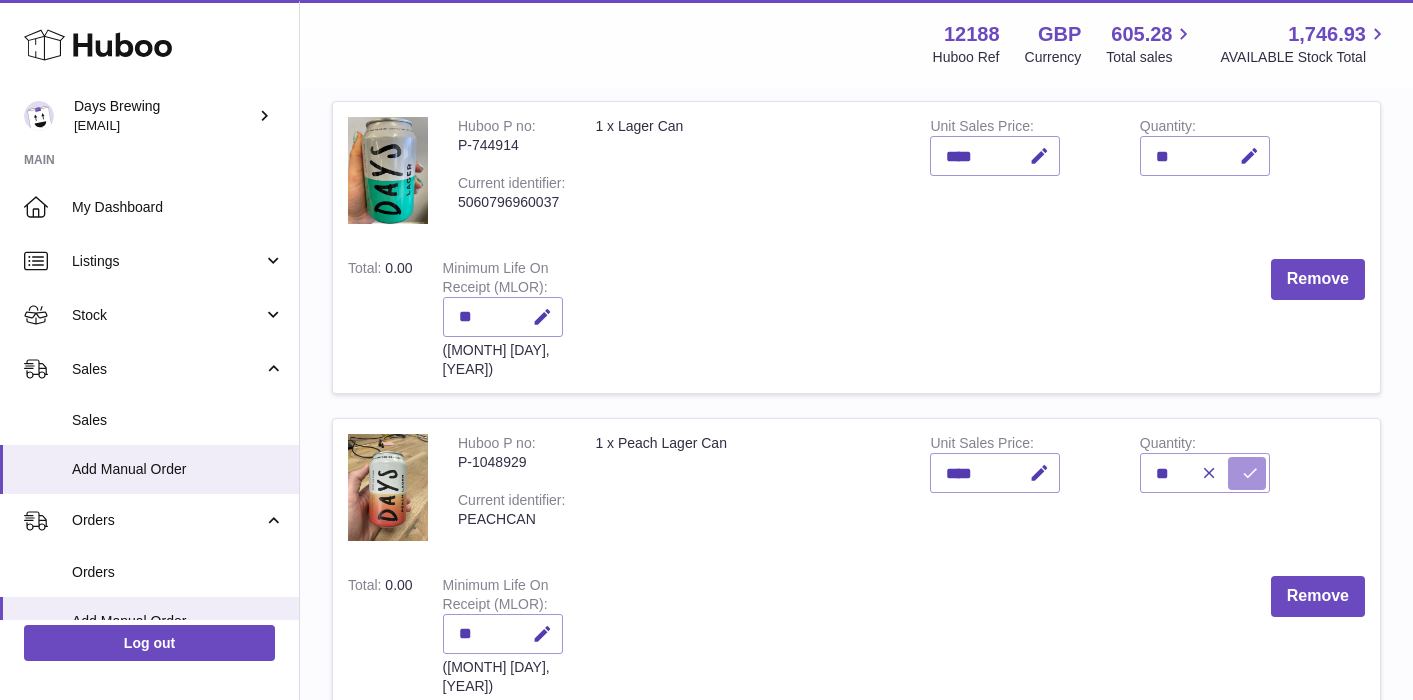 click at bounding box center (1250, 473) 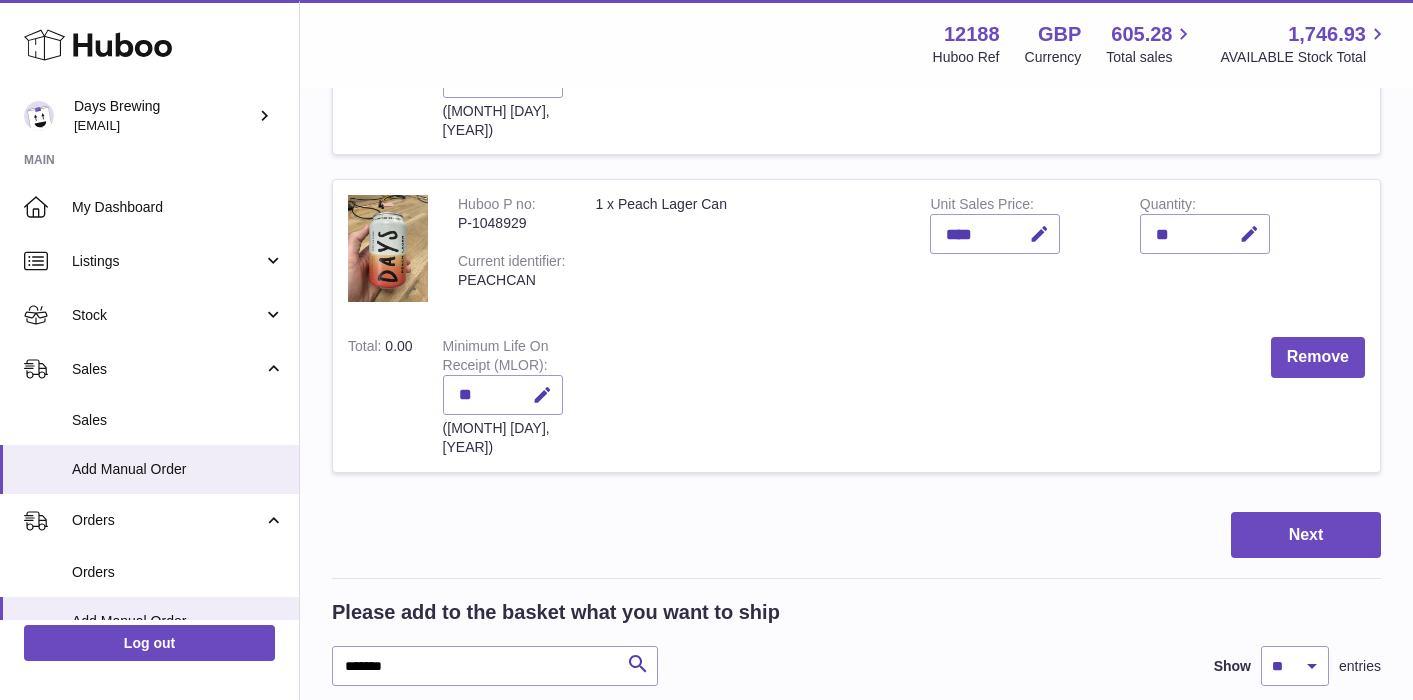 scroll, scrollTop: 836, scrollLeft: 0, axis: vertical 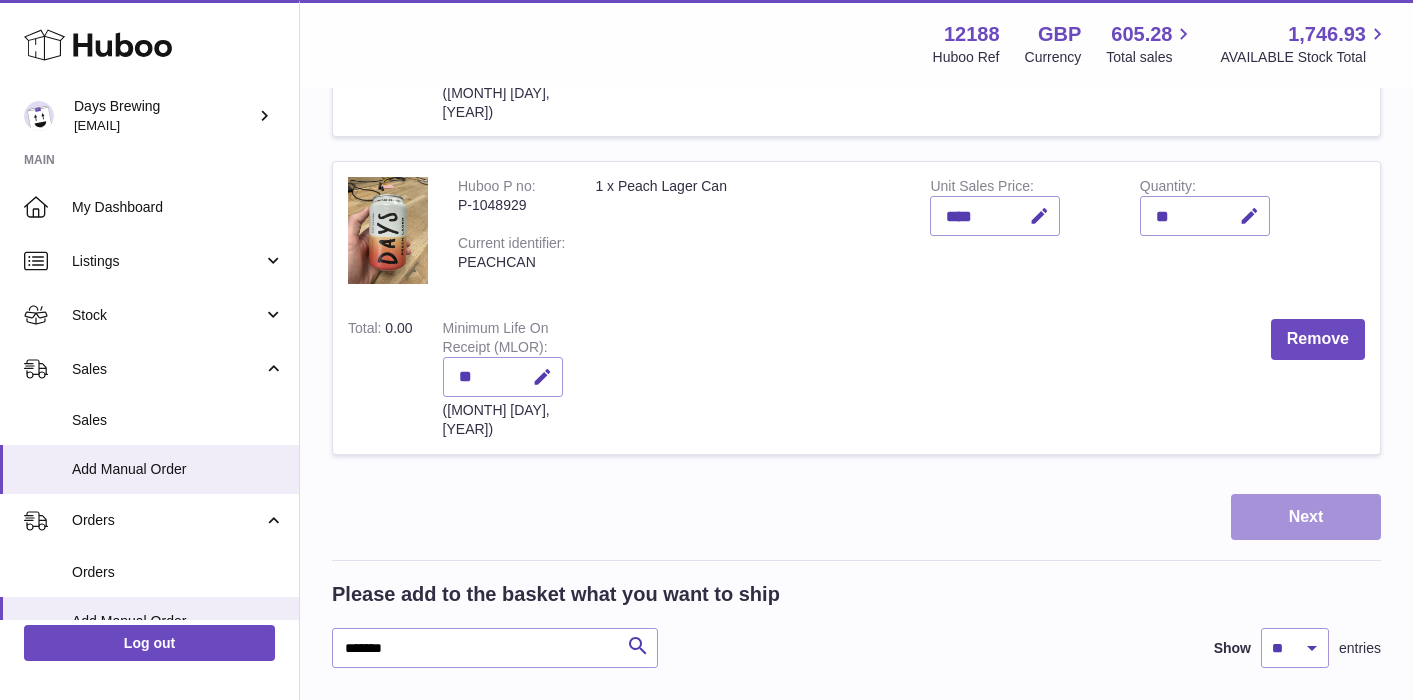 click on "Next" at bounding box center (1306, 517) 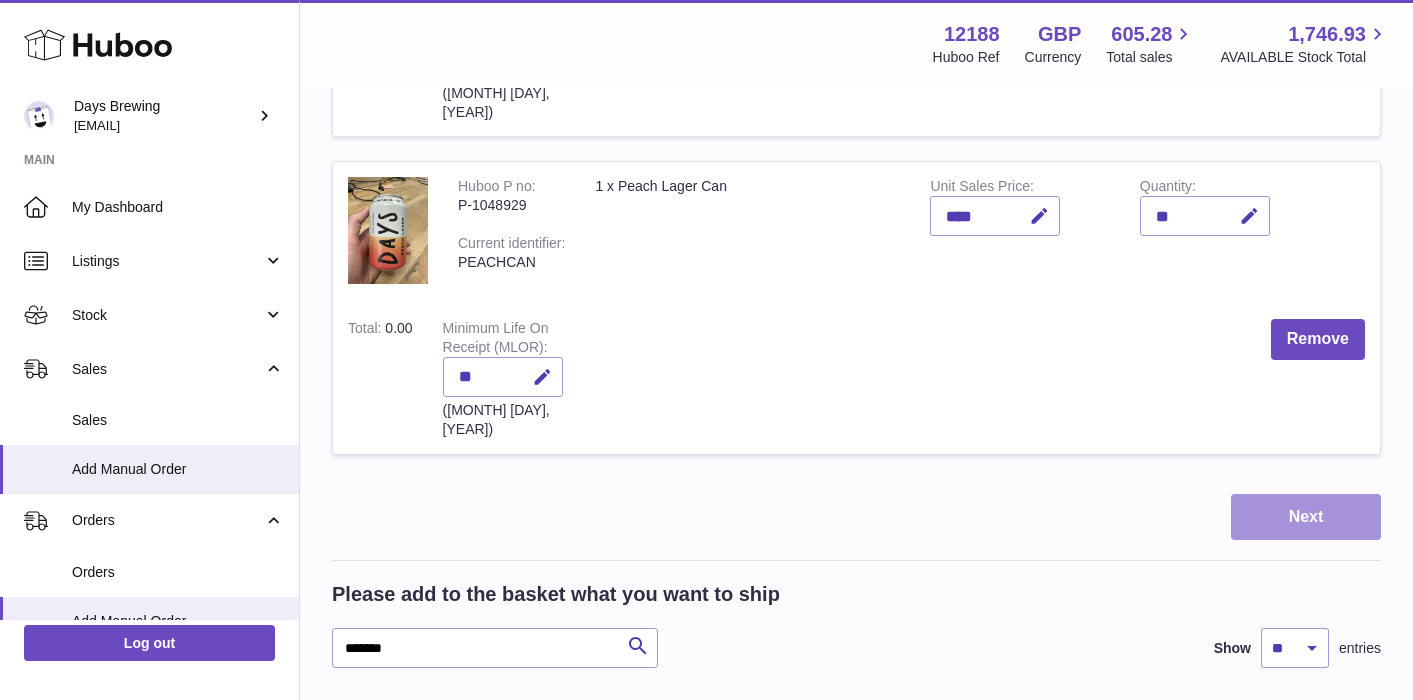 scroll, scrollTop: 0, scrollLeft: 0, axis: both 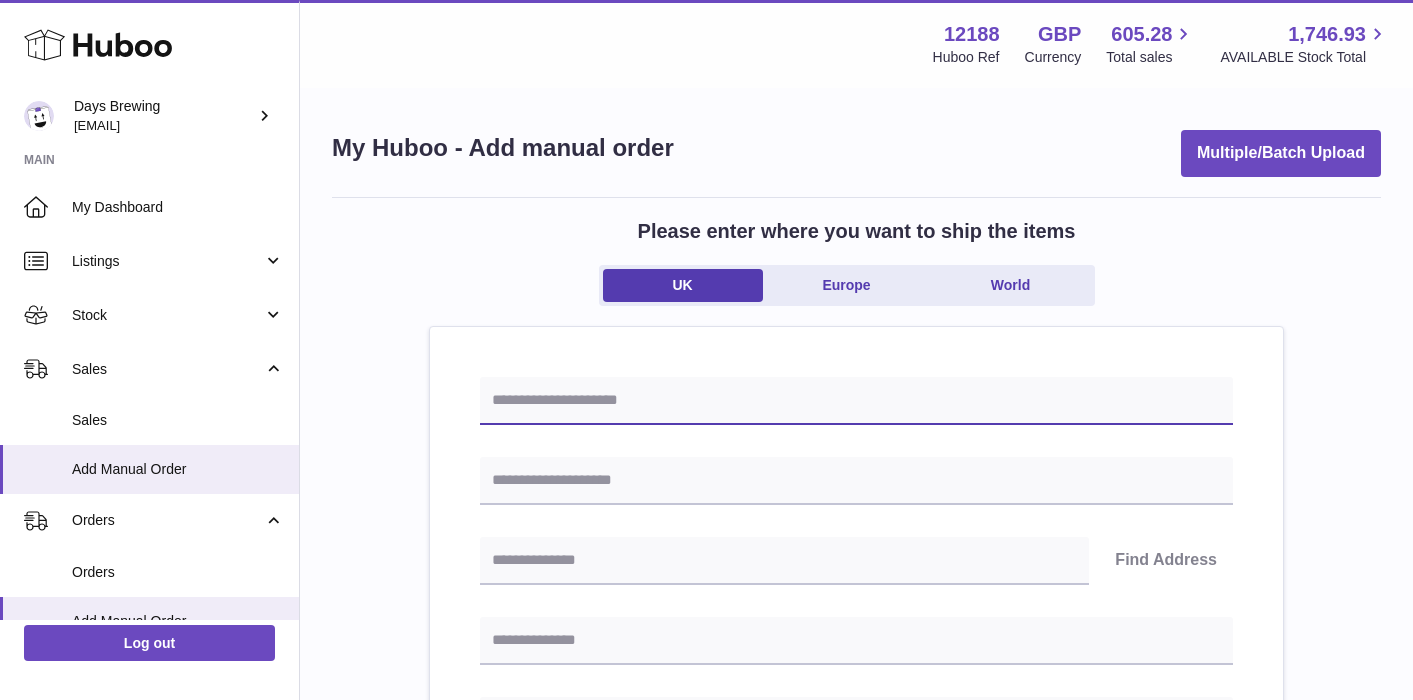 click at bounding box center [856, 401] 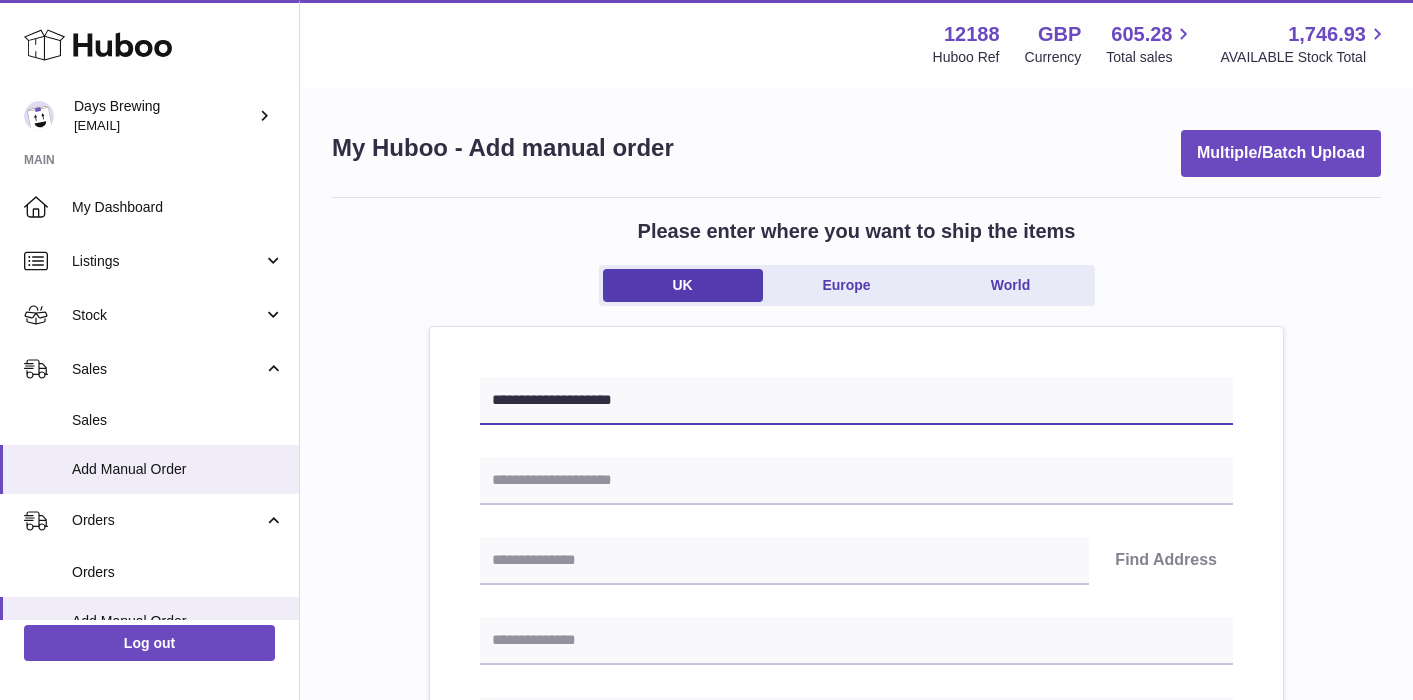 type on "**********" 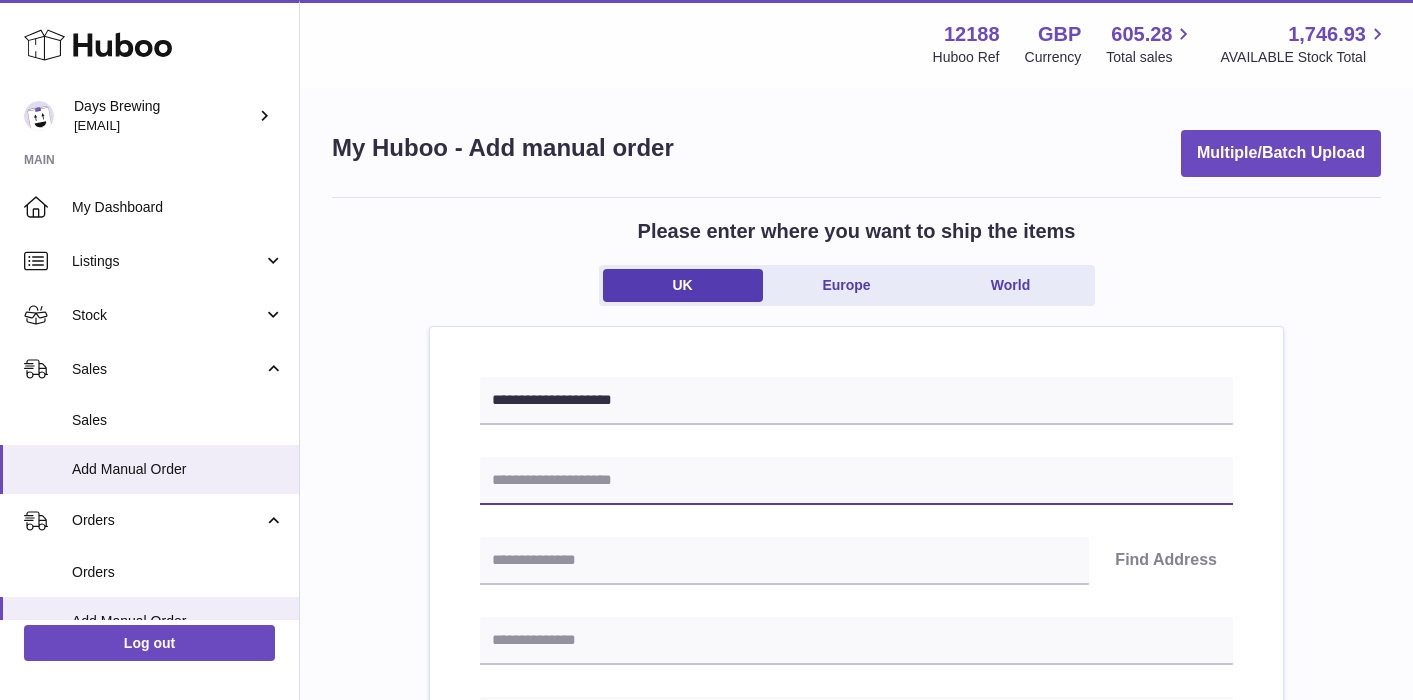 click at bounding box center (856, 481) 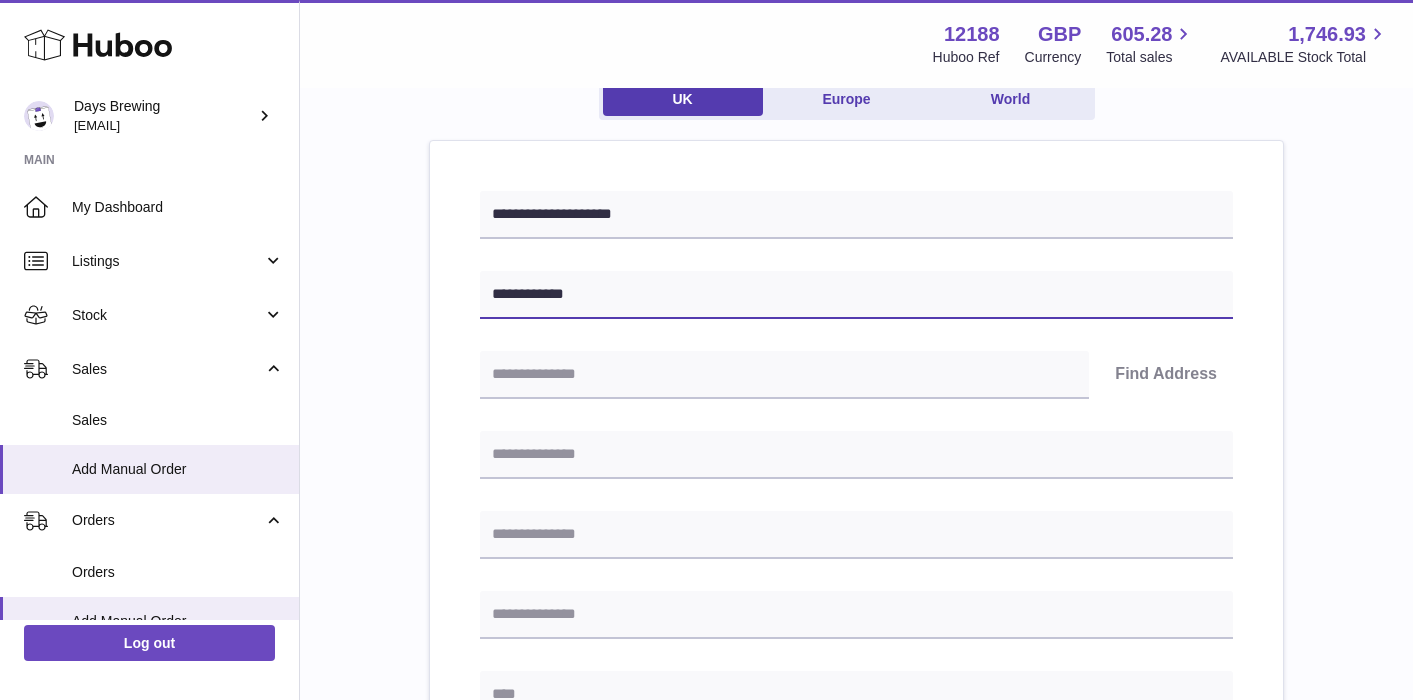 scroll, scrollTop: 188, scrollLeft: 0, axis: vertical 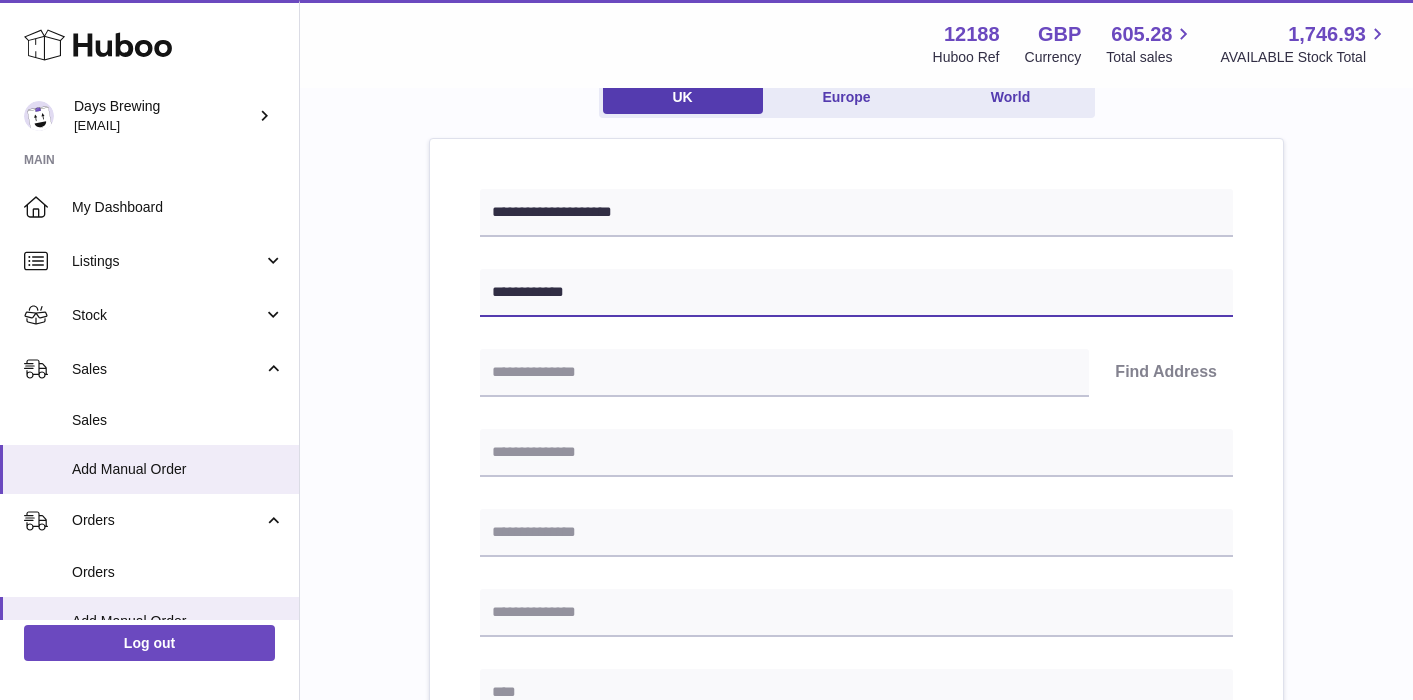 type on "**********" 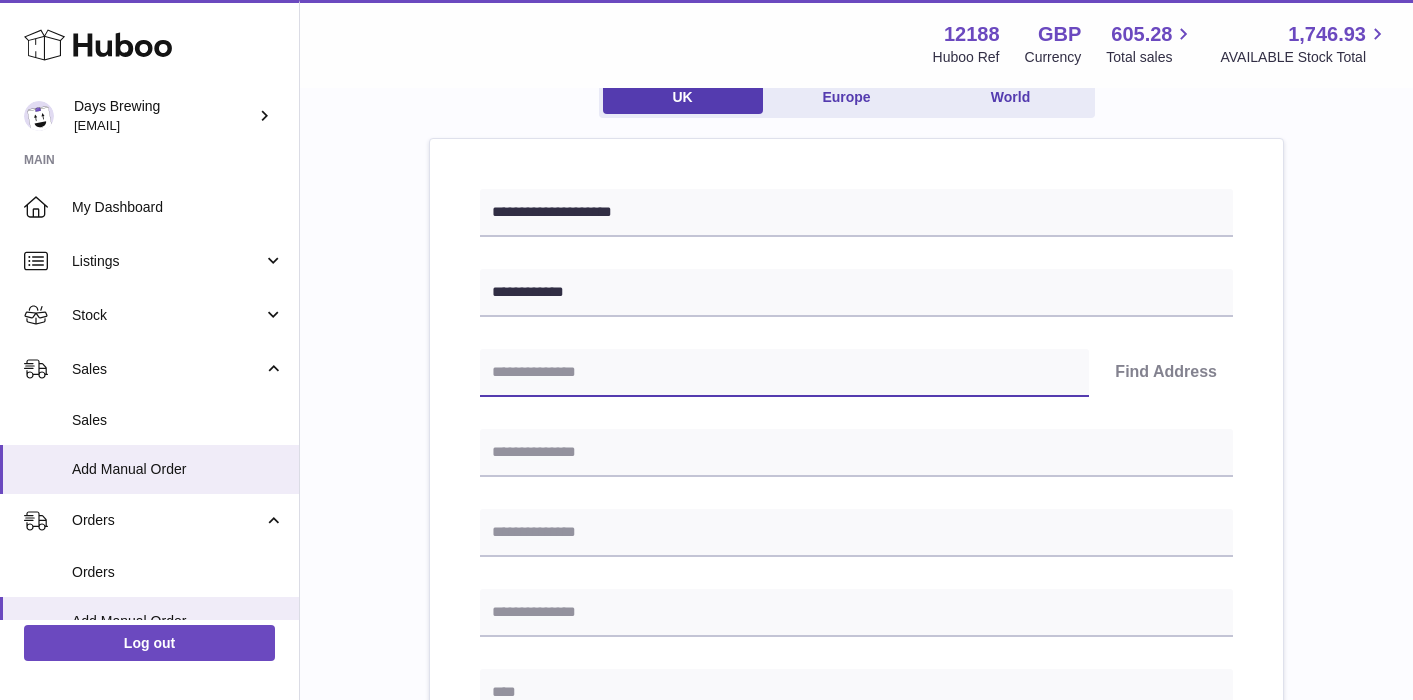 click at bounding box center (784, 373) 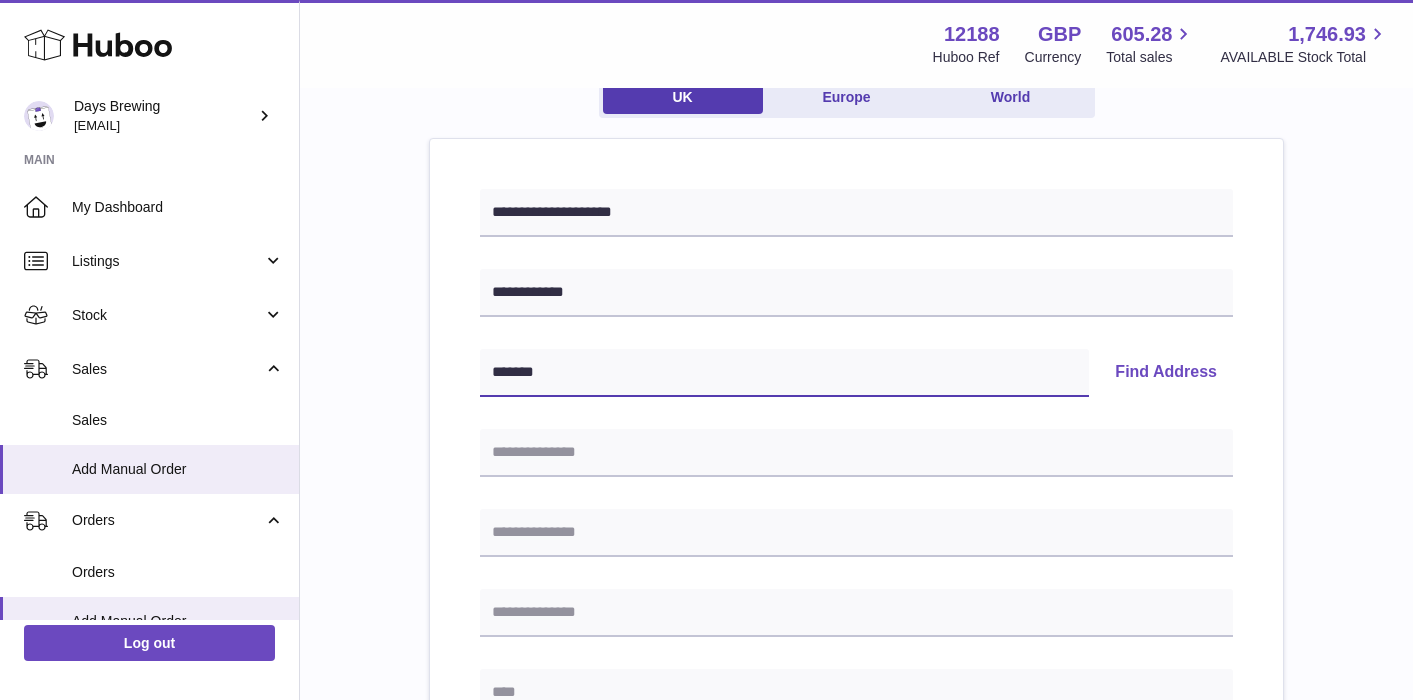 type on "*******" 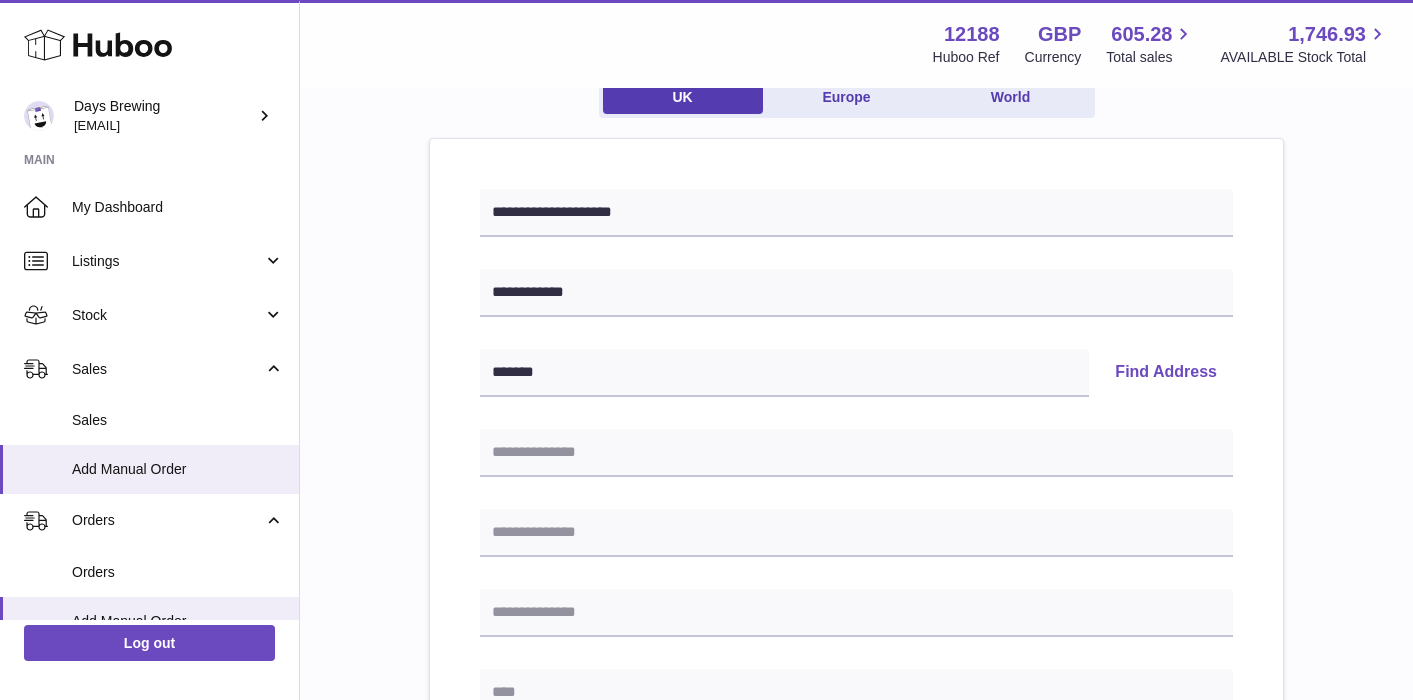 click on "Find Address" at bounding box center [1166, 373] 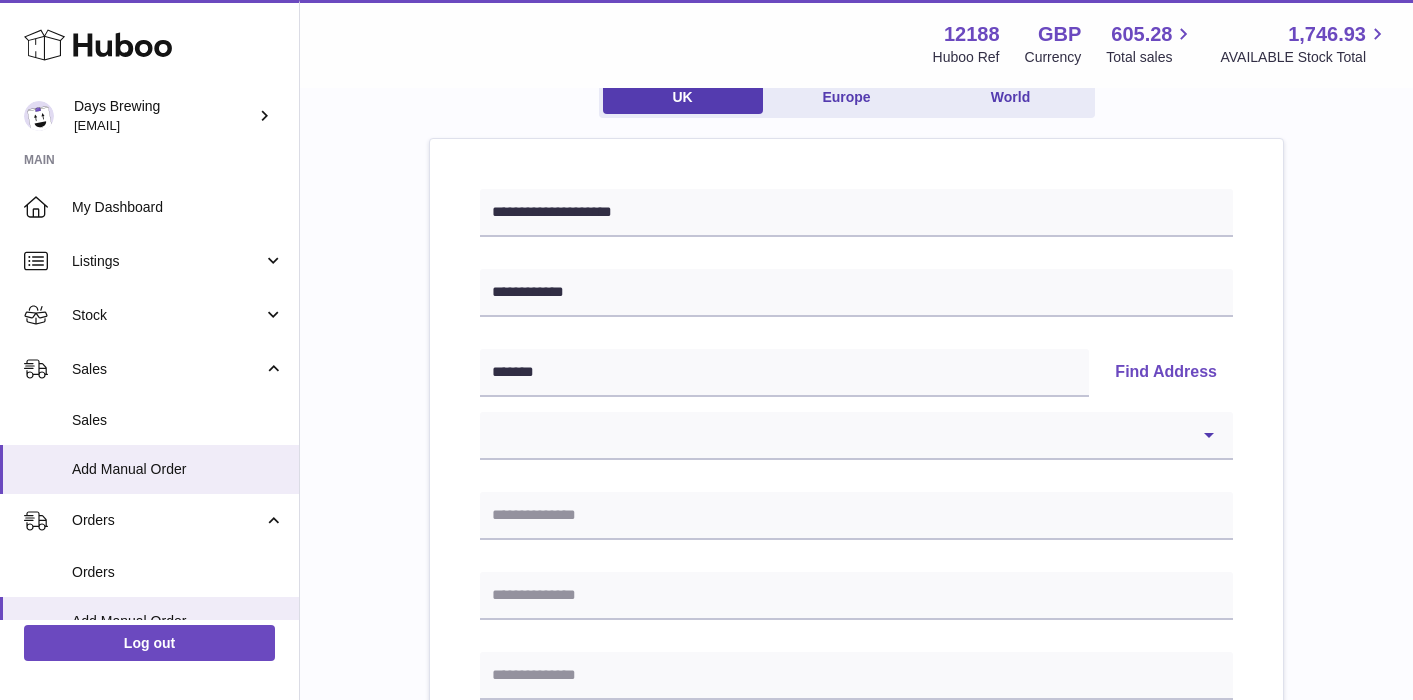 scroll, scrollTop: 217, scrollLeft: 0, axis: vertical 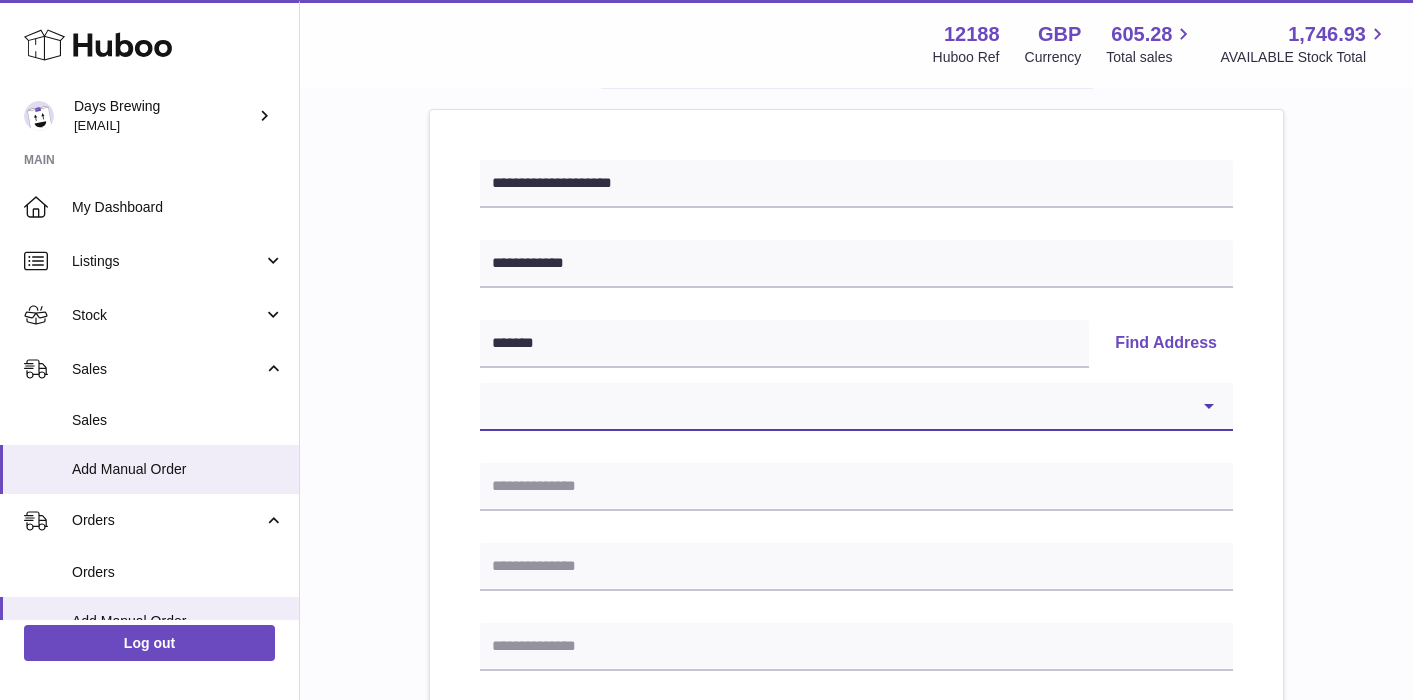 click on "**********" at bounding box center (856, 407) 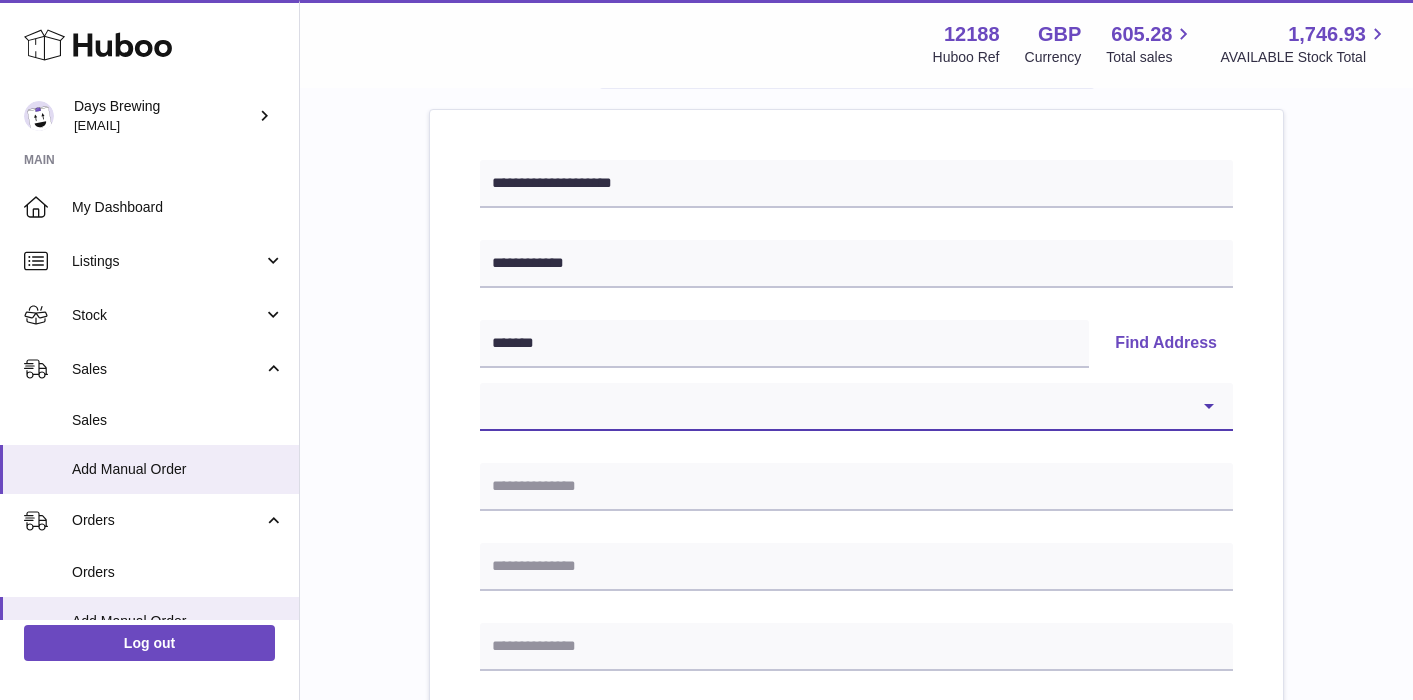 select on "*" 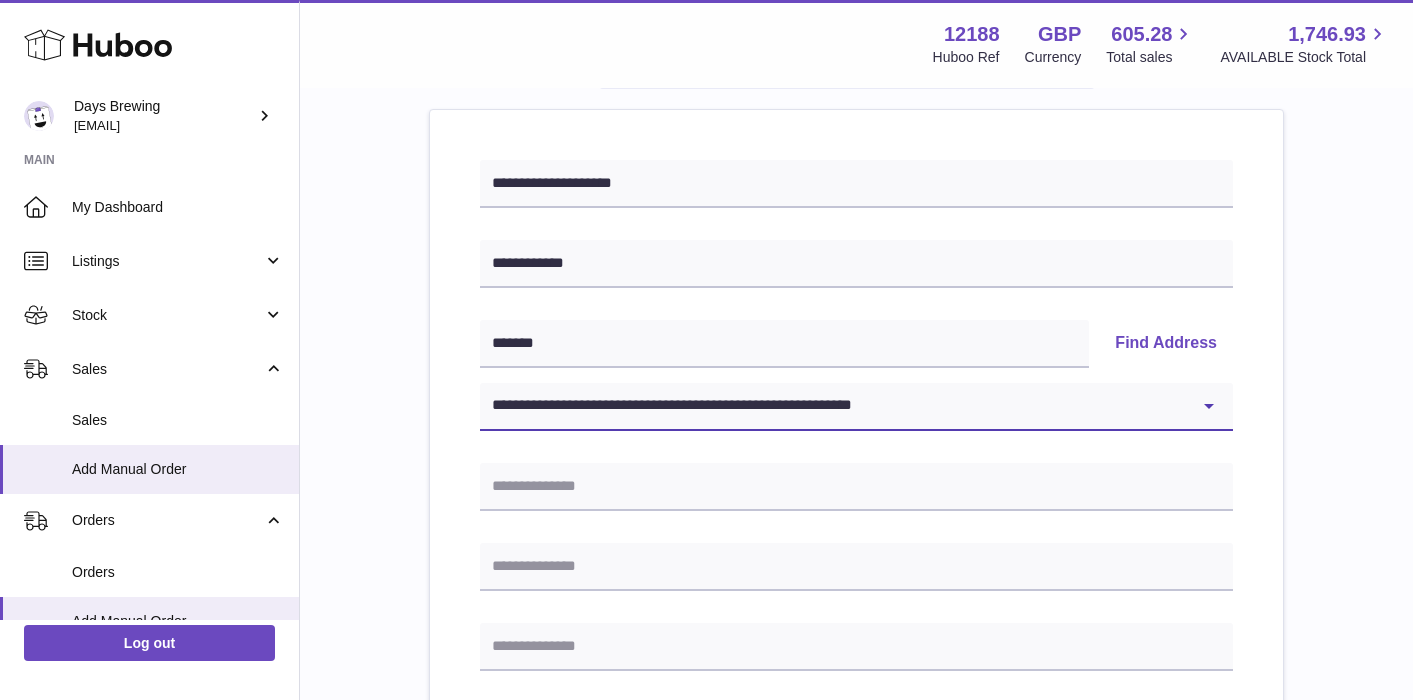type on "**********" 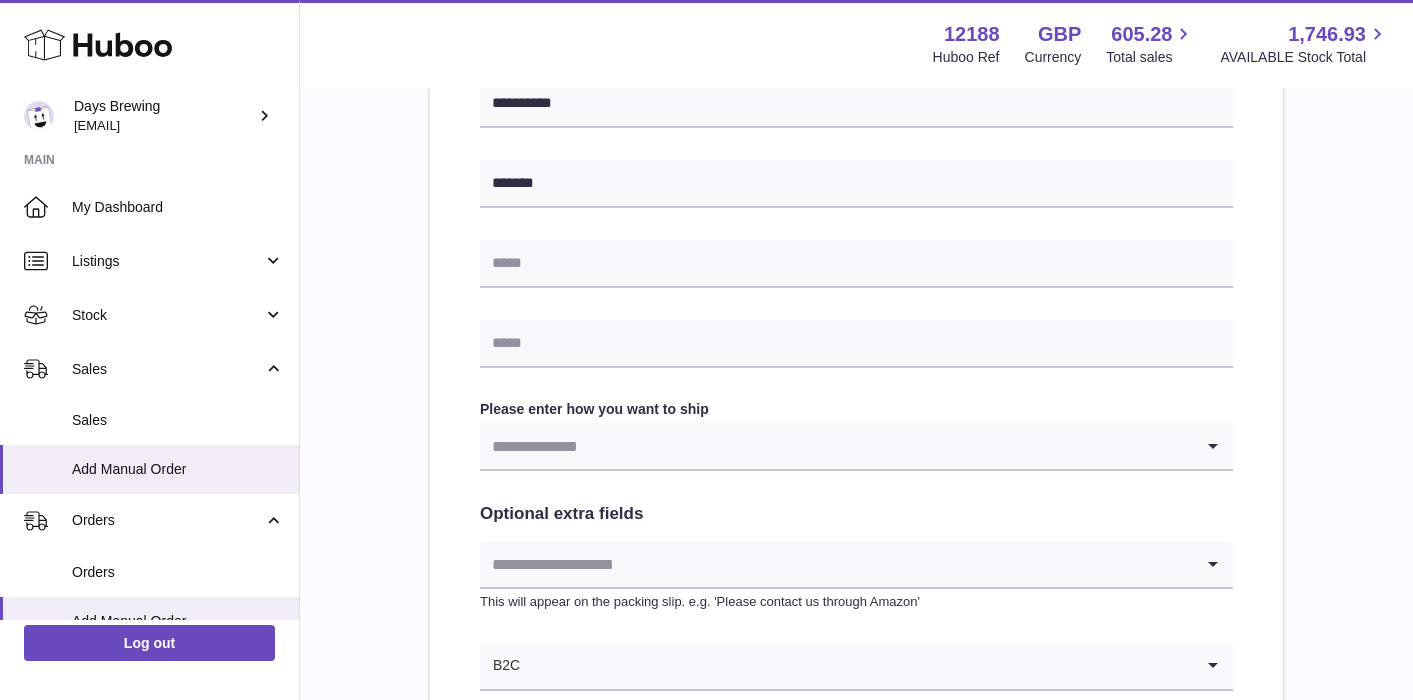 scroll, scrollTop: 783, scrollLeft: 0, axis: vertical 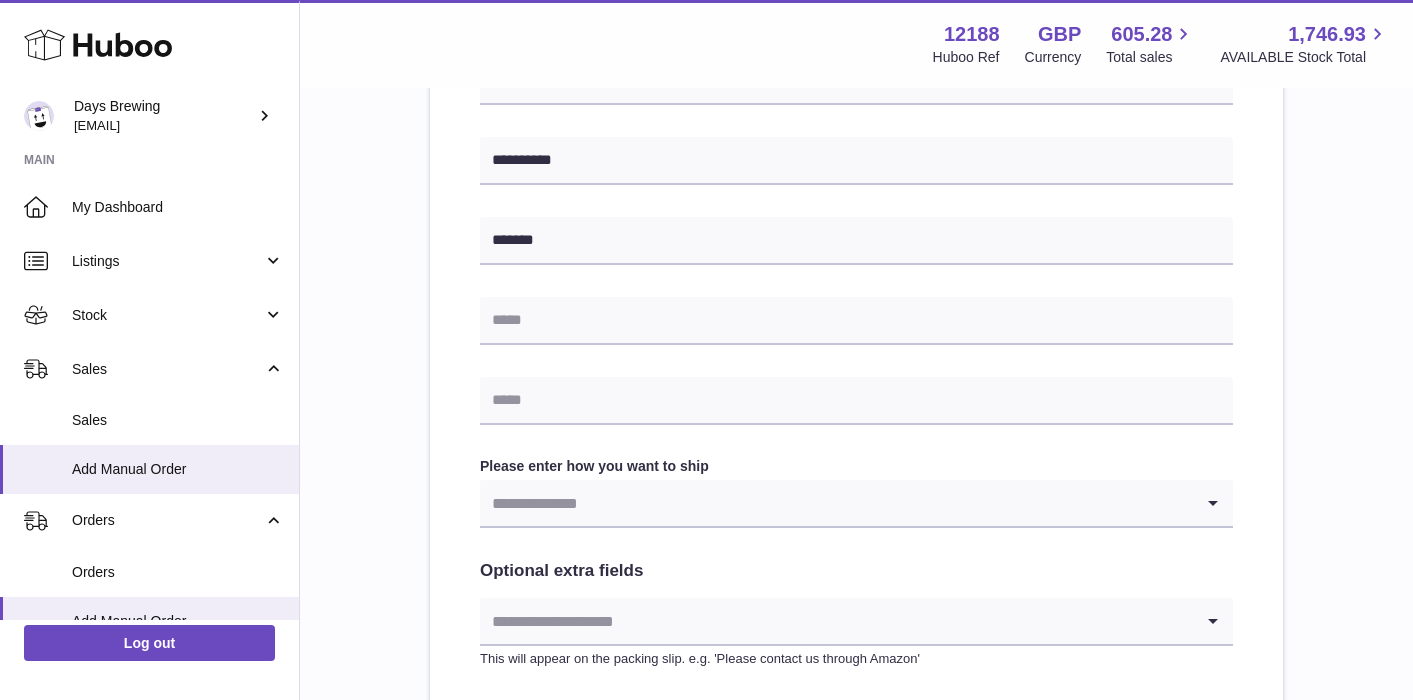 click at bounding box center (836, 503) 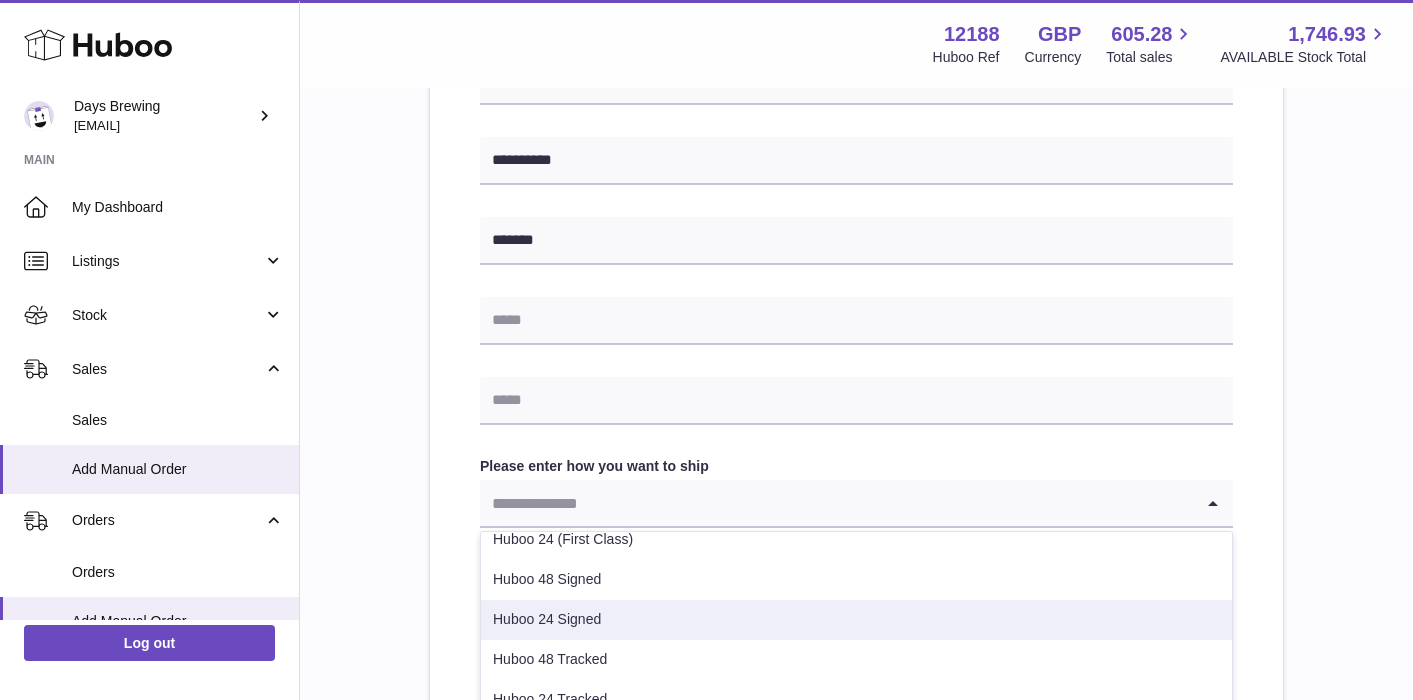 scroll, scrollTop: 70, scrollLeft: 0, axis: vertical 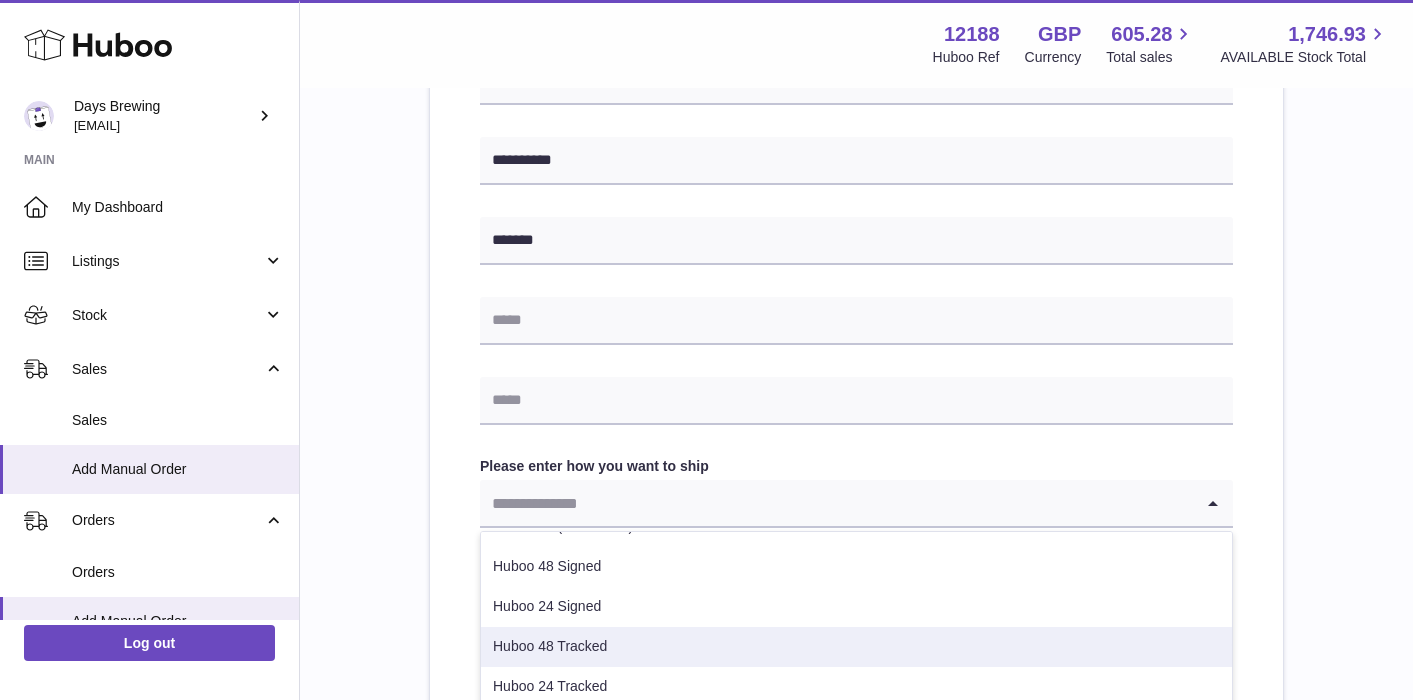 click on "Huboo 48 Tracked" at bounding box center [856, 647] 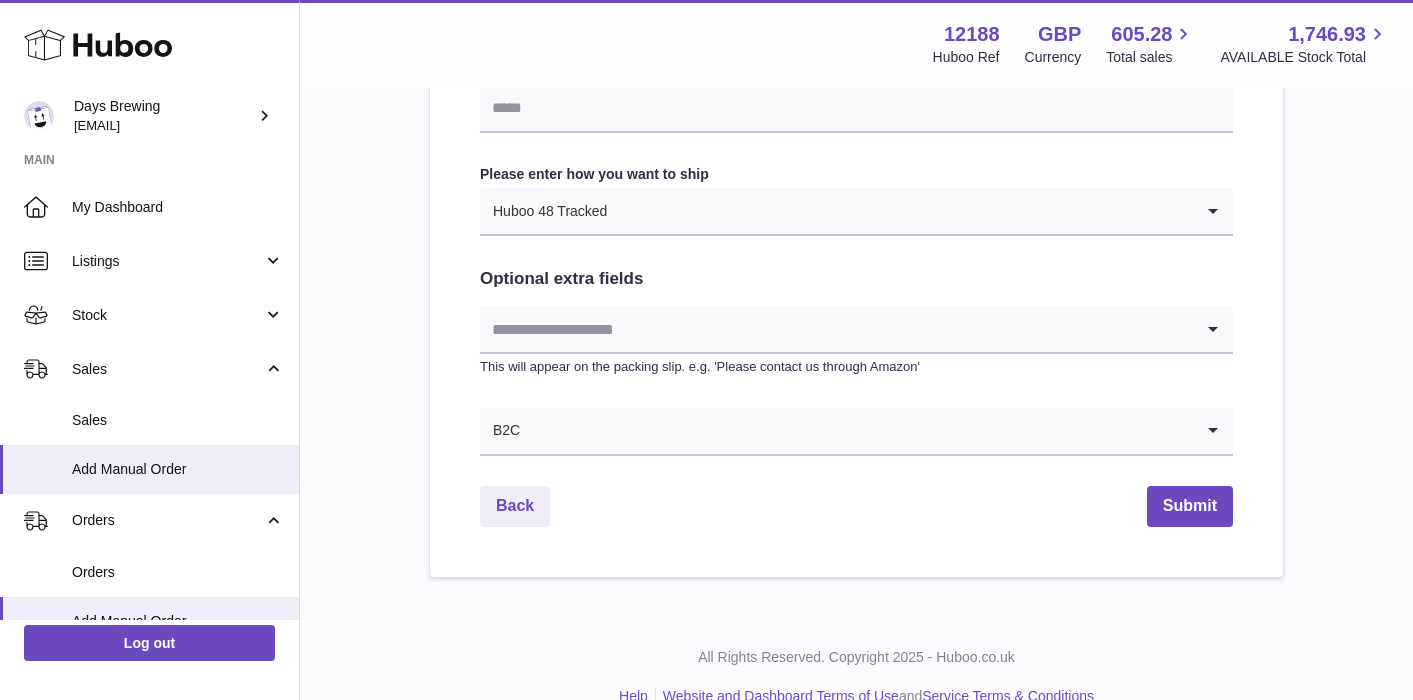 scroll, scrollTop: 1096, scrollLeft: 0, axis: vertical 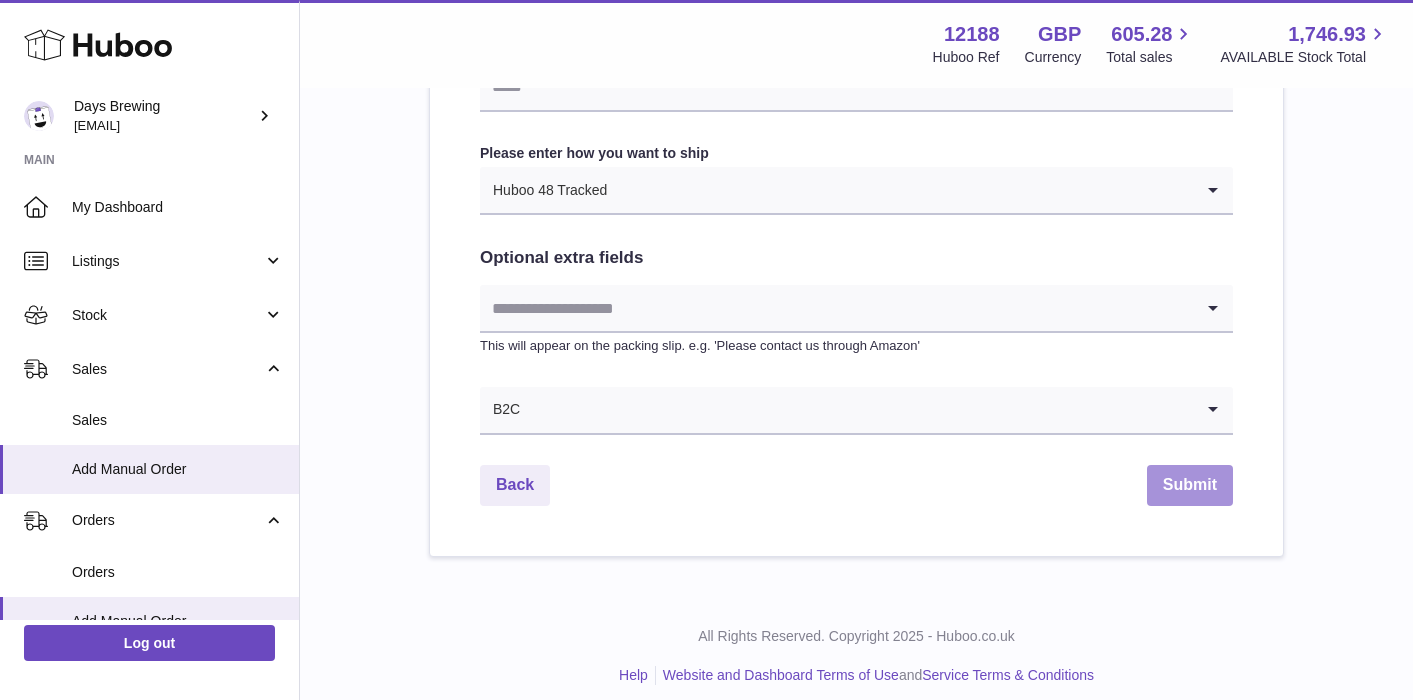 click on "Submit" at bounding box center [1190, 485] 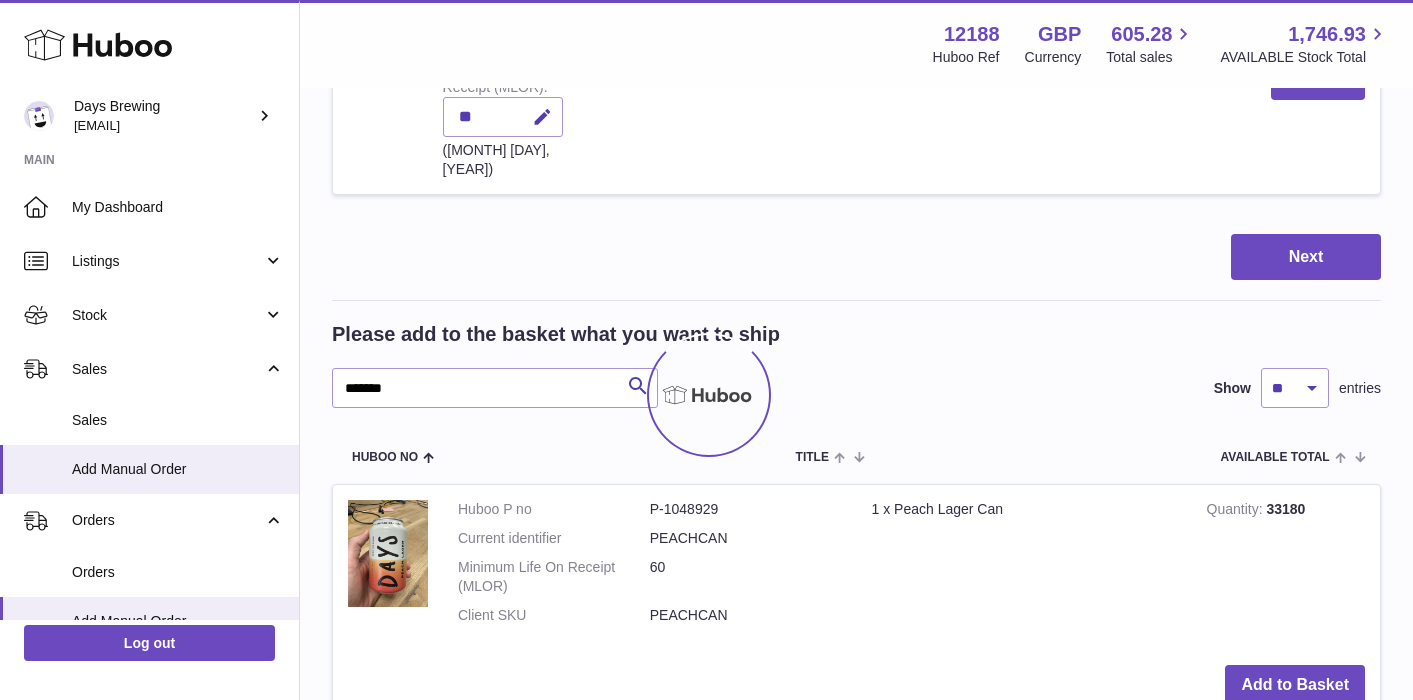 scroll, scrollTop: 0, scrollLeft: 0, axis: both 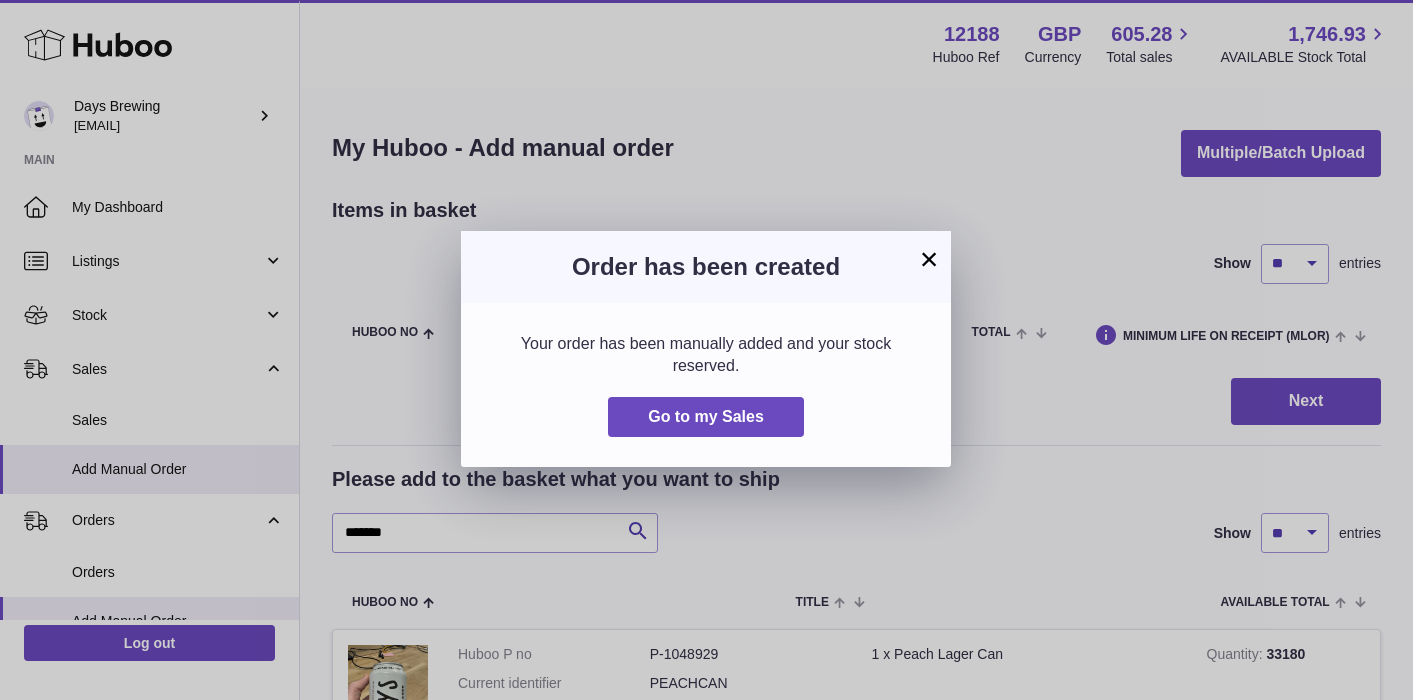 click on "×" at bounding box center (929, 259) 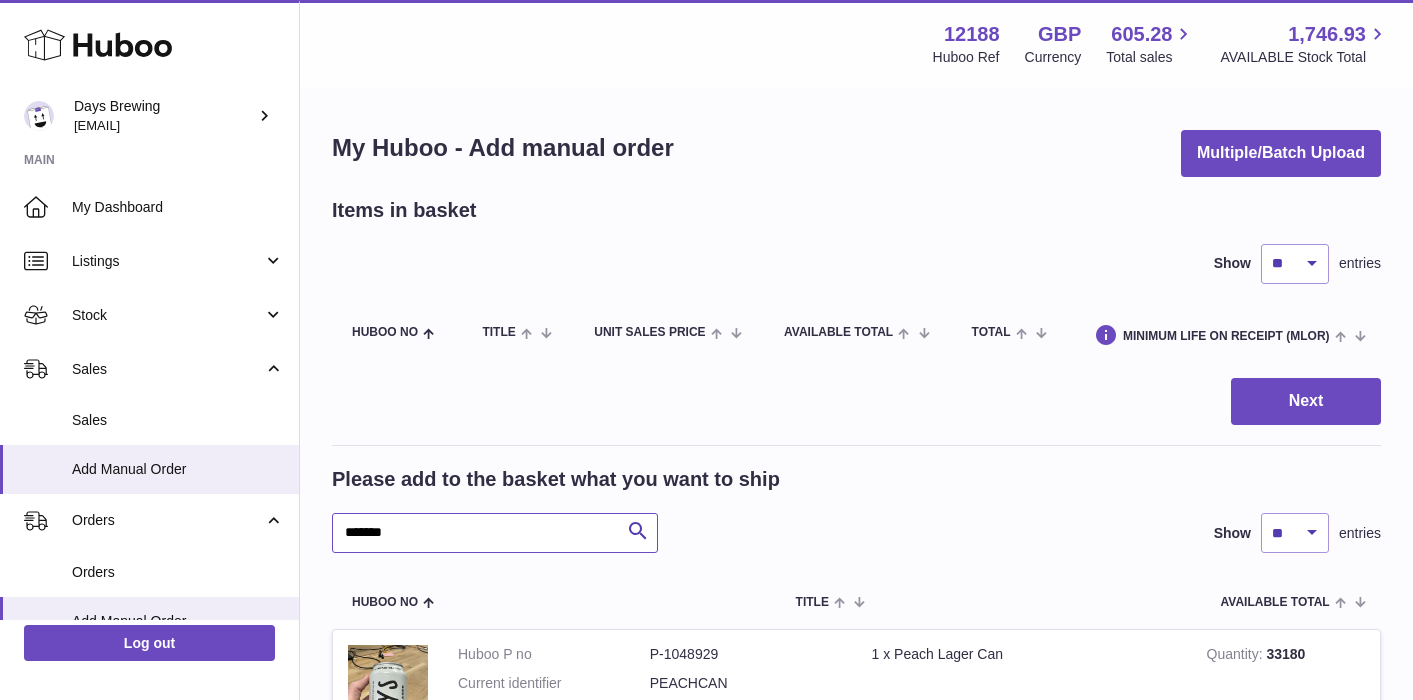 click on "*******" at bounding box center [495, 533] 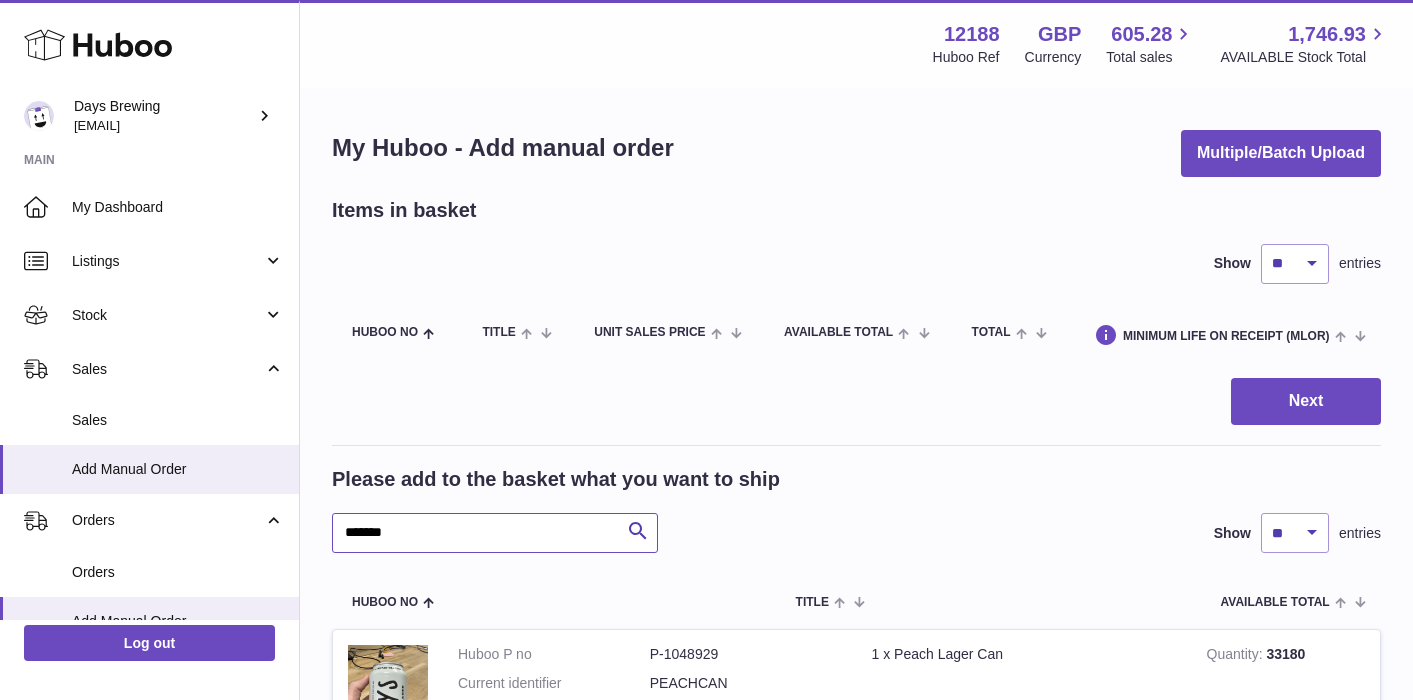 click on "*******" at bounding box center [495, 533] 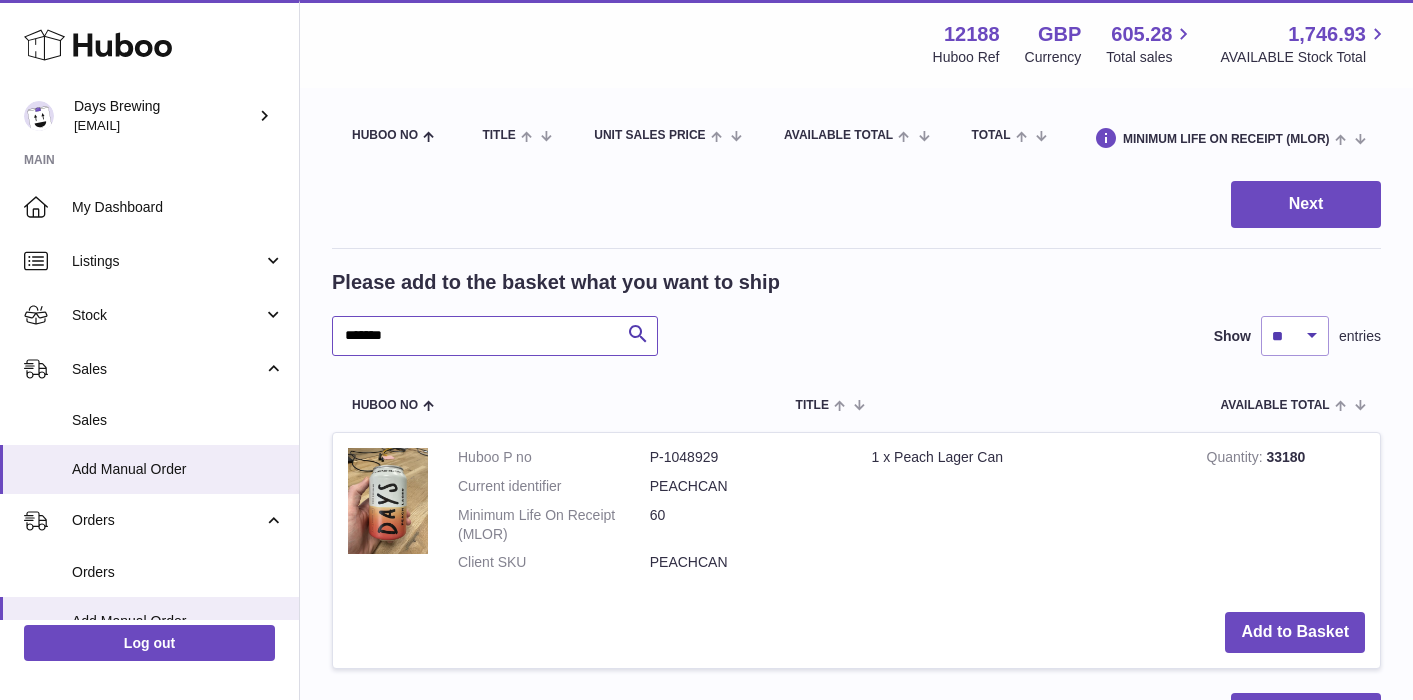 scroll, scrollTop: 199, scrollLeft: 0, axis: vertical 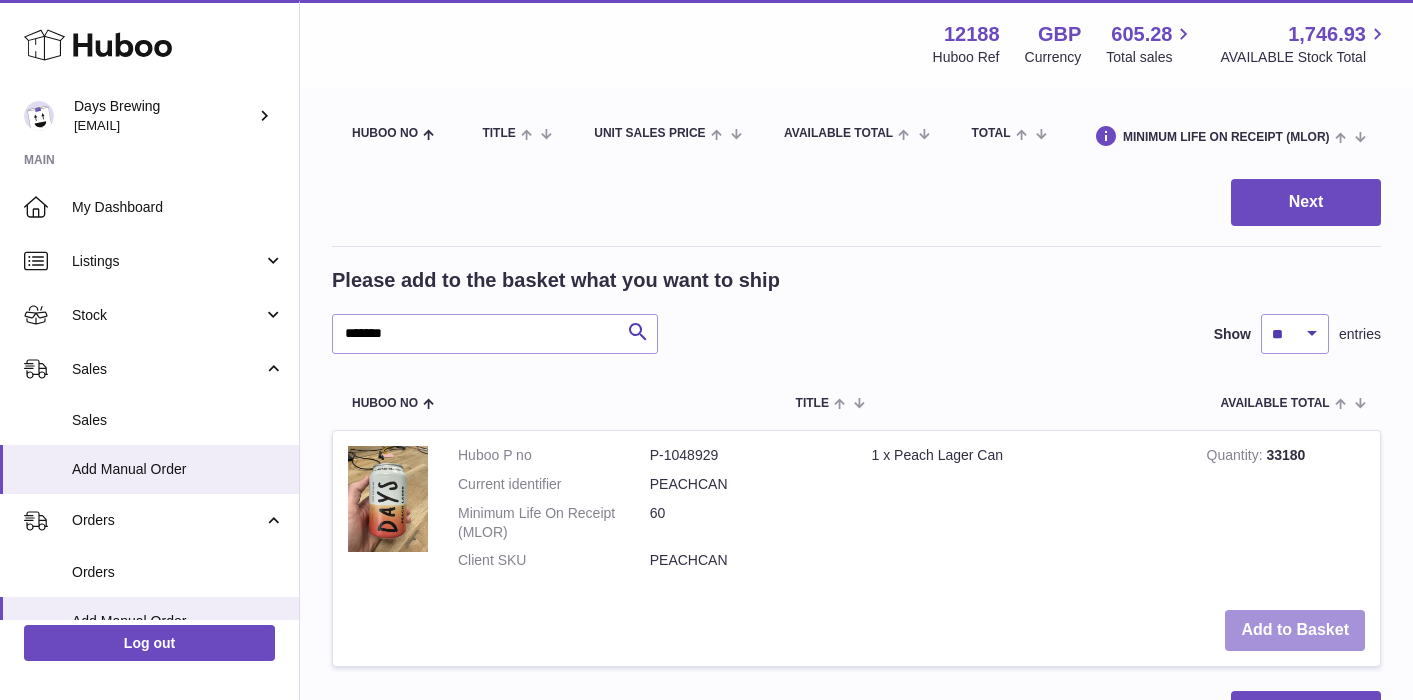click on "Add to Basket" at bounding box center [1295, 630] 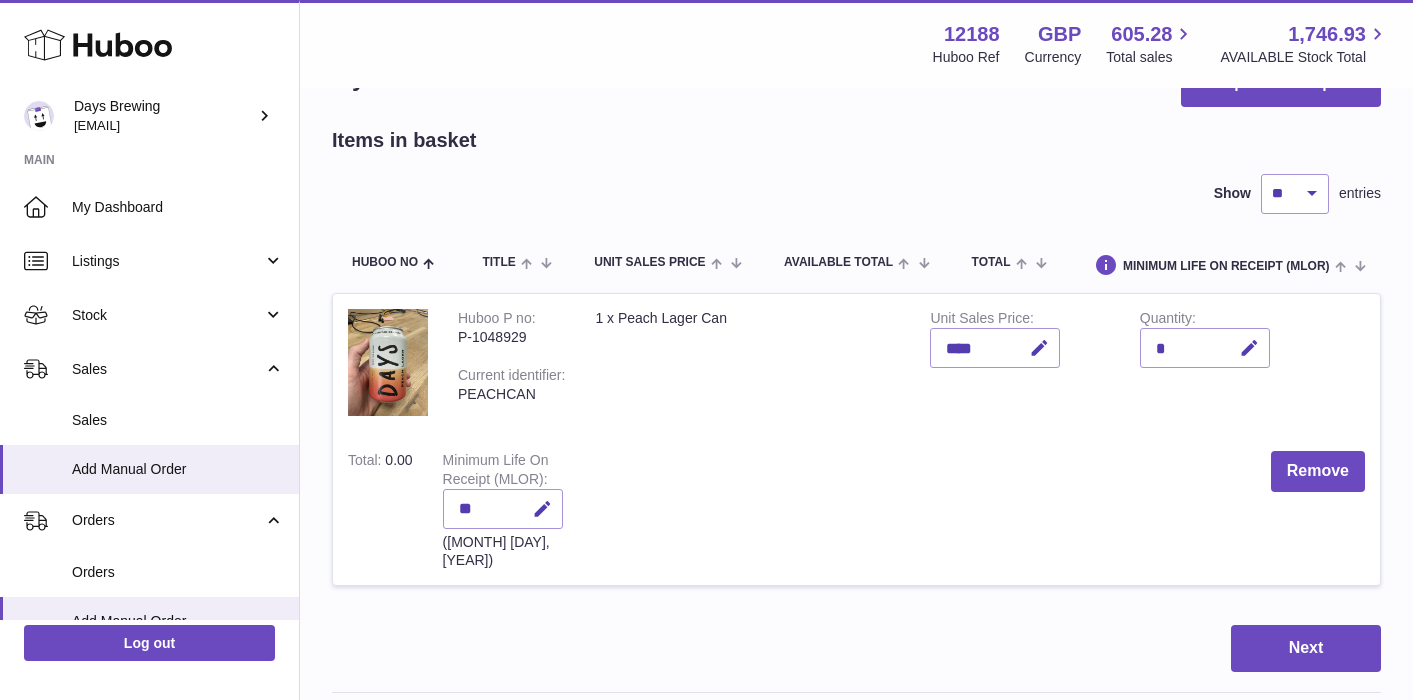 scroll, scrollTop: 63, scrollLeft: 0, axis: vertical 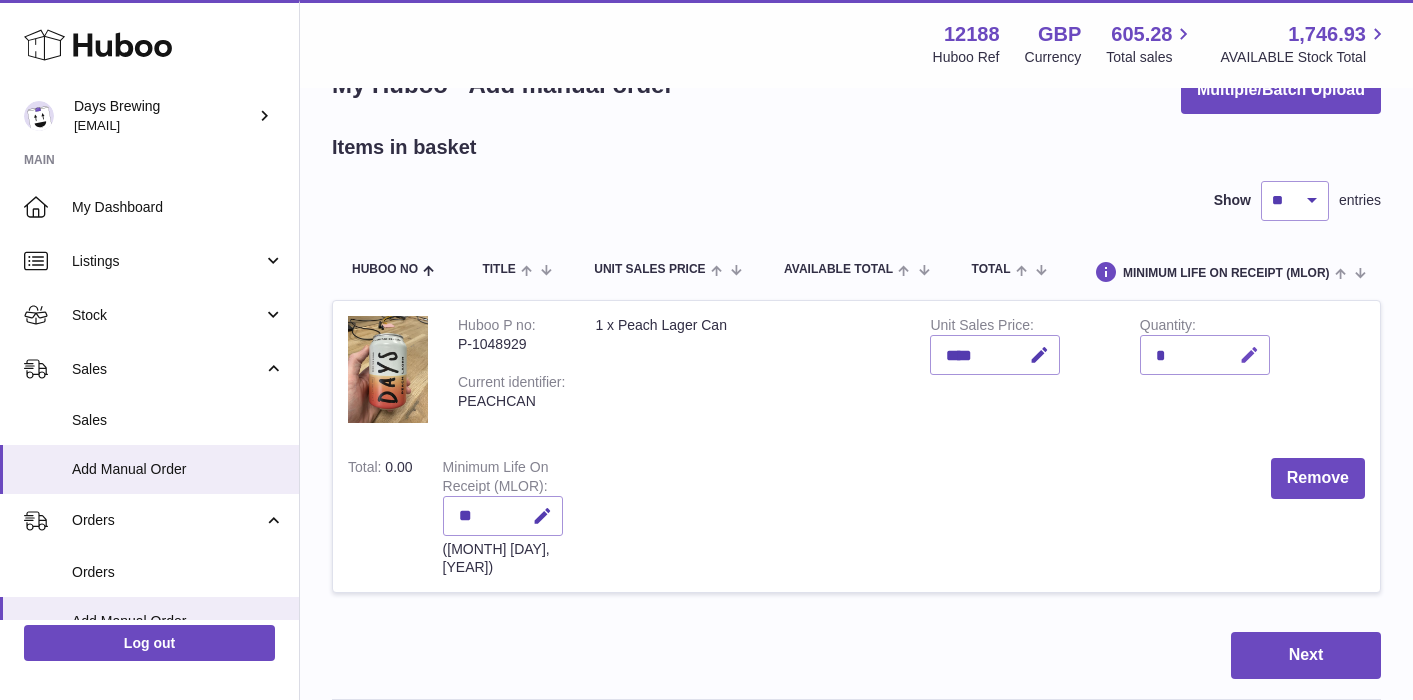 click at bounding box center (1249, 355) 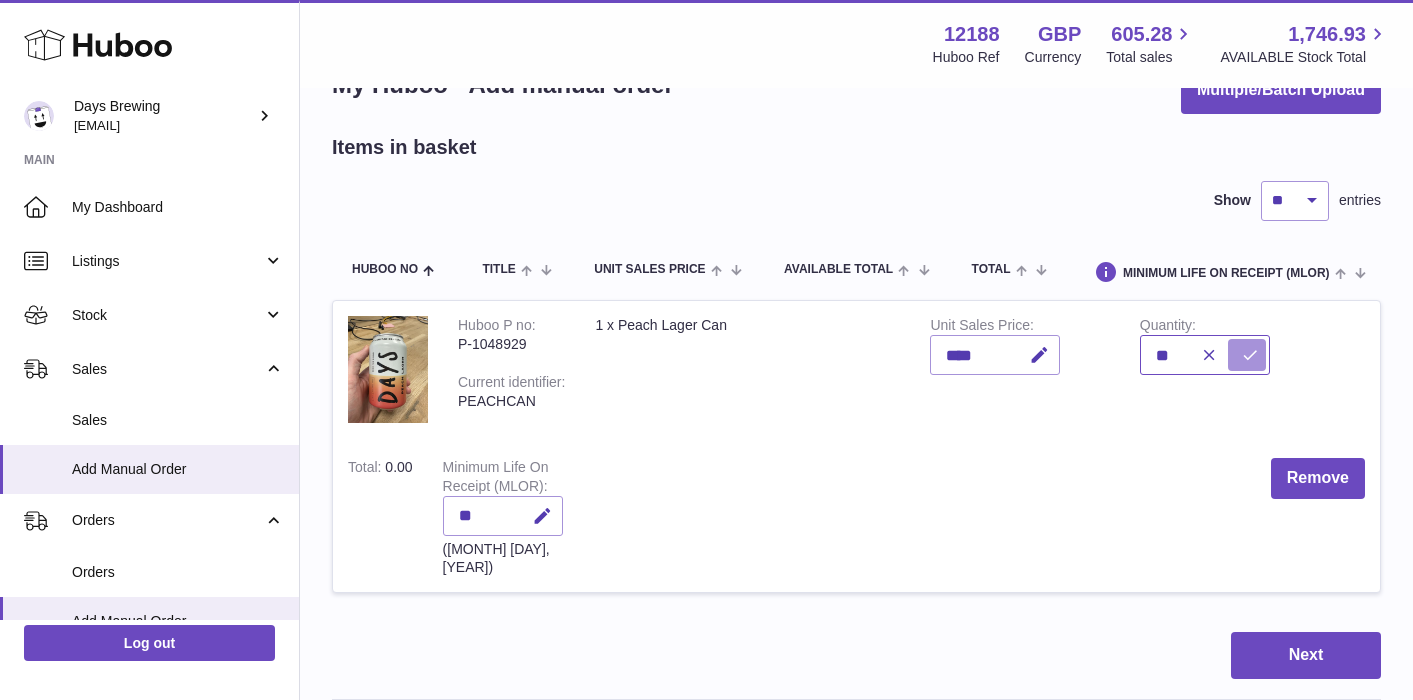 type on "**" 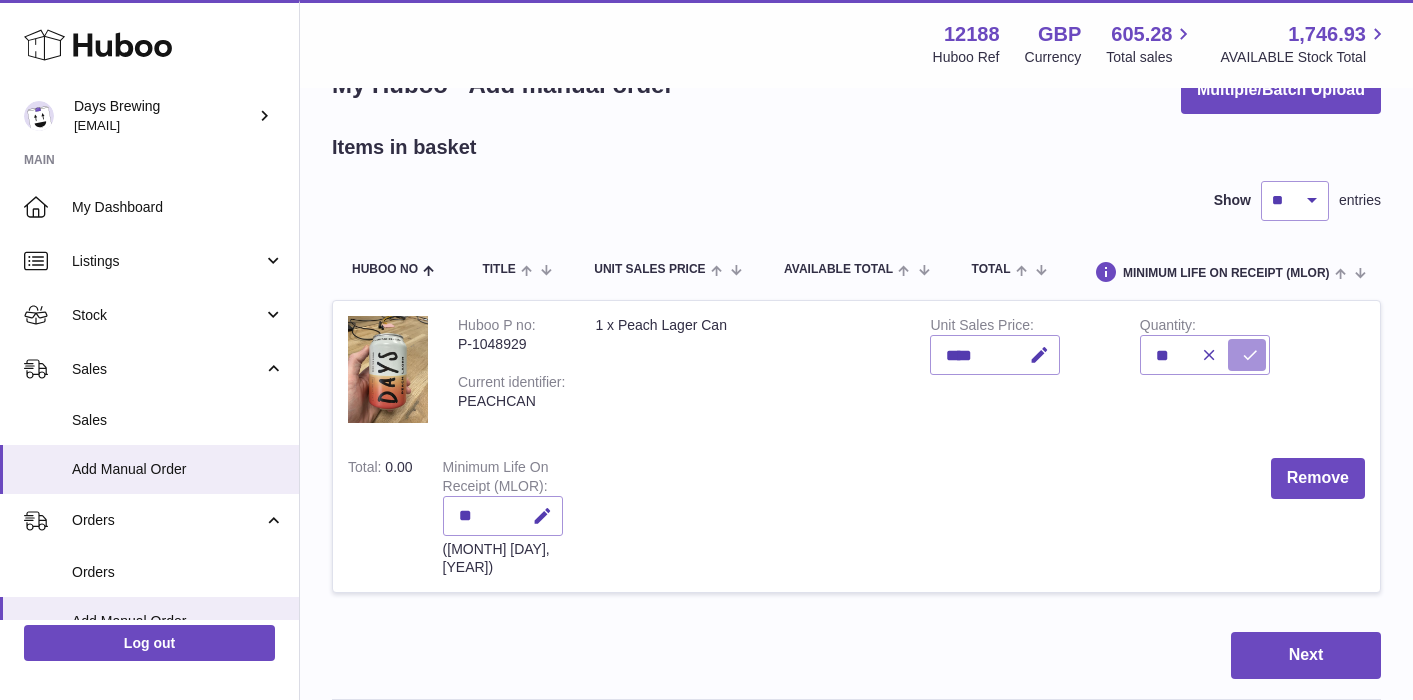 click at bounding box center (1250, 355) 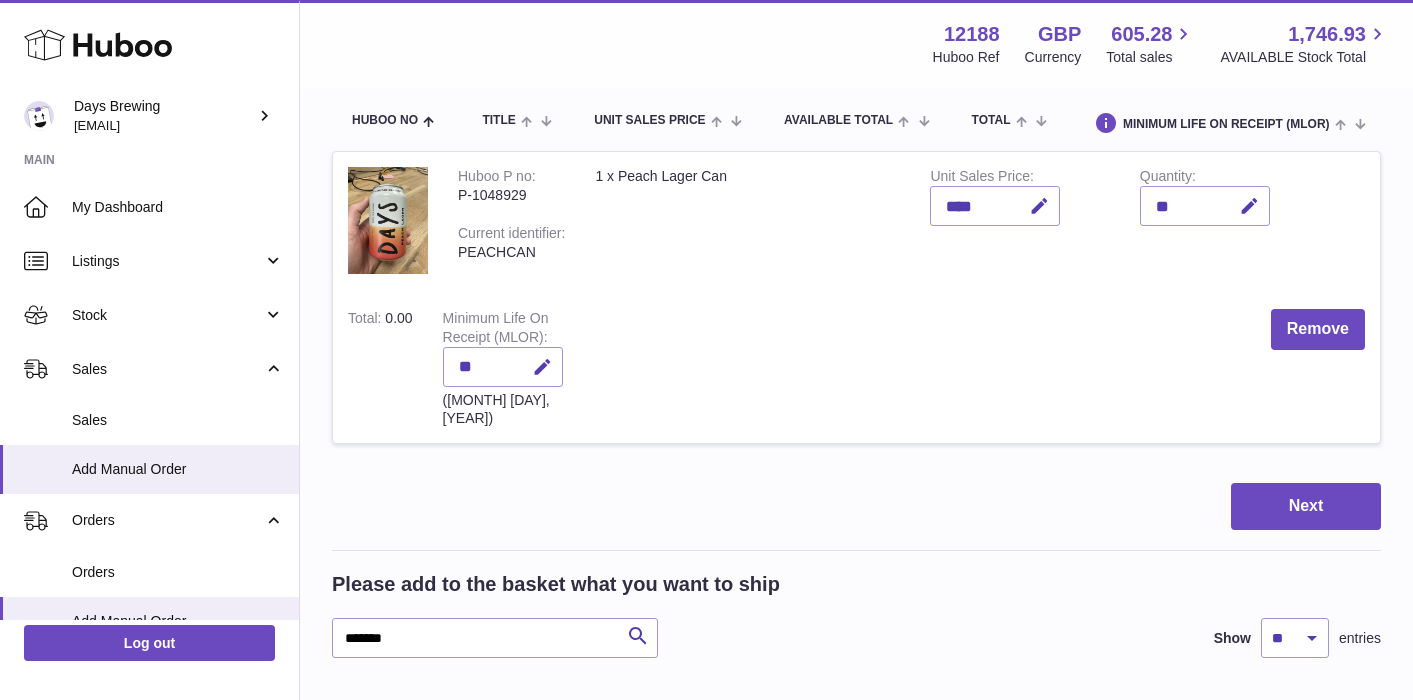 scroll, scrollTop: 267, scrollLeft: 0, axis: vertical 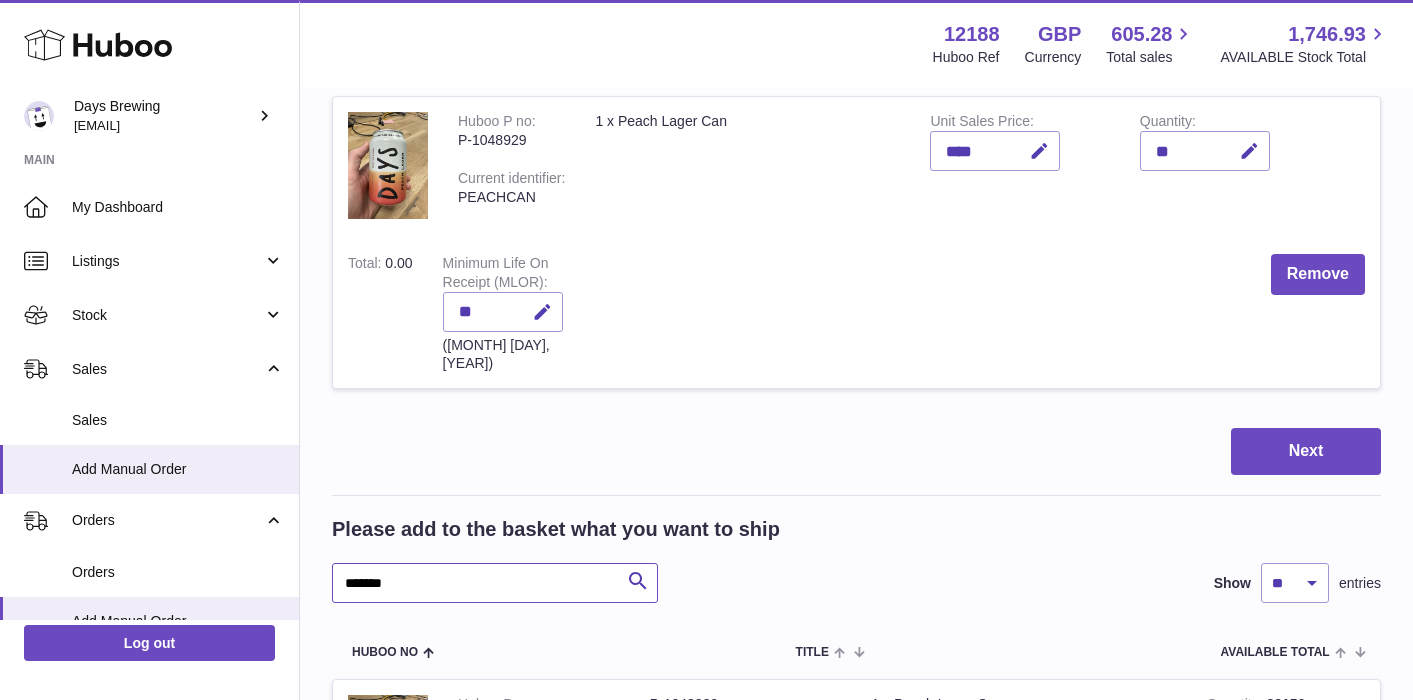 drag, startPoint x: 452, startPoint y: 554, endPoint x: 485, endPoint y: 583, distance: 43.931767 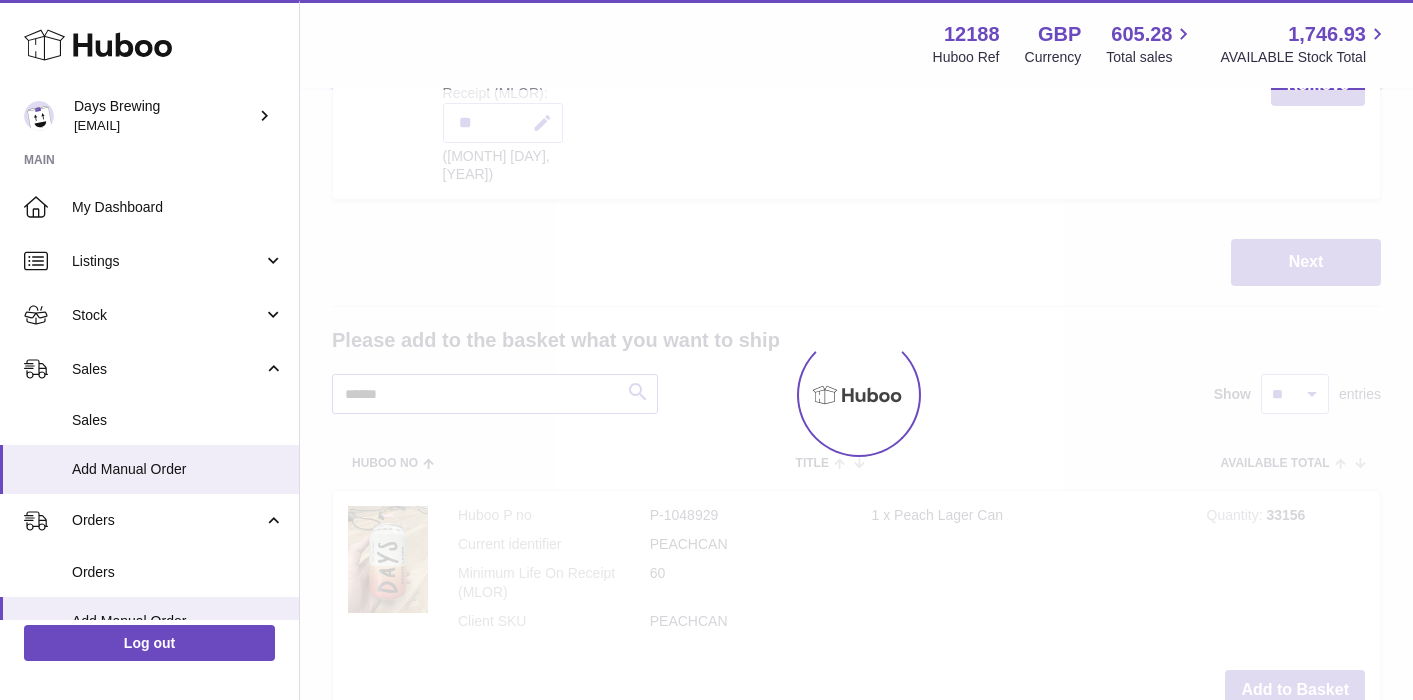 scroll, scrollTop: 533, scrollLeft: 0, axis: vertical 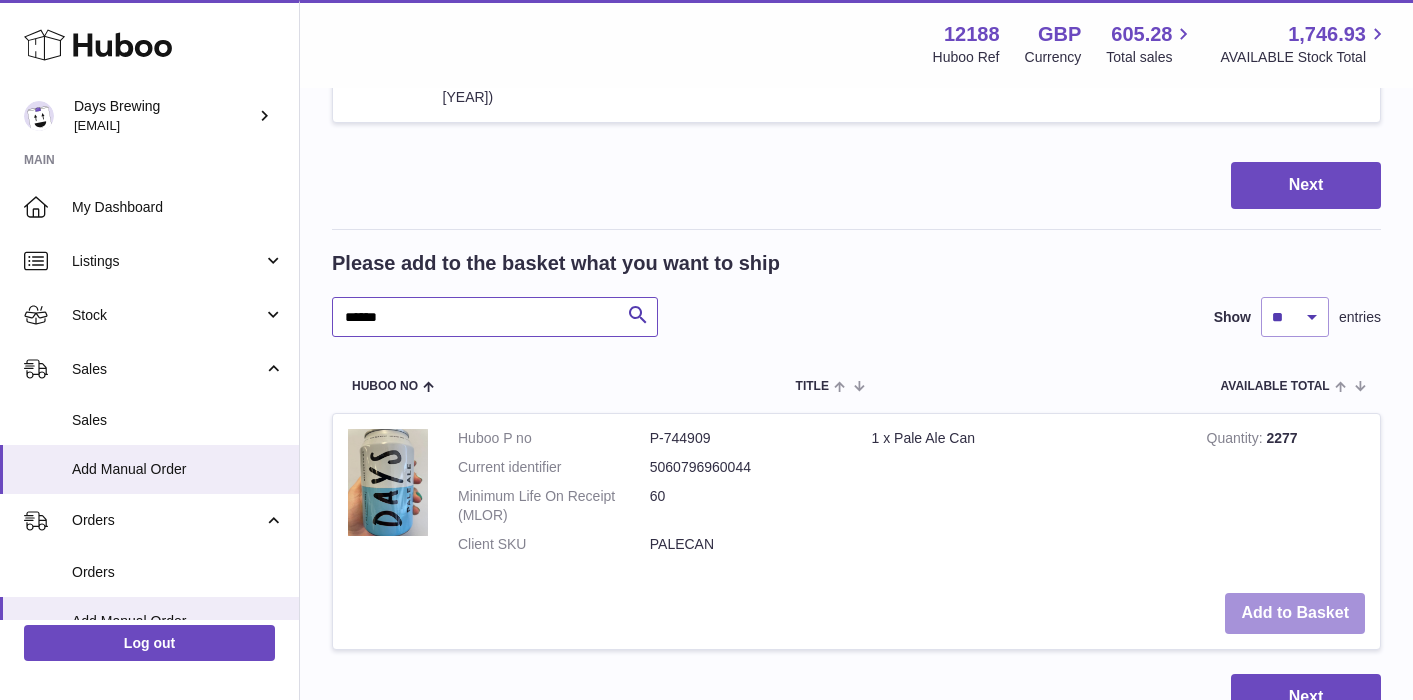 type on "******" 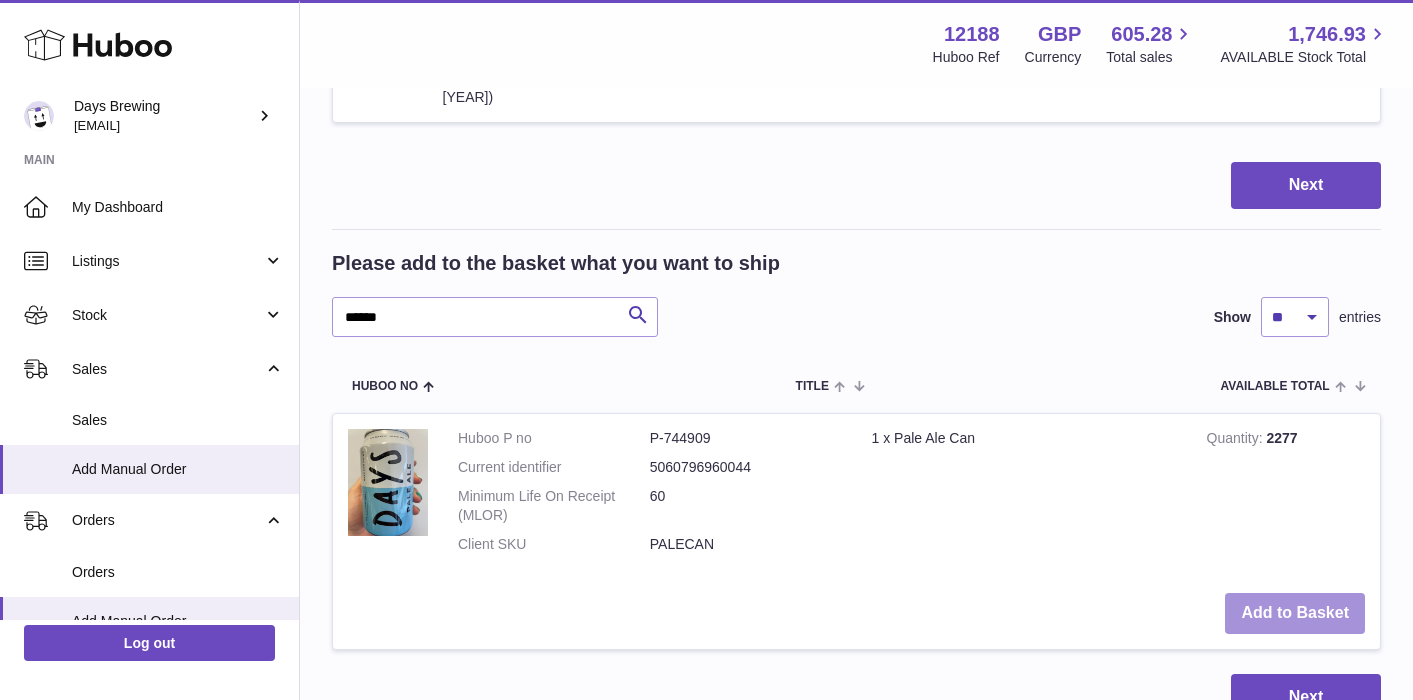 click on "Add to Basket" at bounding box center (1295, 613) 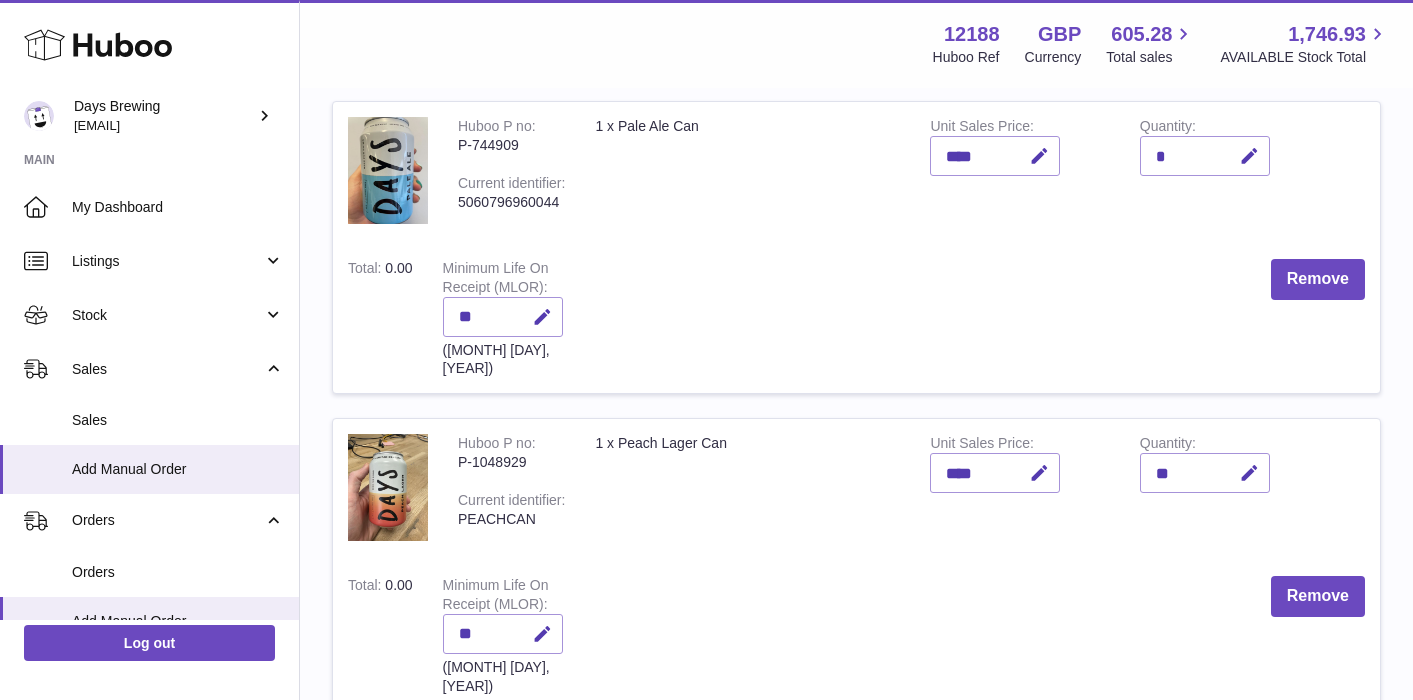 scroll, scrollTop: 237, scrollLeft: 0, axis: vertical 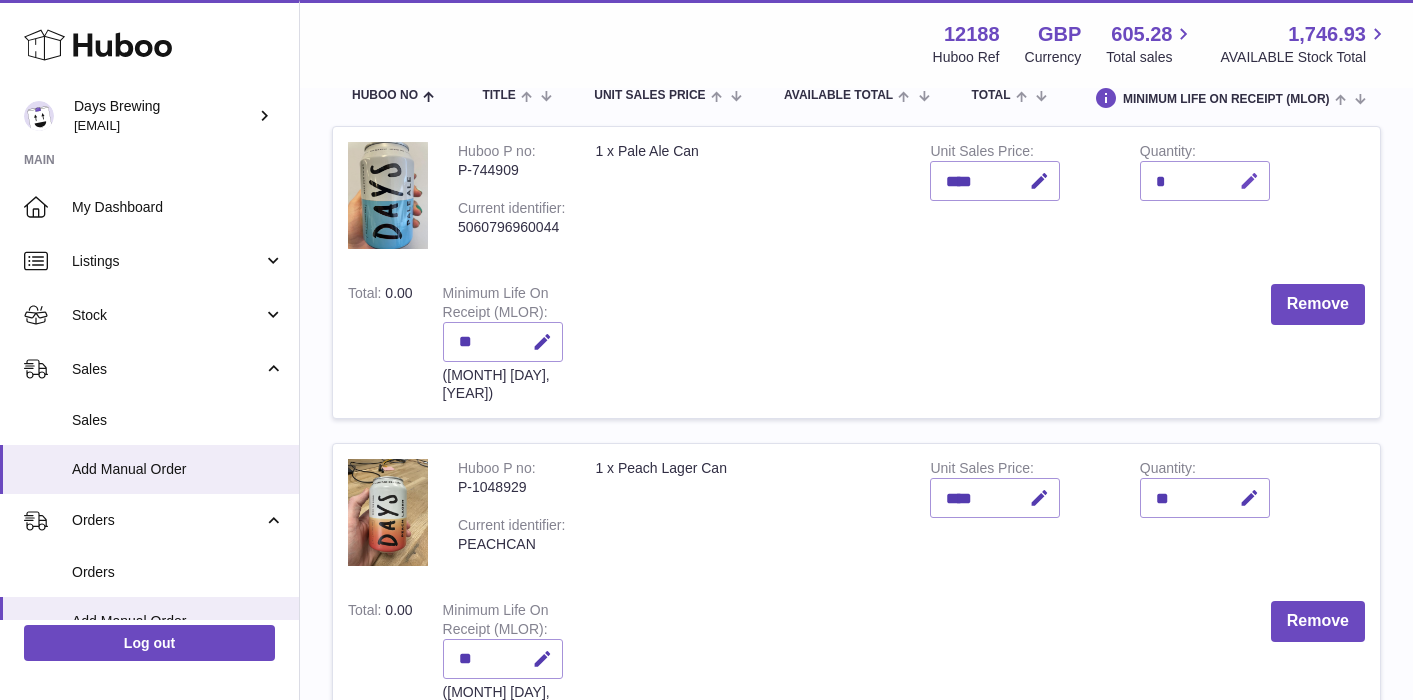 click at bounding box center (1249, 181) 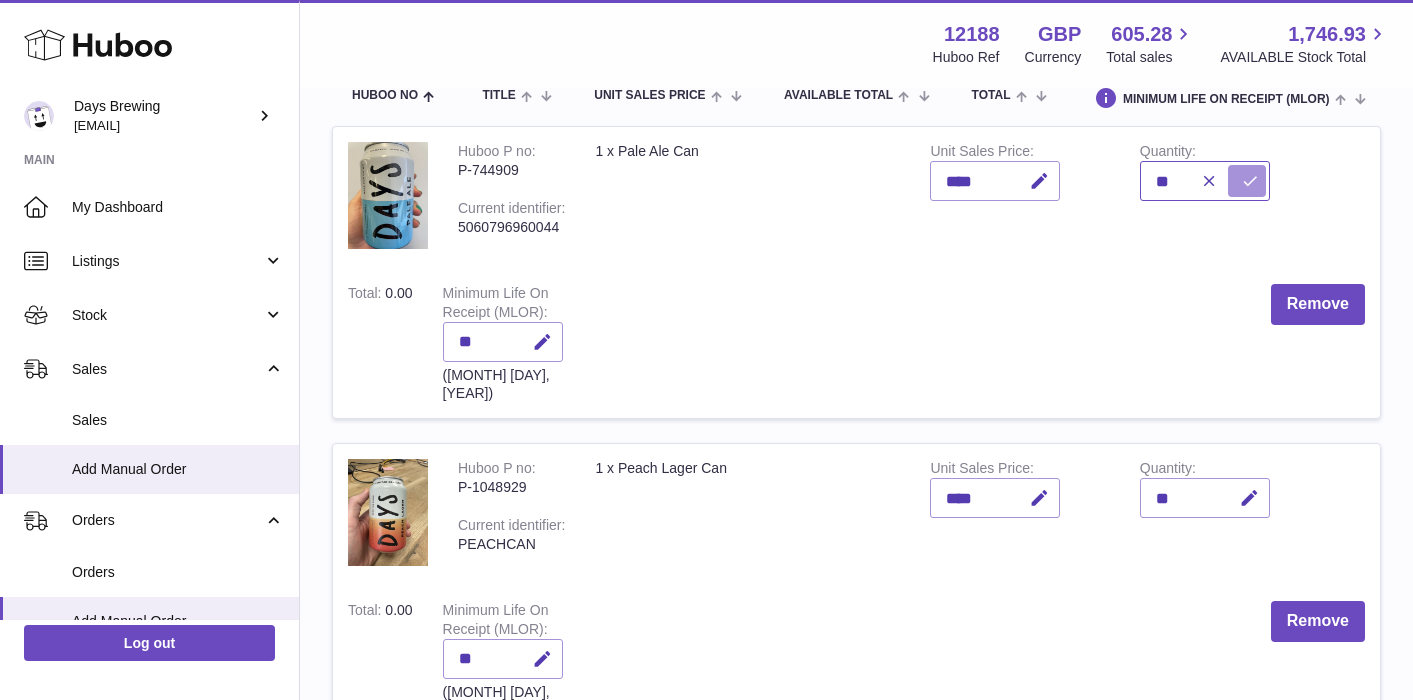 type on "**" 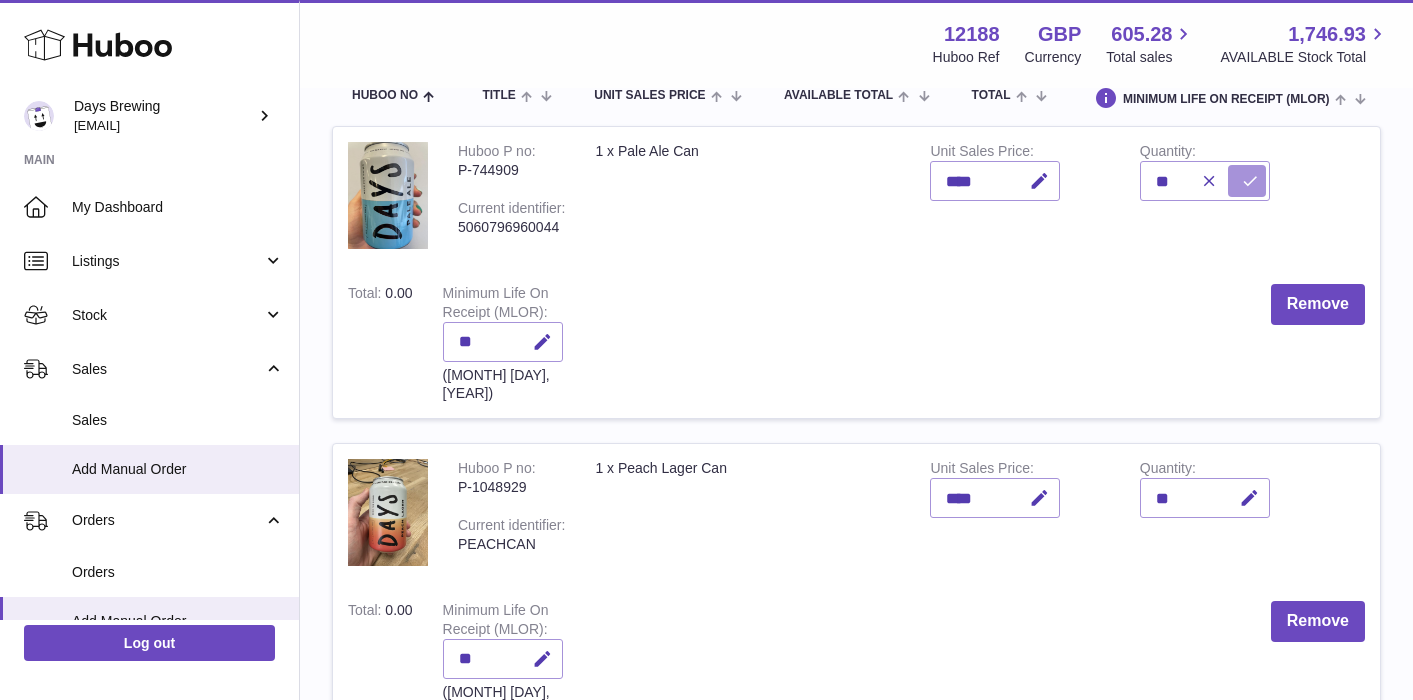 click at bounding box center [1247, 181] 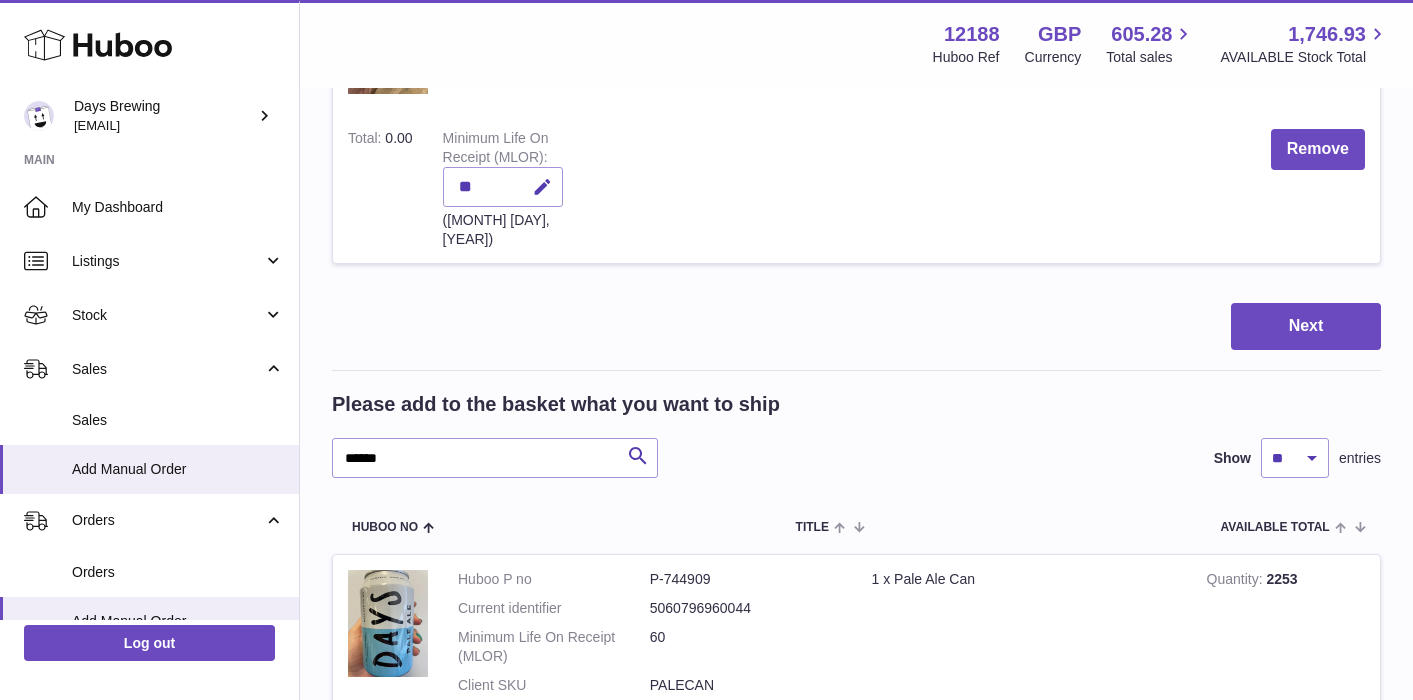 scroll, scrollTop: 825, scrollLeft: 0, axis: vertical 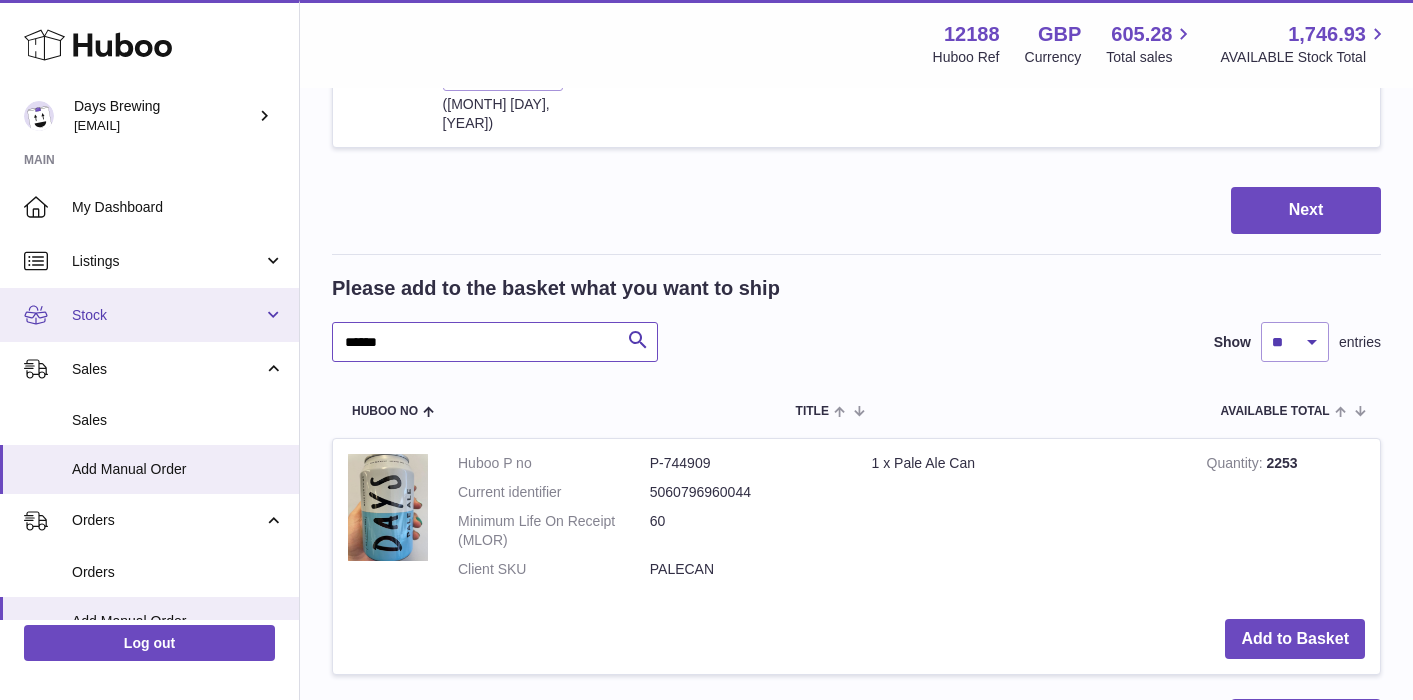 drag, startPoint x: 530, startPoint y: 303, endPoint x: 271, endPoint y: 301, distance: 259.00772 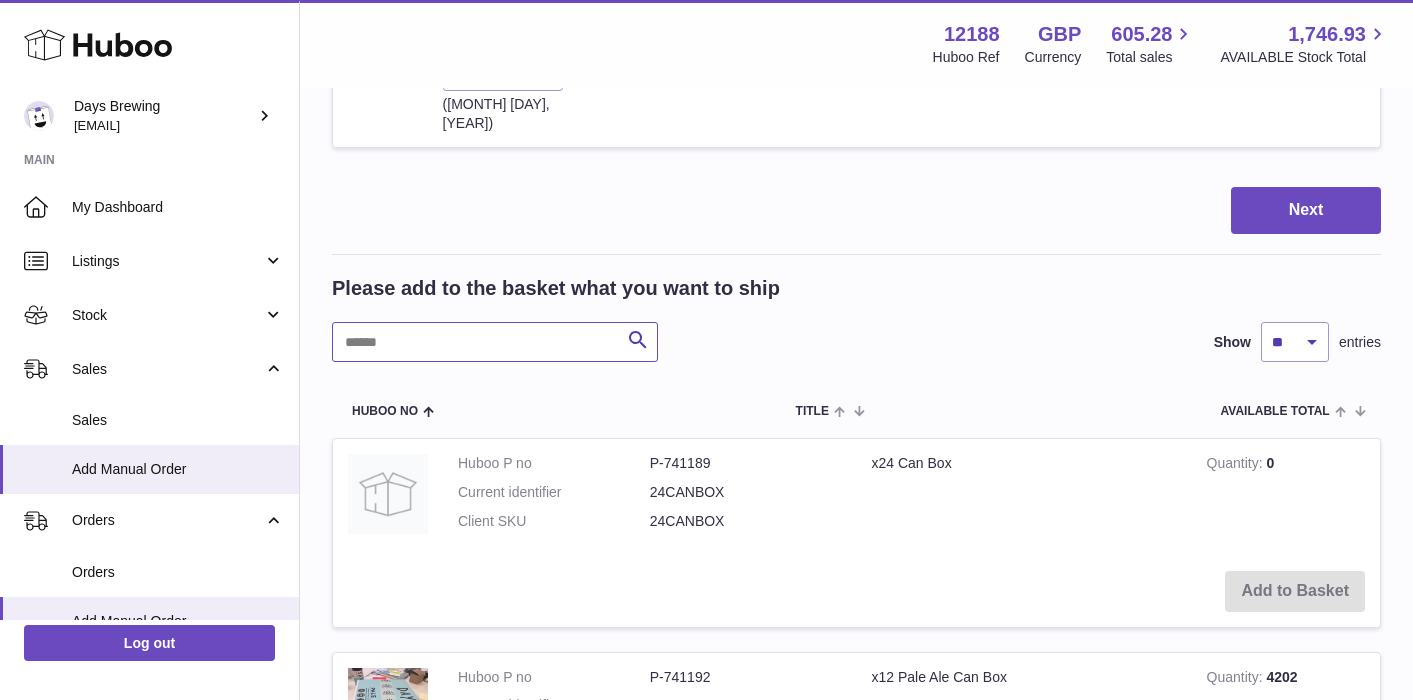 paste on "******" 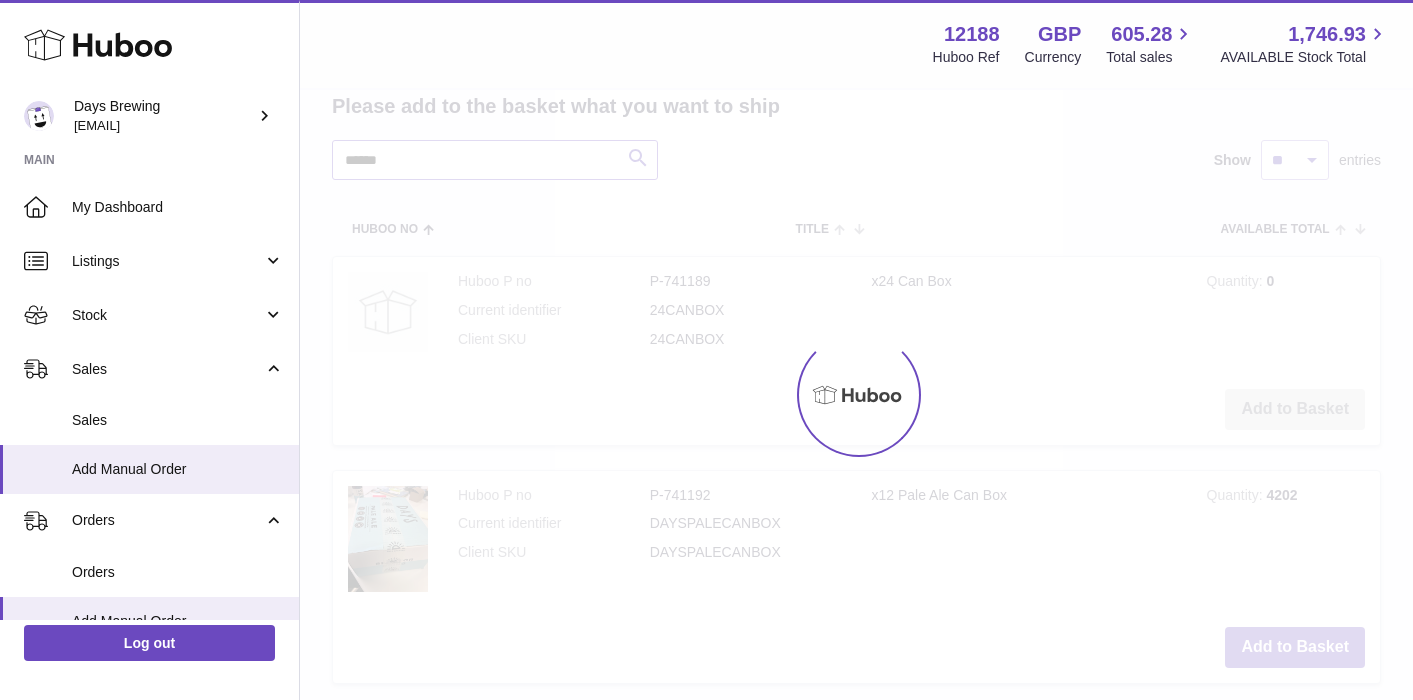 scroll, scrollTop: 991, scrollLeft: 0, axis: vertical 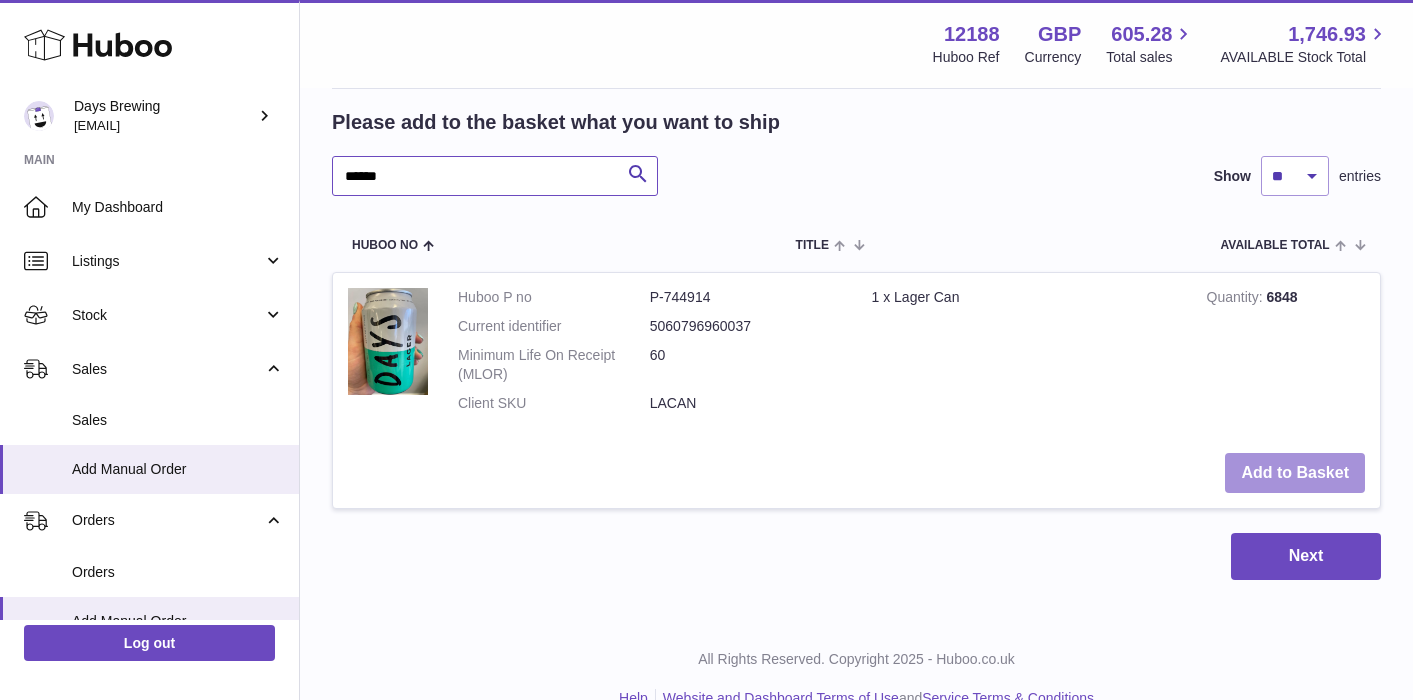 type on "******" 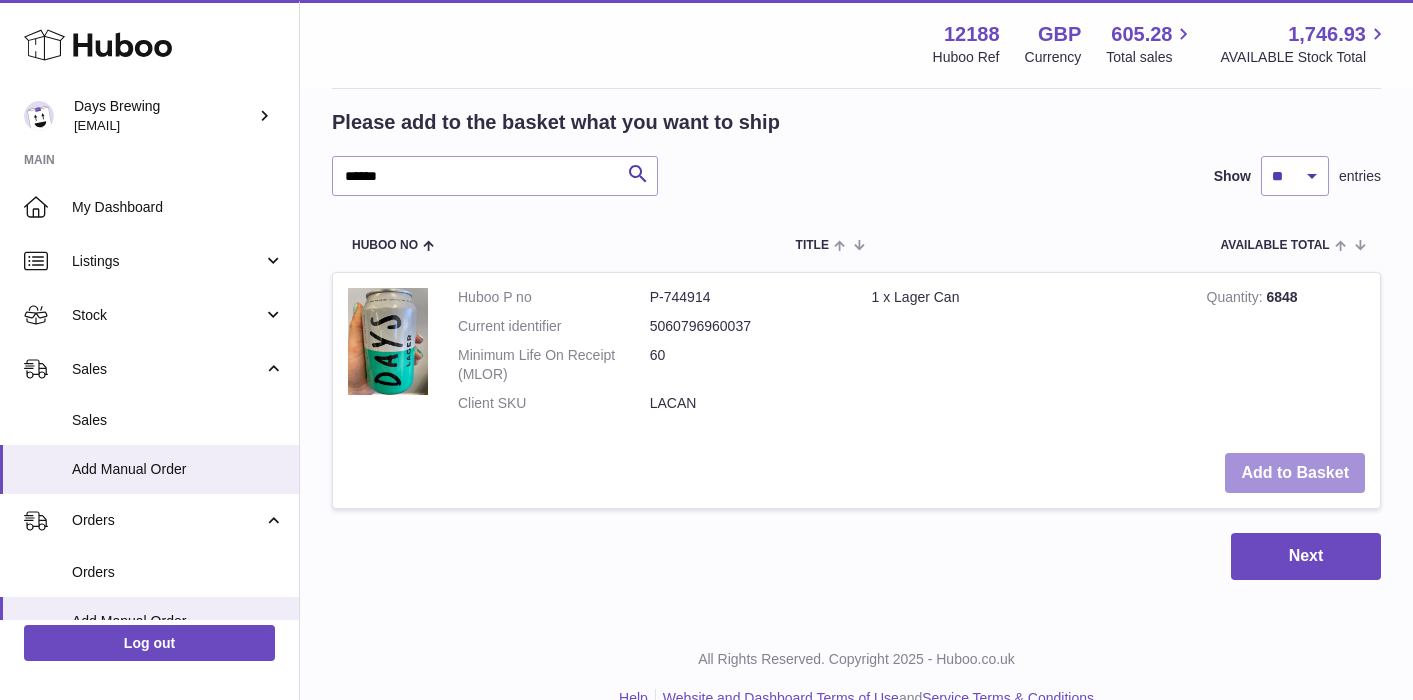 click on "Add to Basket" at bounding box center (1295, 473) 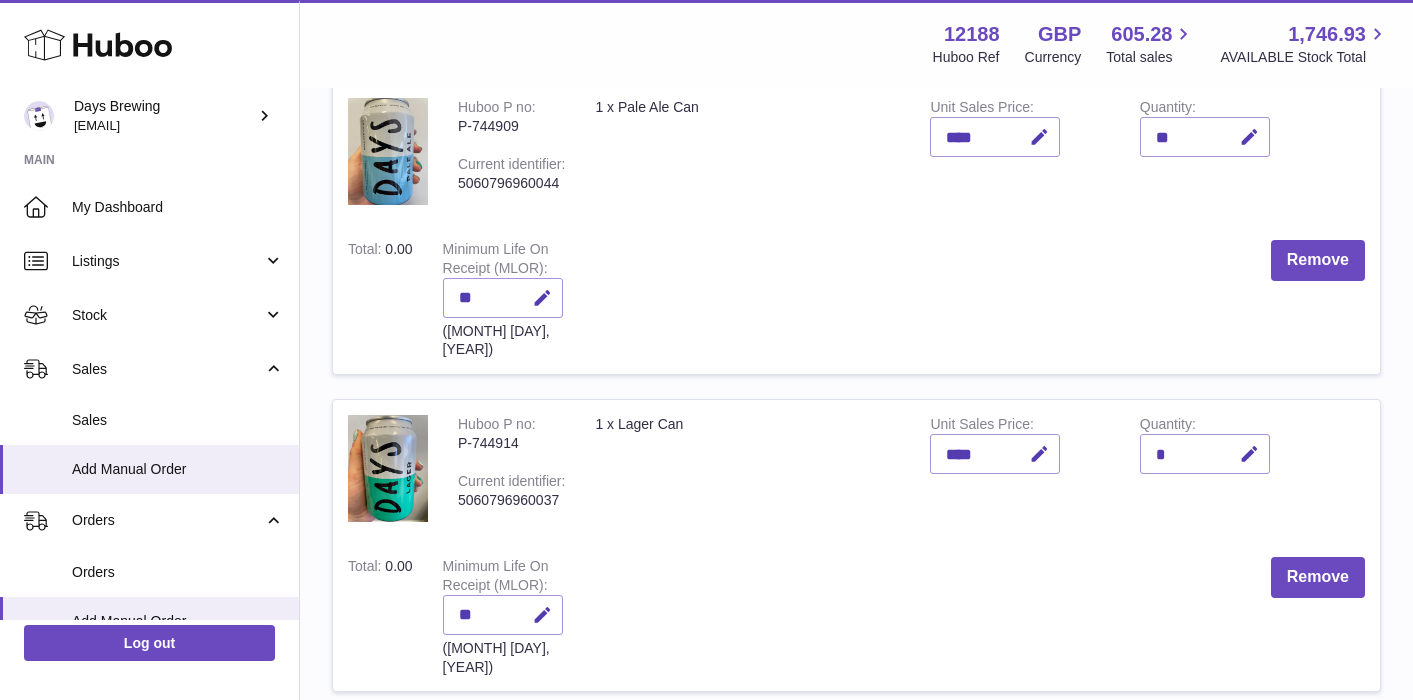scroll, scrollTop: 311, scrollLeft: 0, axis: vertical 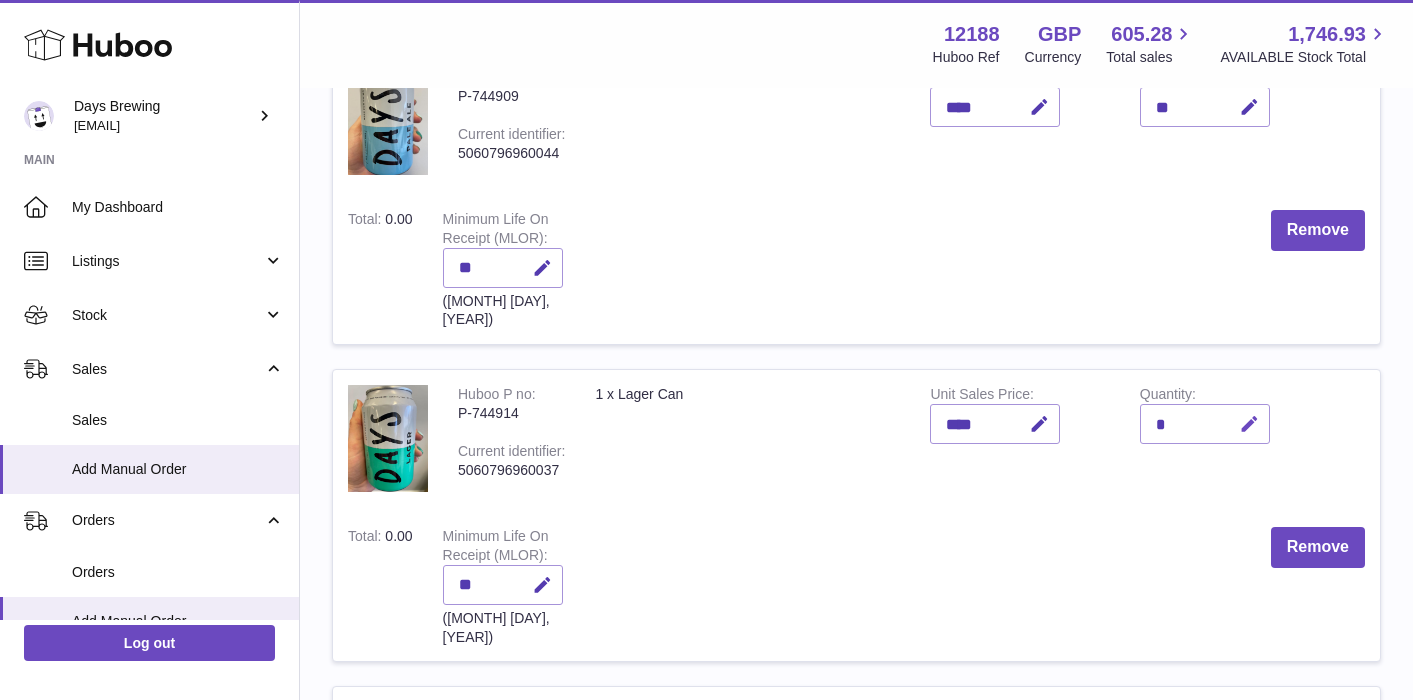 click at bounding box center [1249, 424] 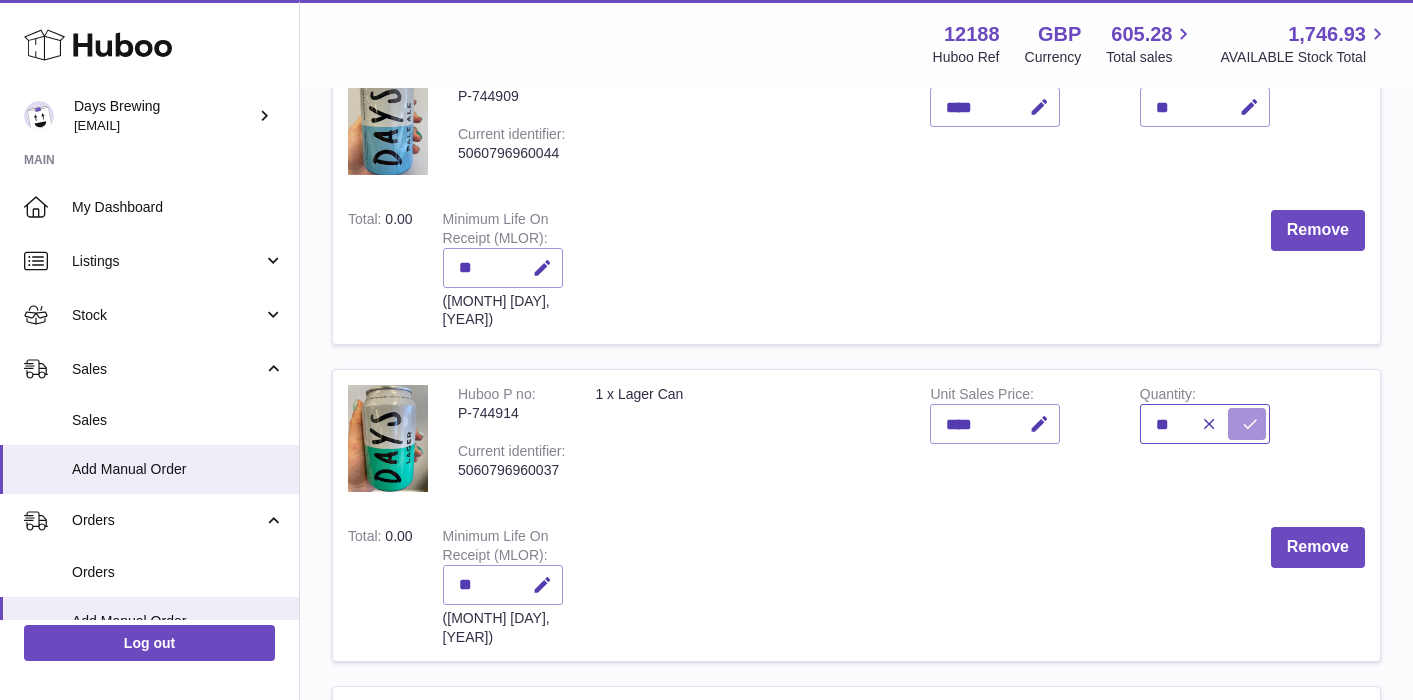 type on "**" 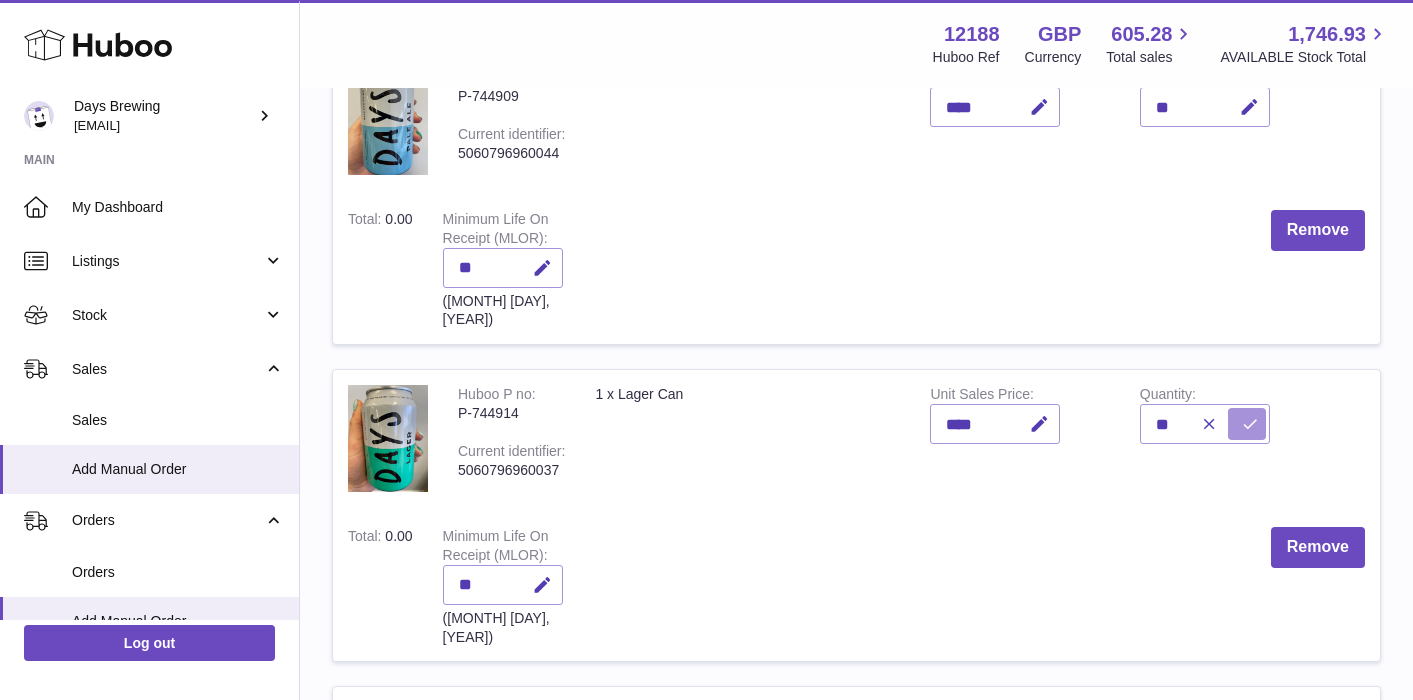click at bounding box center (1247, 424) 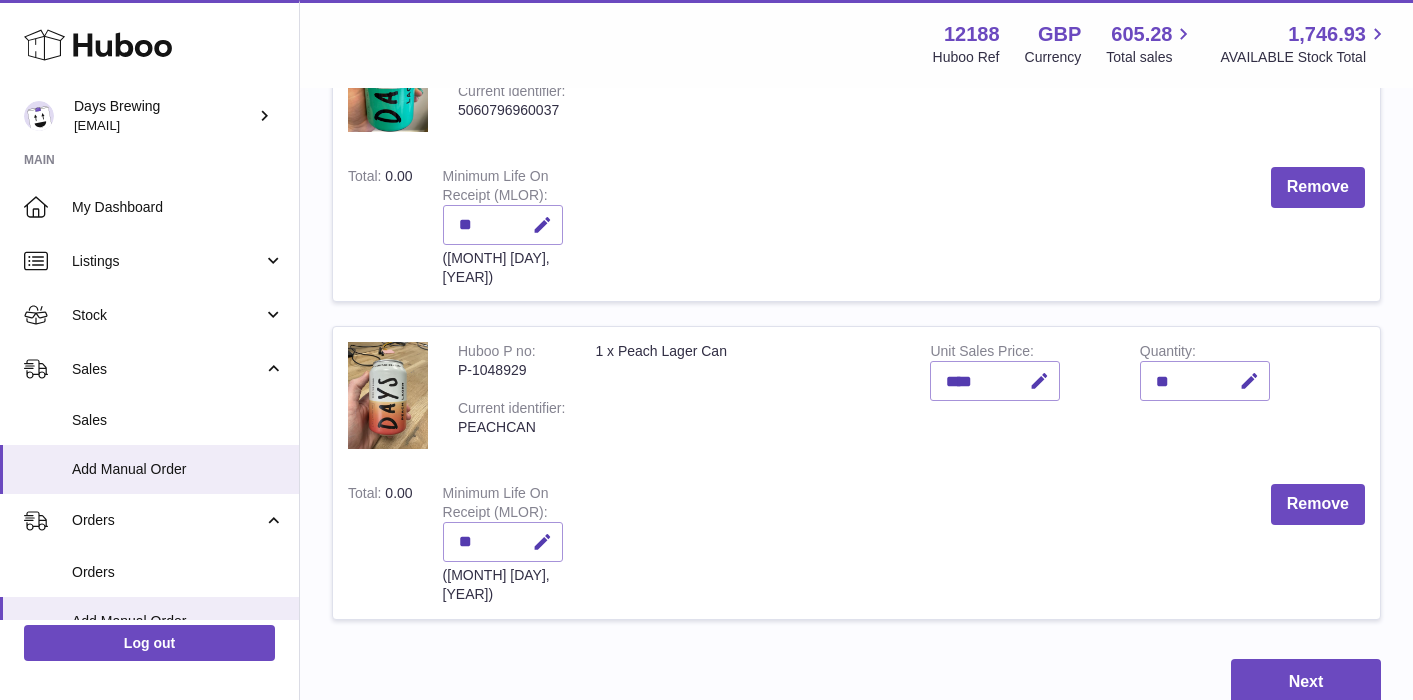 scroll, scrollTop: 1065, scrollLeft: 0, axis: vertical 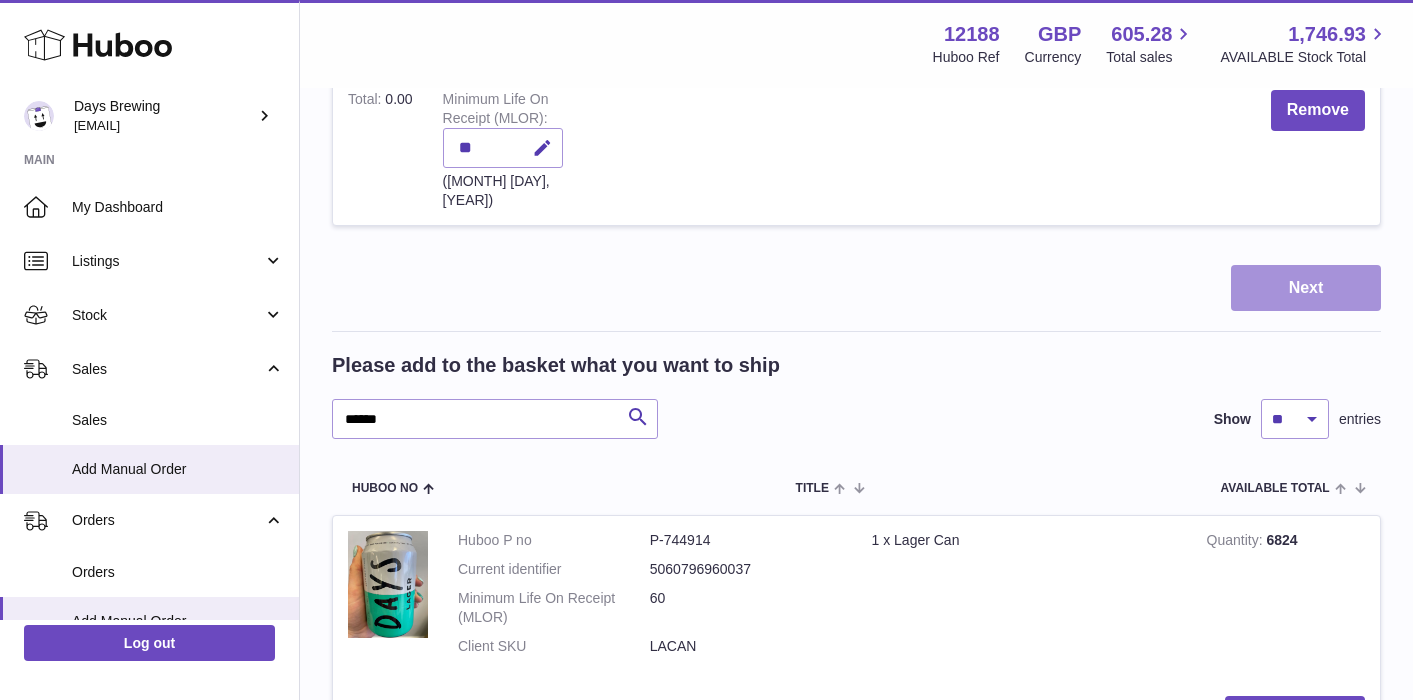 click on "Next" at bounding box center [1306, 288] 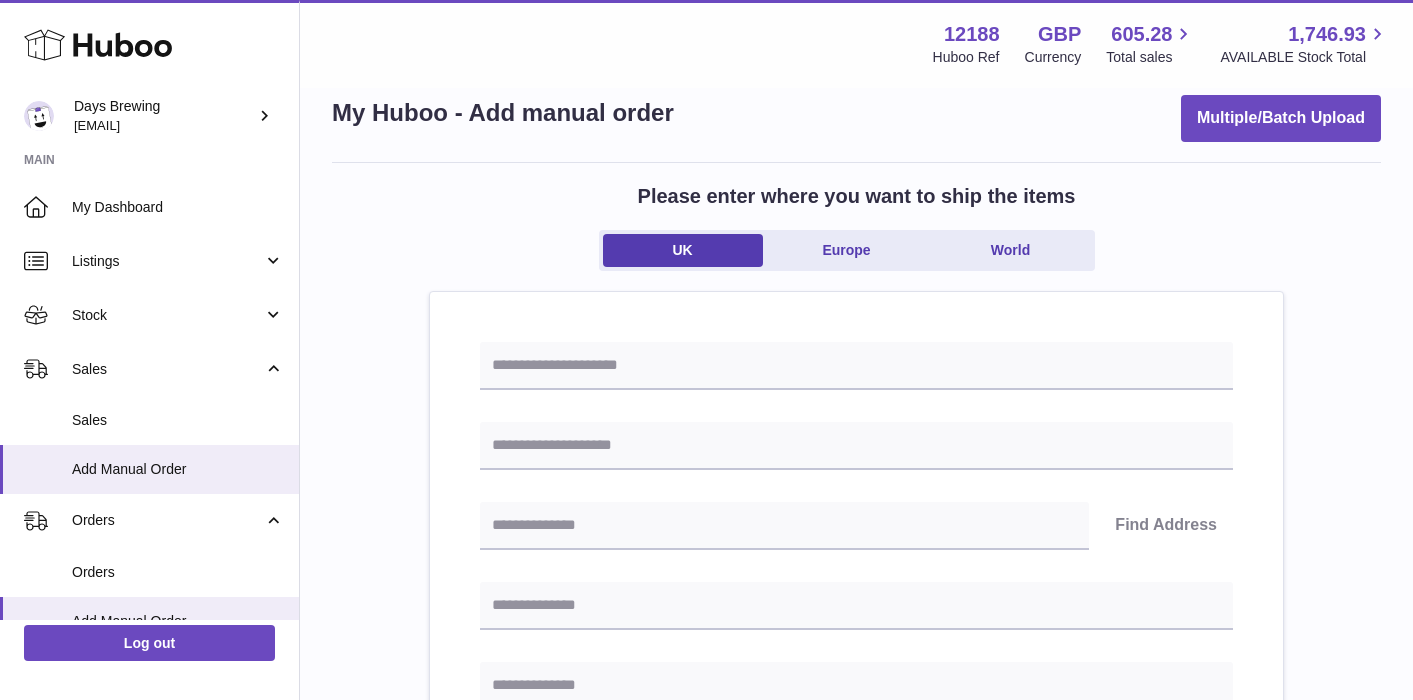 scroll, scrollTop: 0, scrollLeft: 0, axis: both 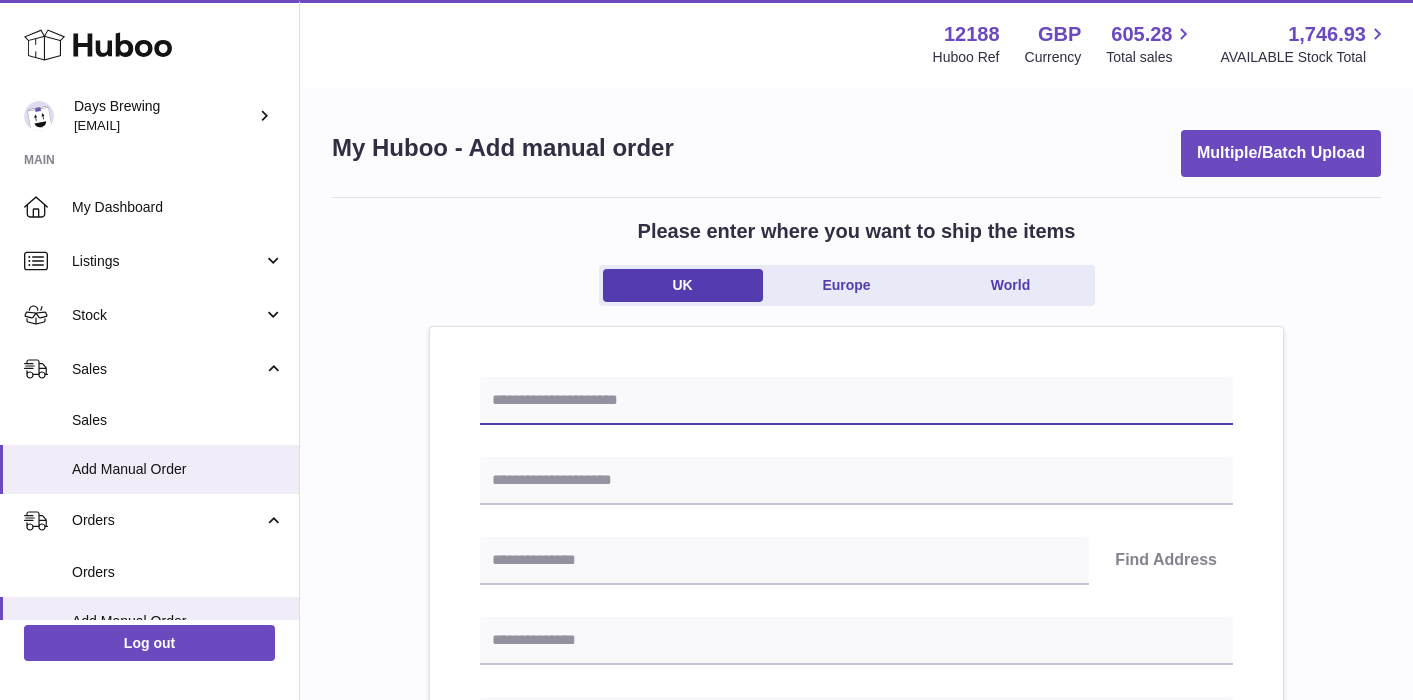 click at bounding box center [856, 401] 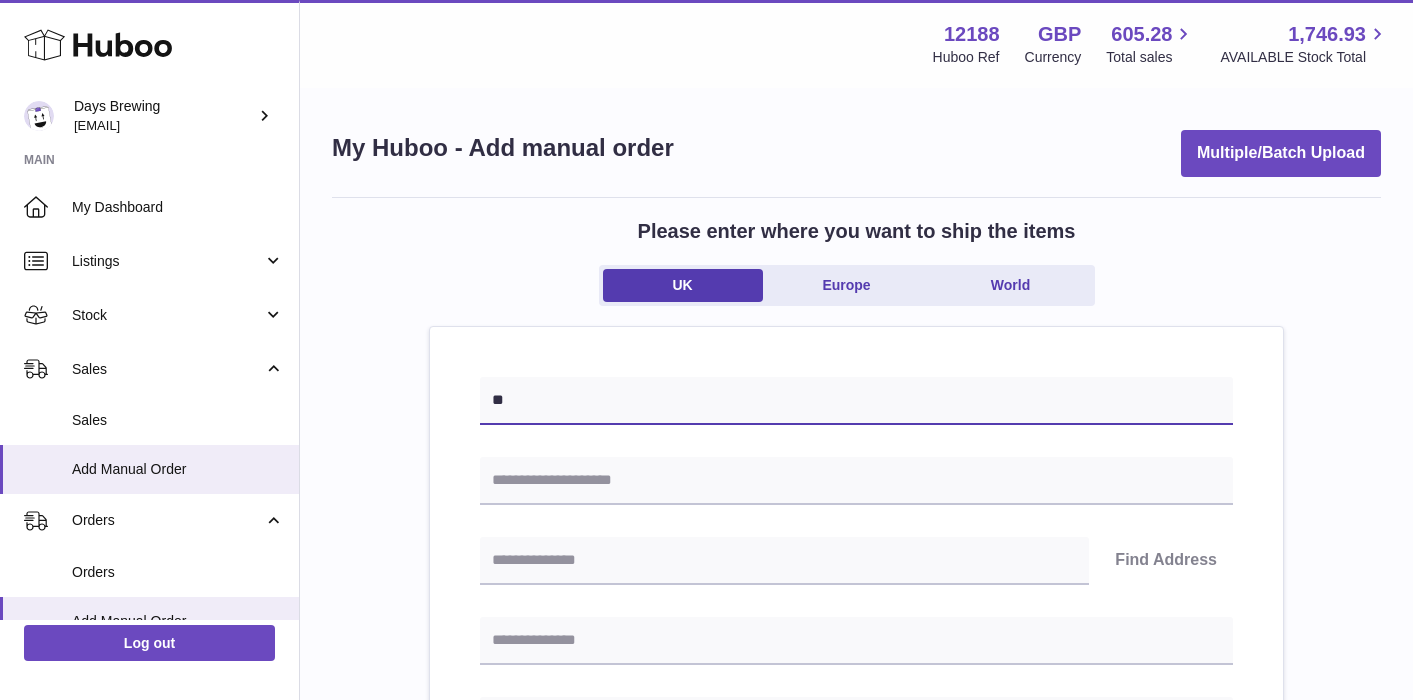 type on "*" 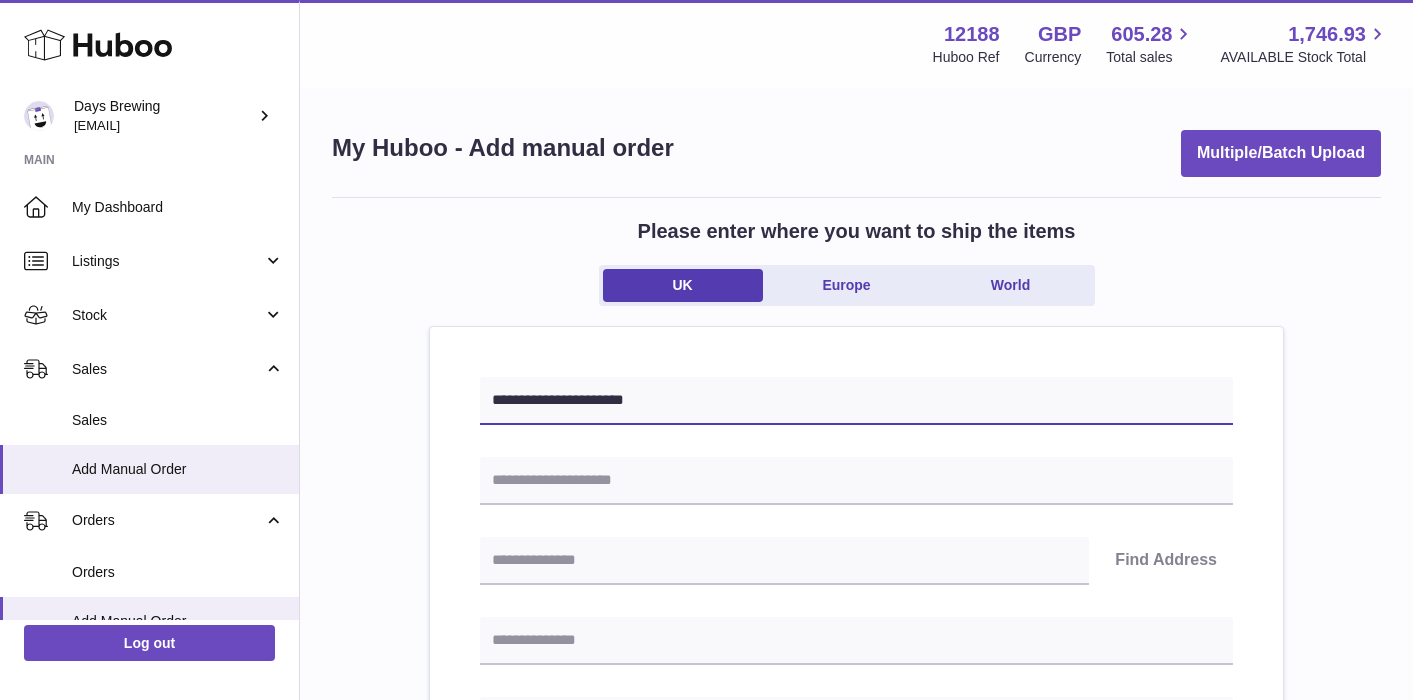 type on "**********" 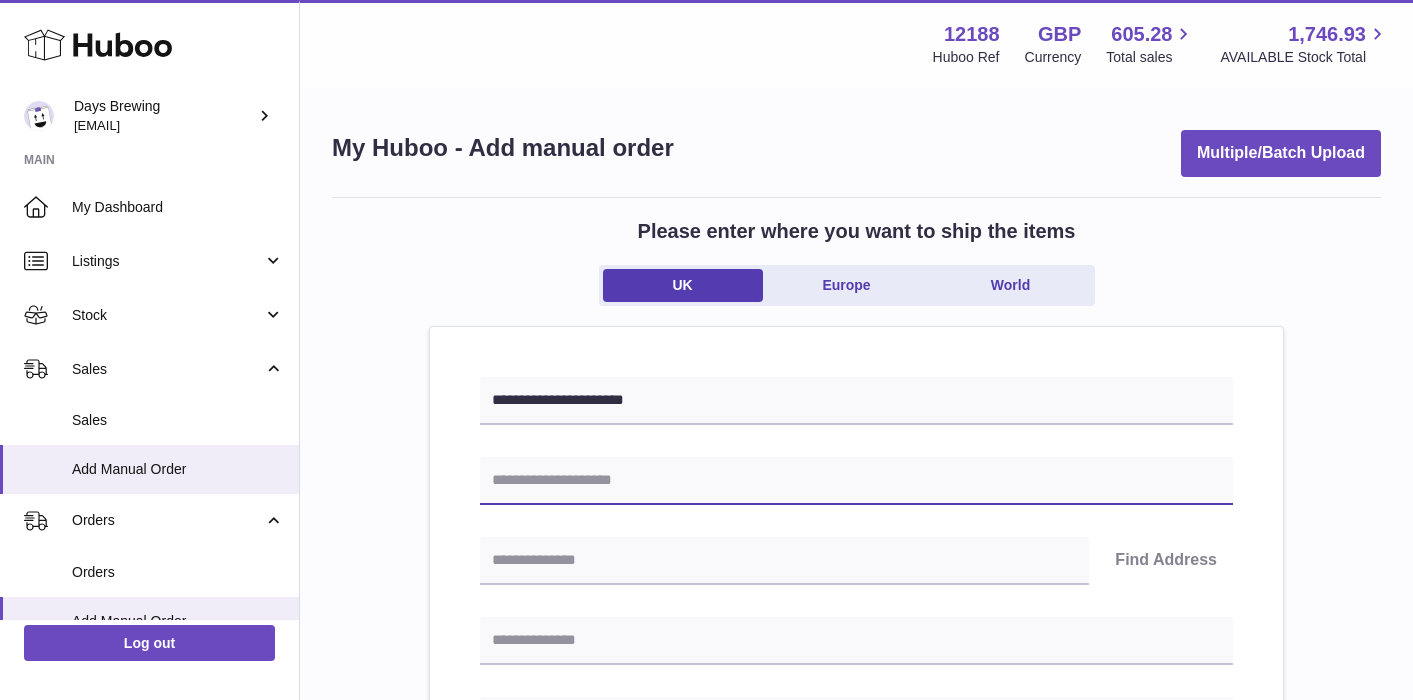 click at bounding box center (856, 481) 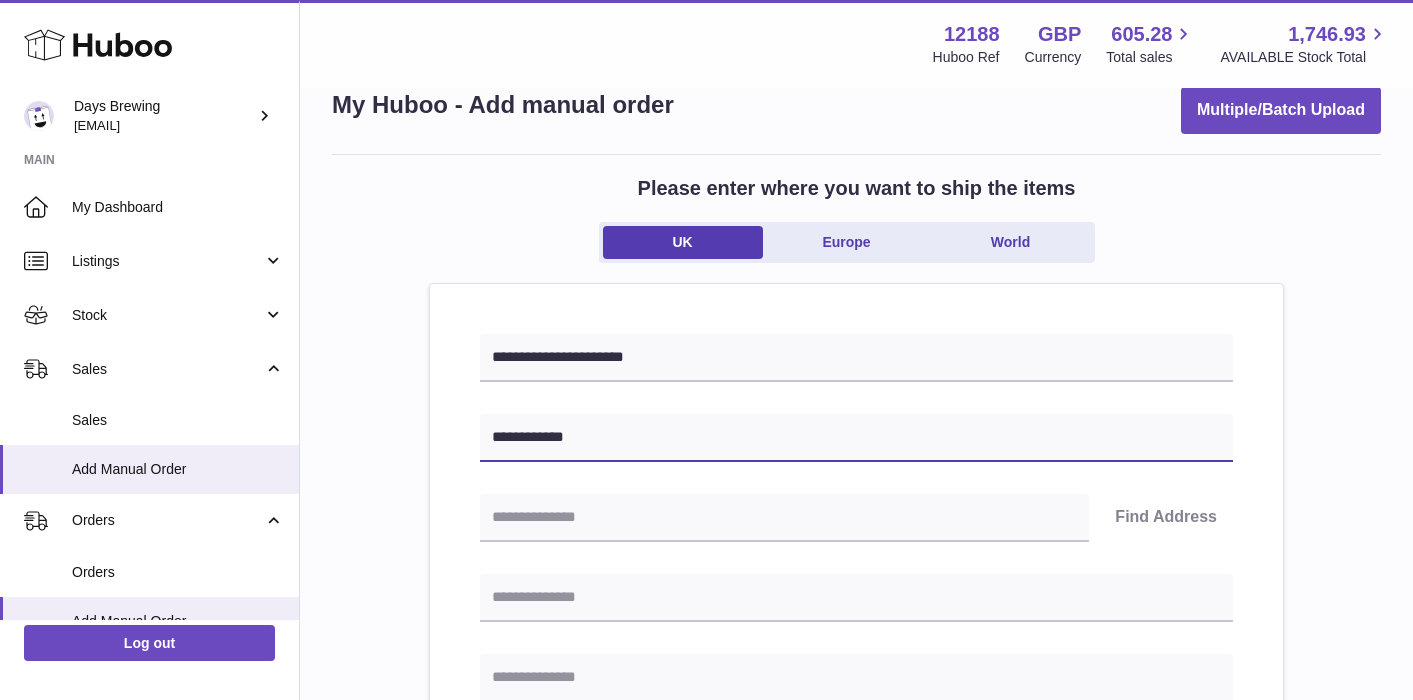 scroll, scrollTop: 49, scrollLeft: 0, axis: vertical 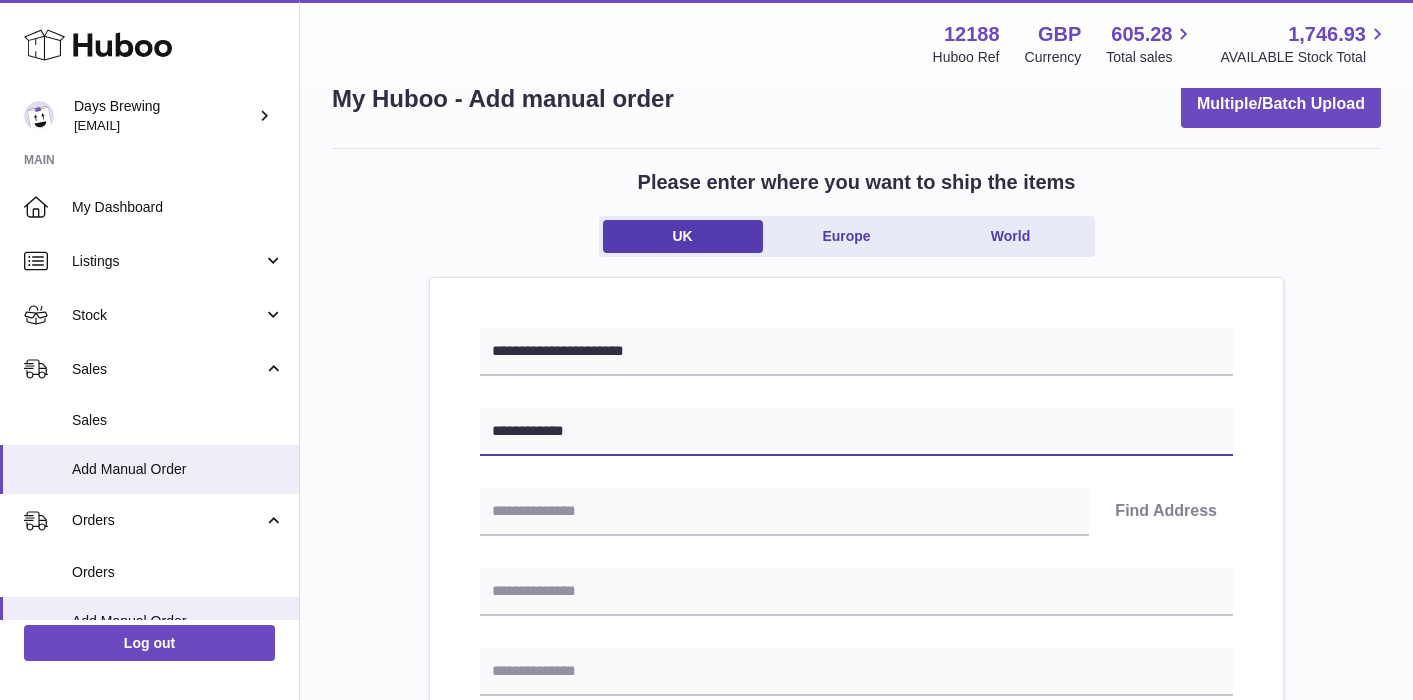 type on "**********" 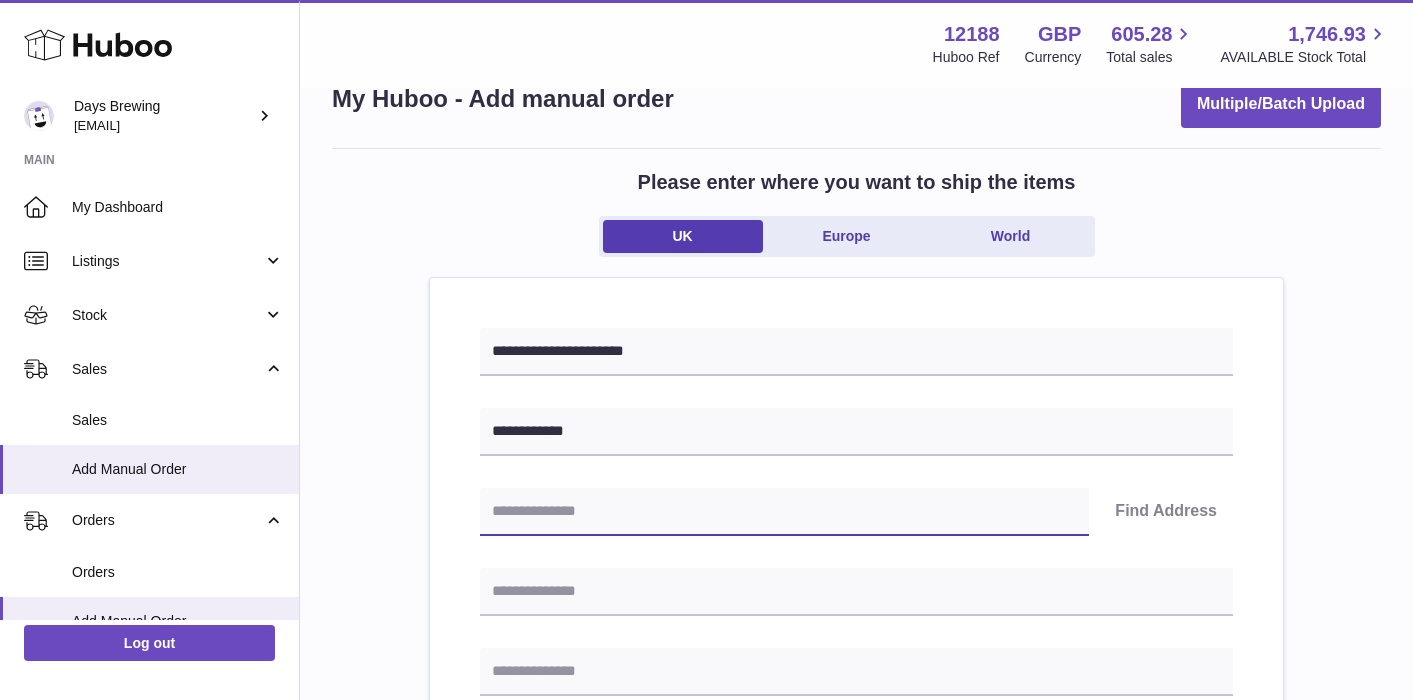 click at bounding box center (784, 512) 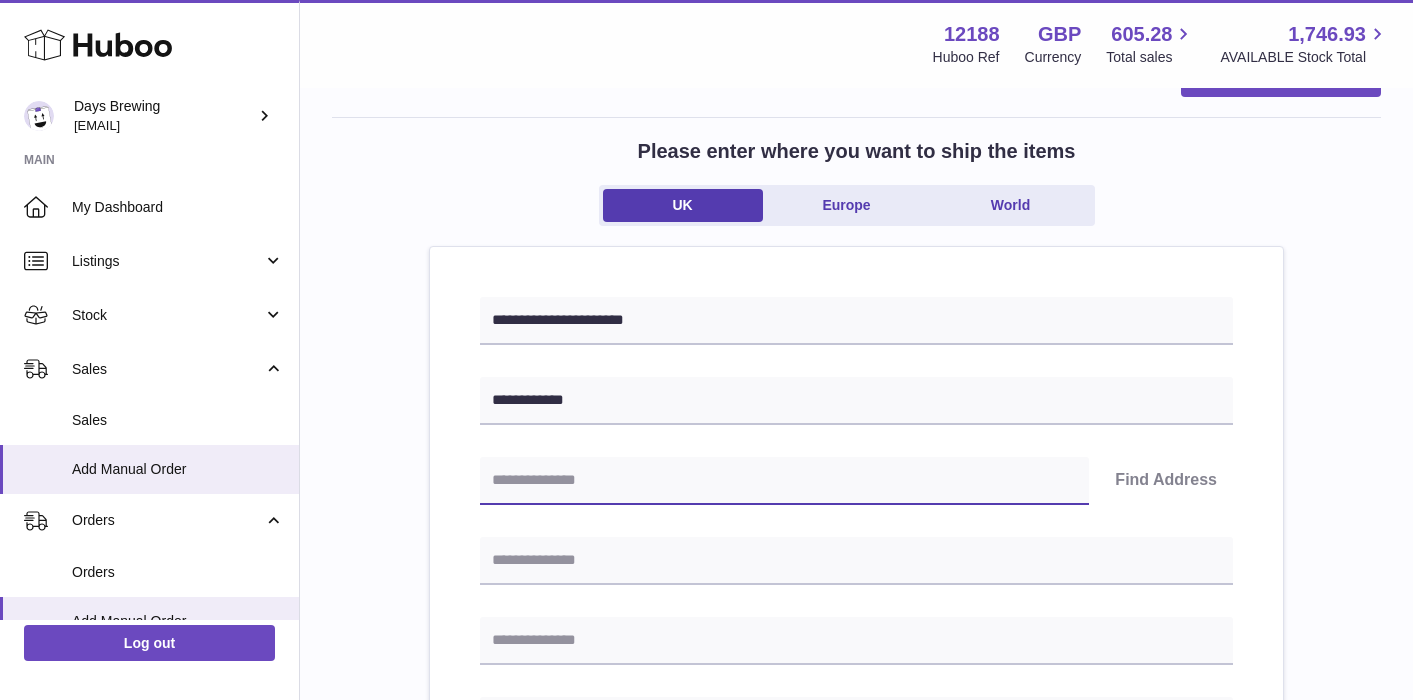 scroll, scrollTop: 132, scrollLeft: 0, axis: vertical 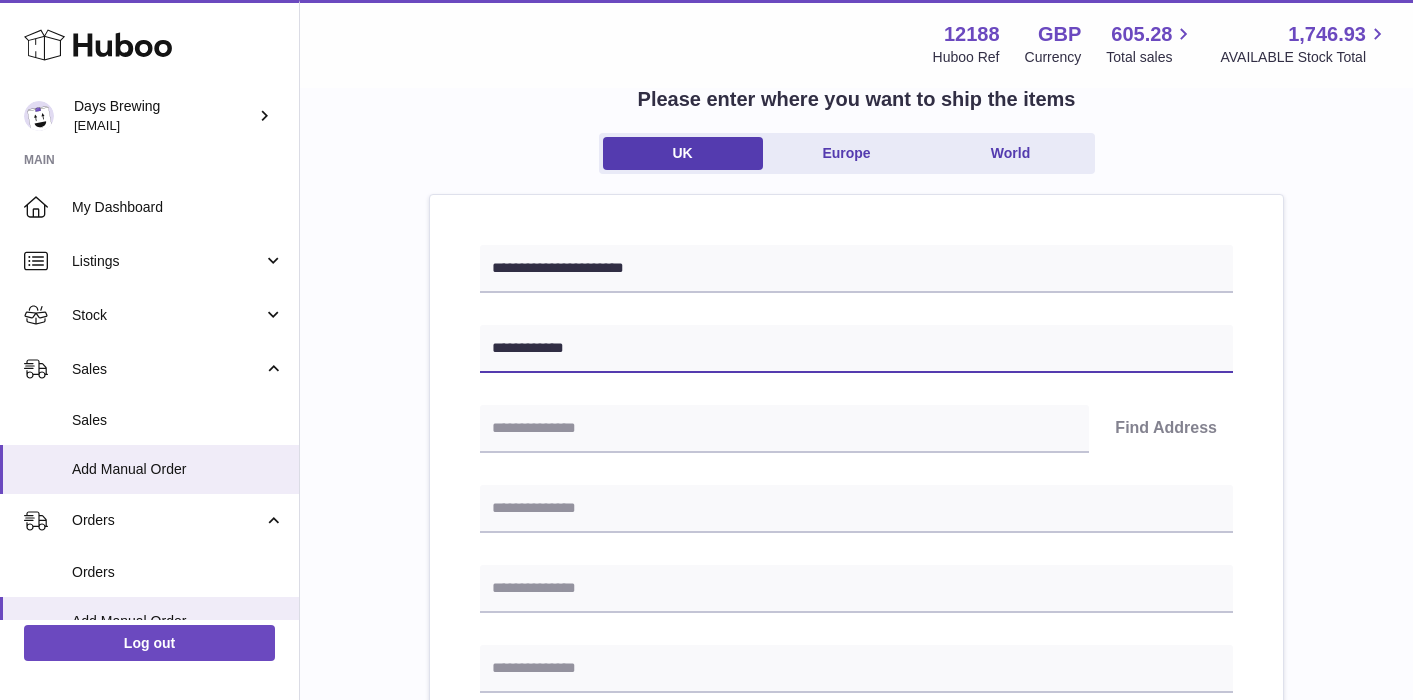 click on "**********" at bounding box center [856, 349] 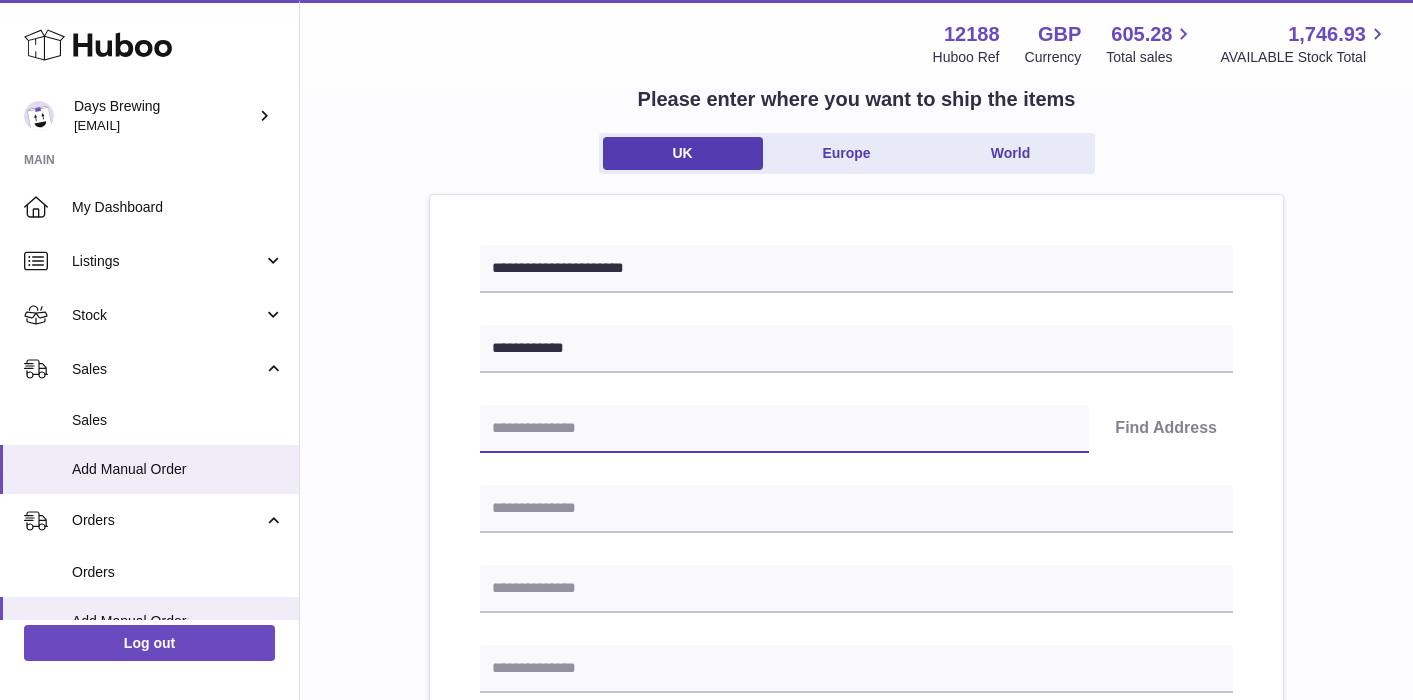 click at bounding box center (784, 429) 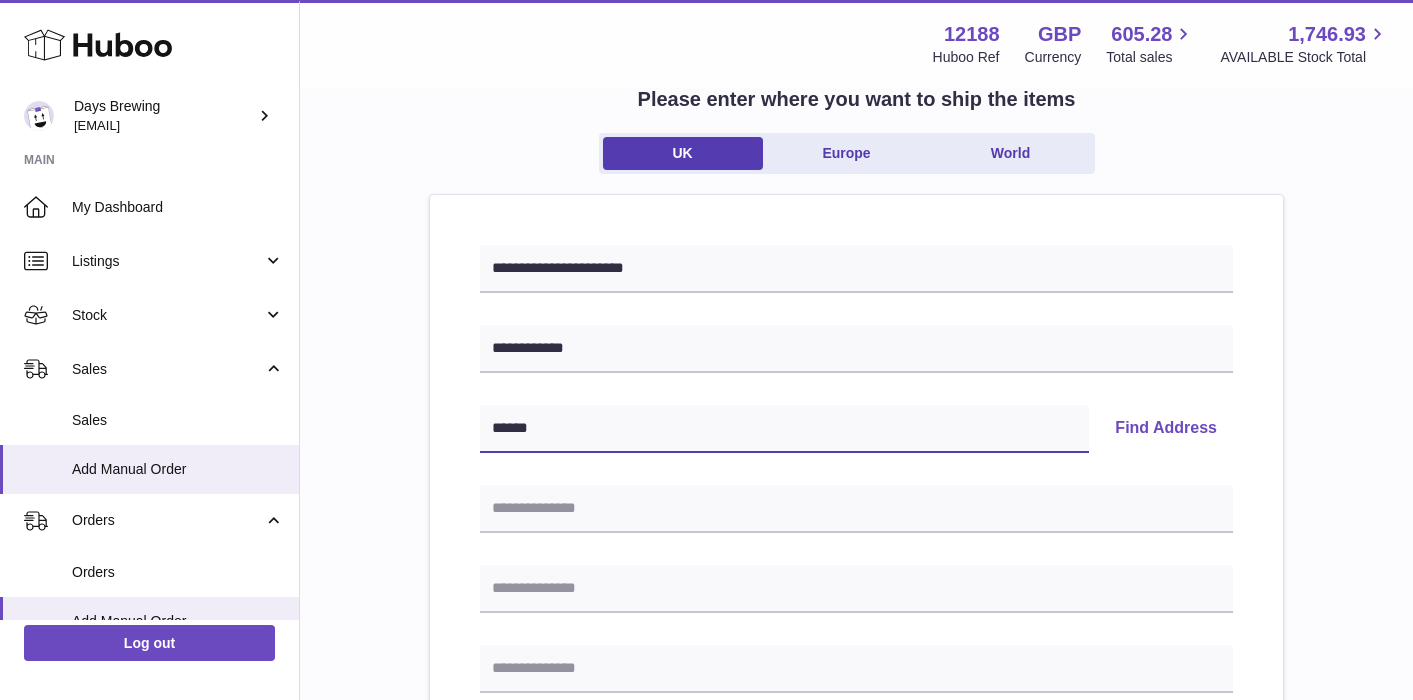 type on "******" 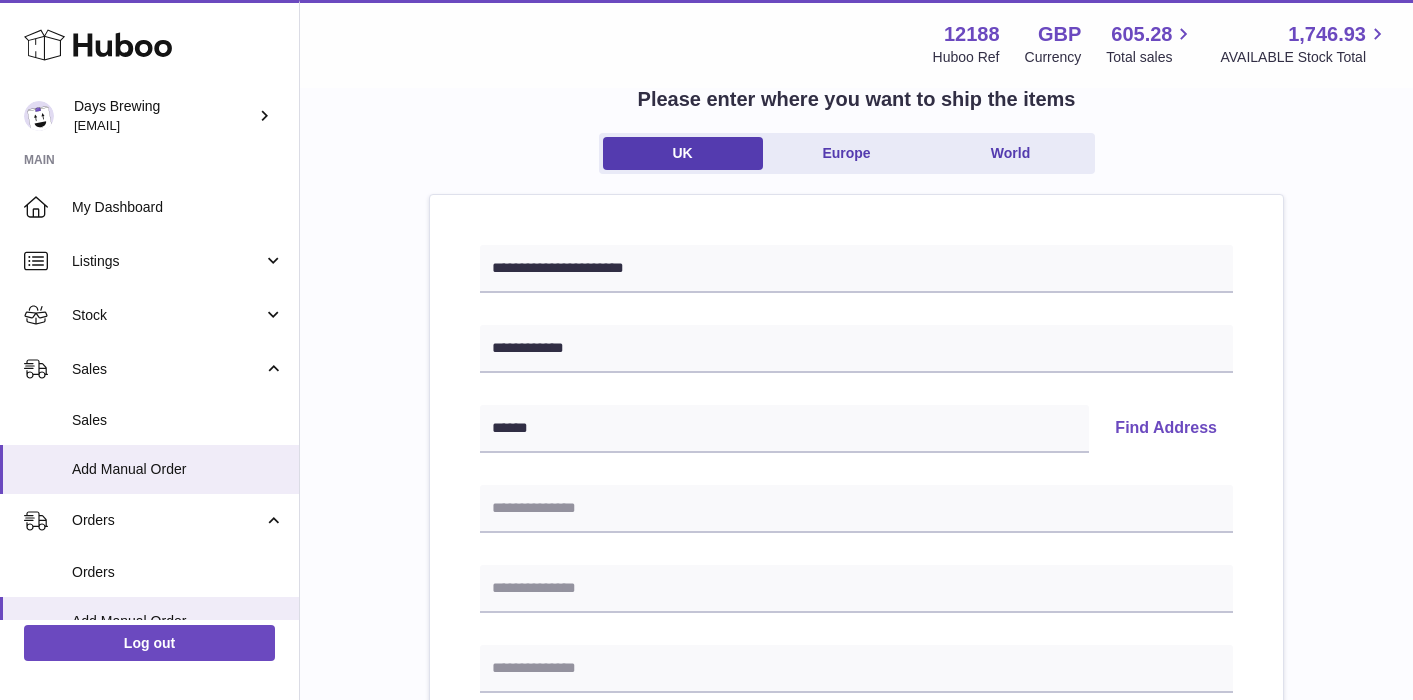 click on "Find Address" at bounding box center (1166, 429) 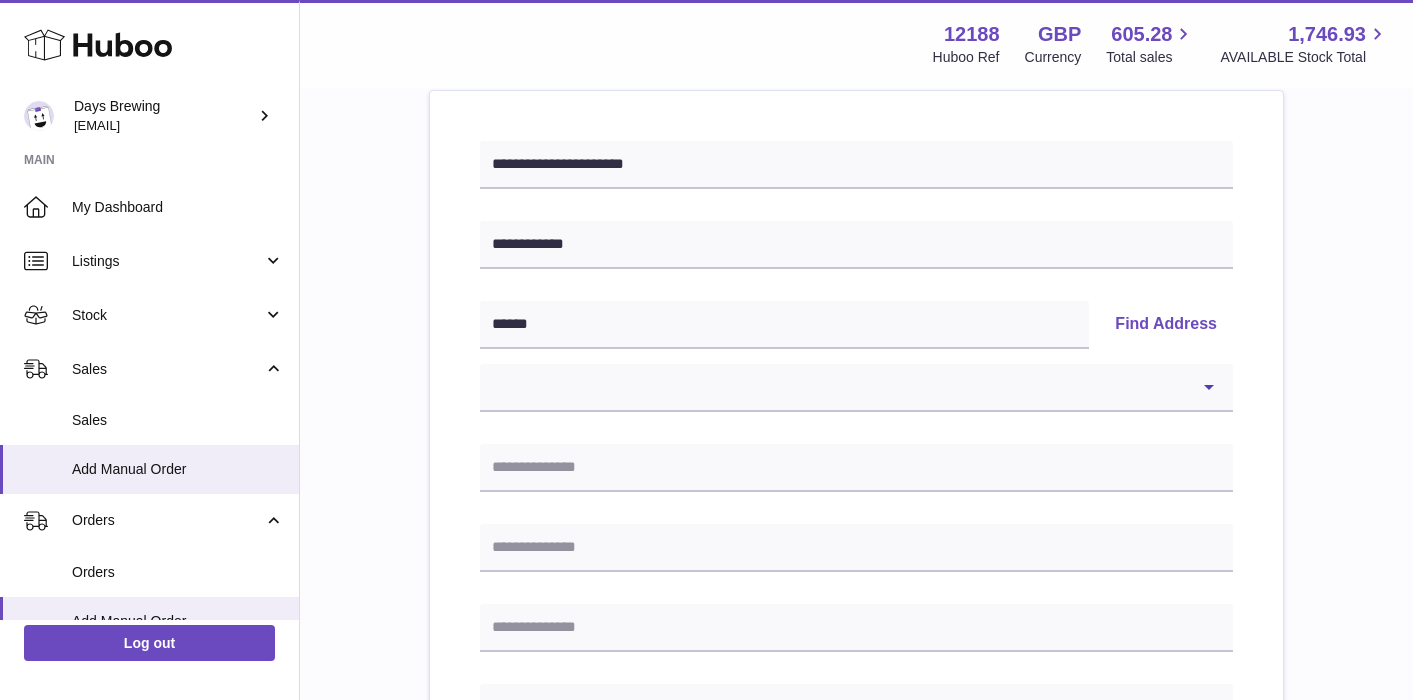 scroll, scrollTop: 240, scrollLeft: 0, axis: vertical 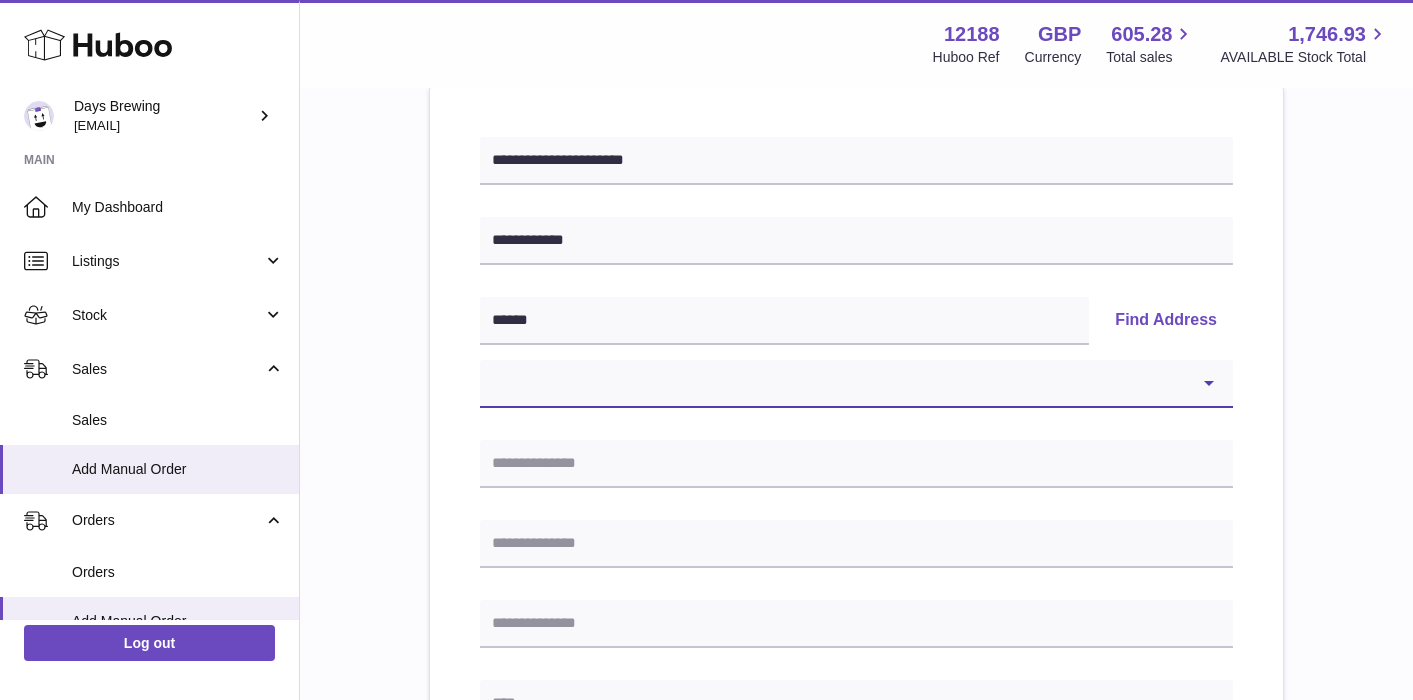 click on "**********" at bounding box center (856, 384) 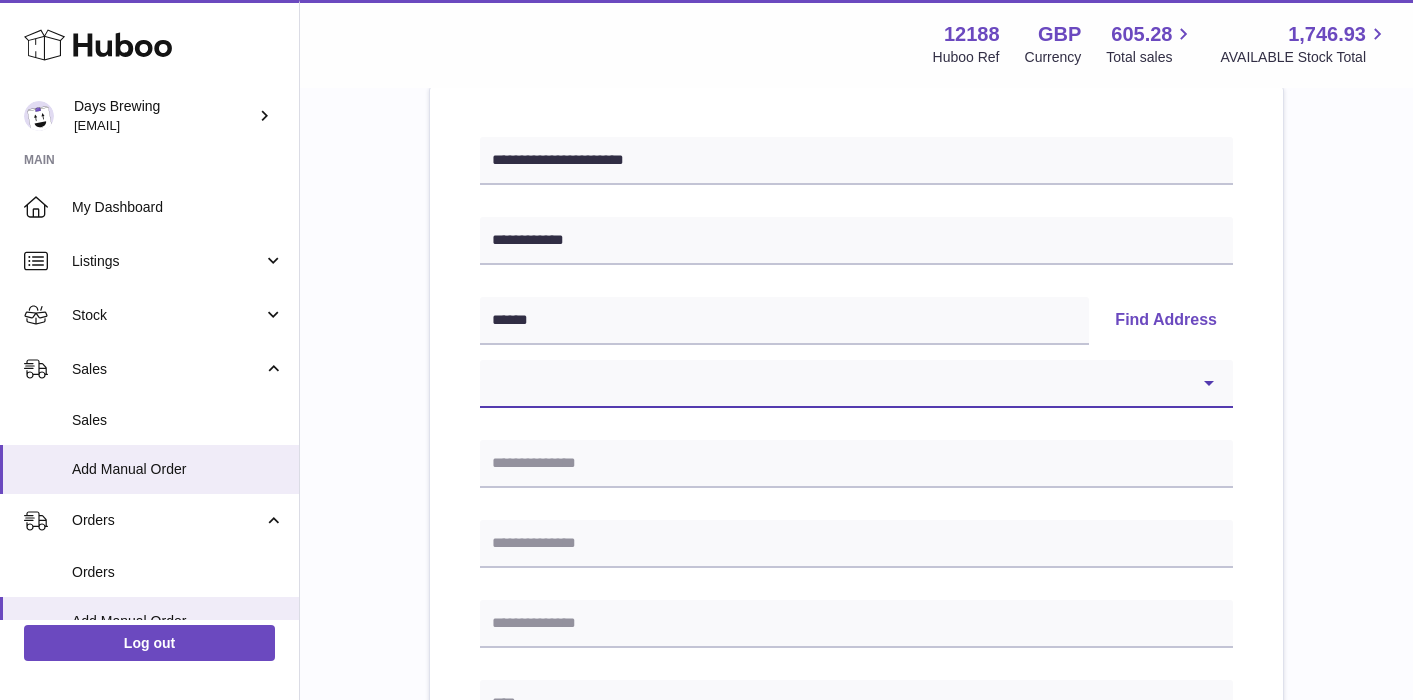select on "*" 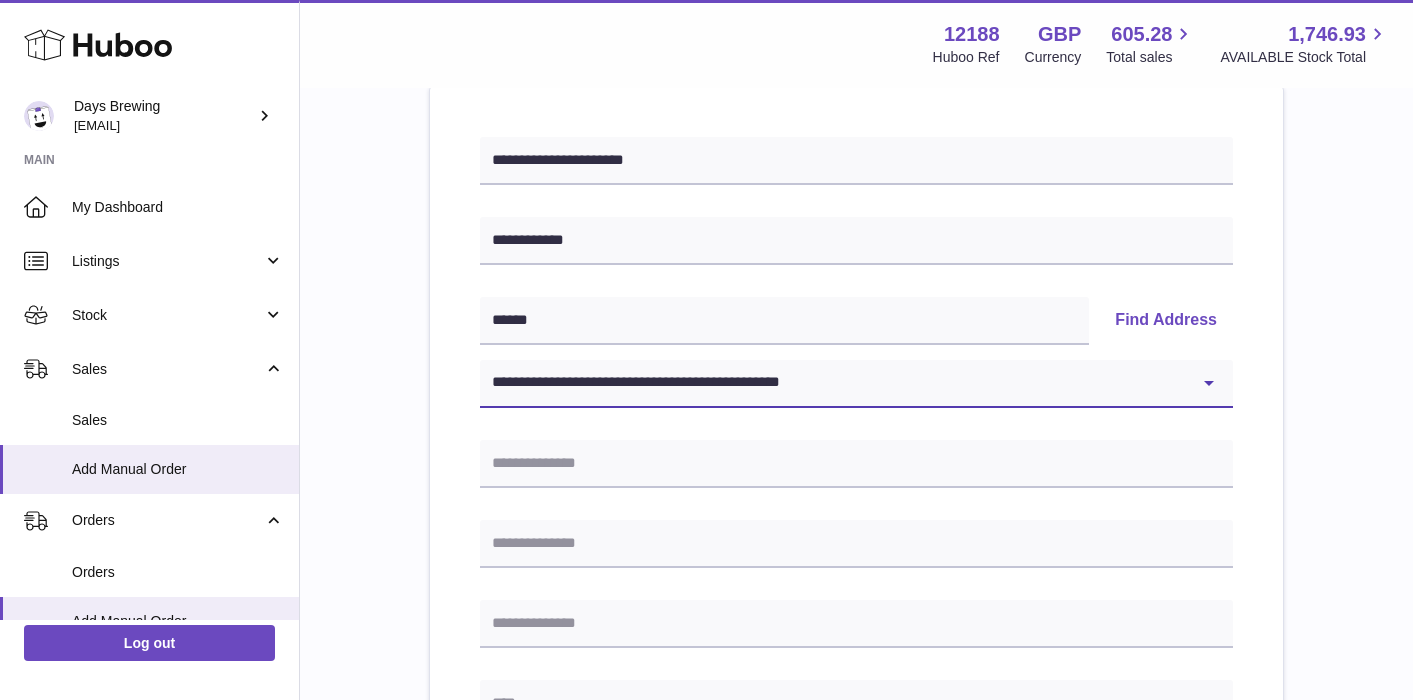 type on "**********" 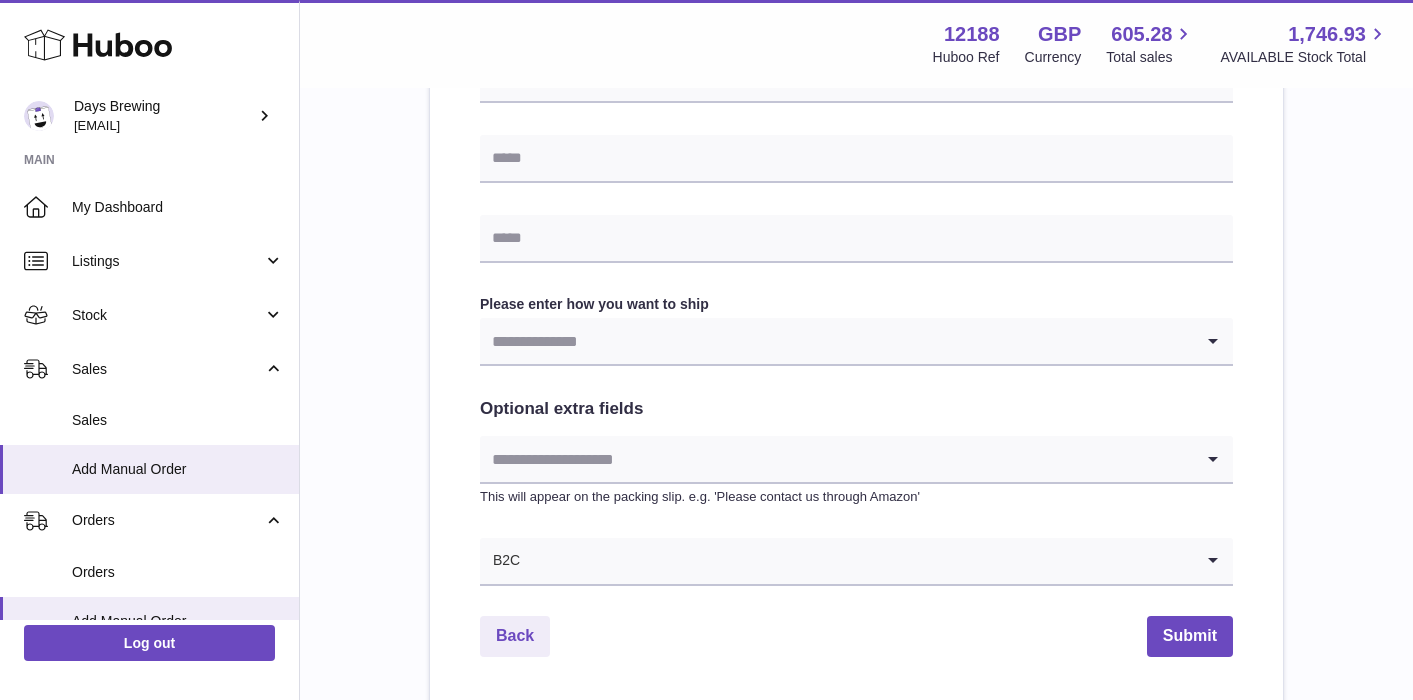 scroll, scrollTop: 1110, scrollLeft: 0, axis: vertical 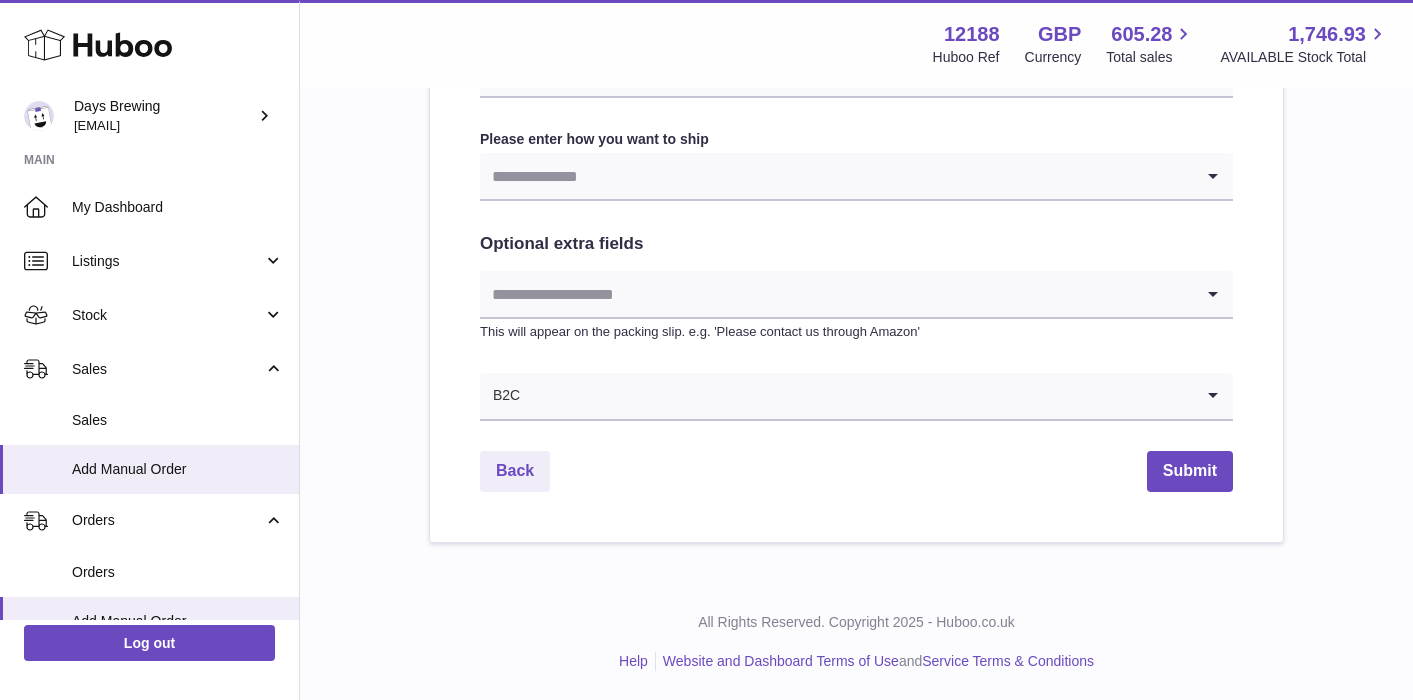 click at bounding box center [836, 176] 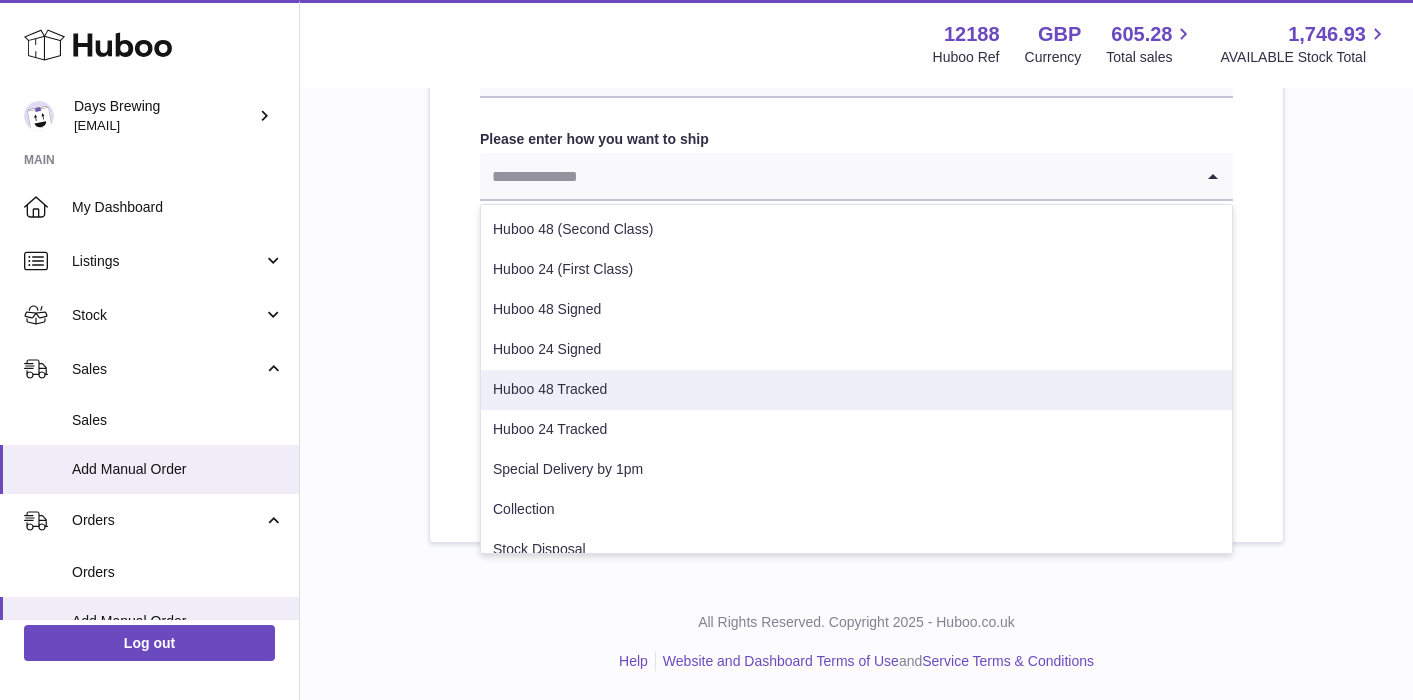 click on "Huboo 48 Tracked" at bounding box center (856, 390) 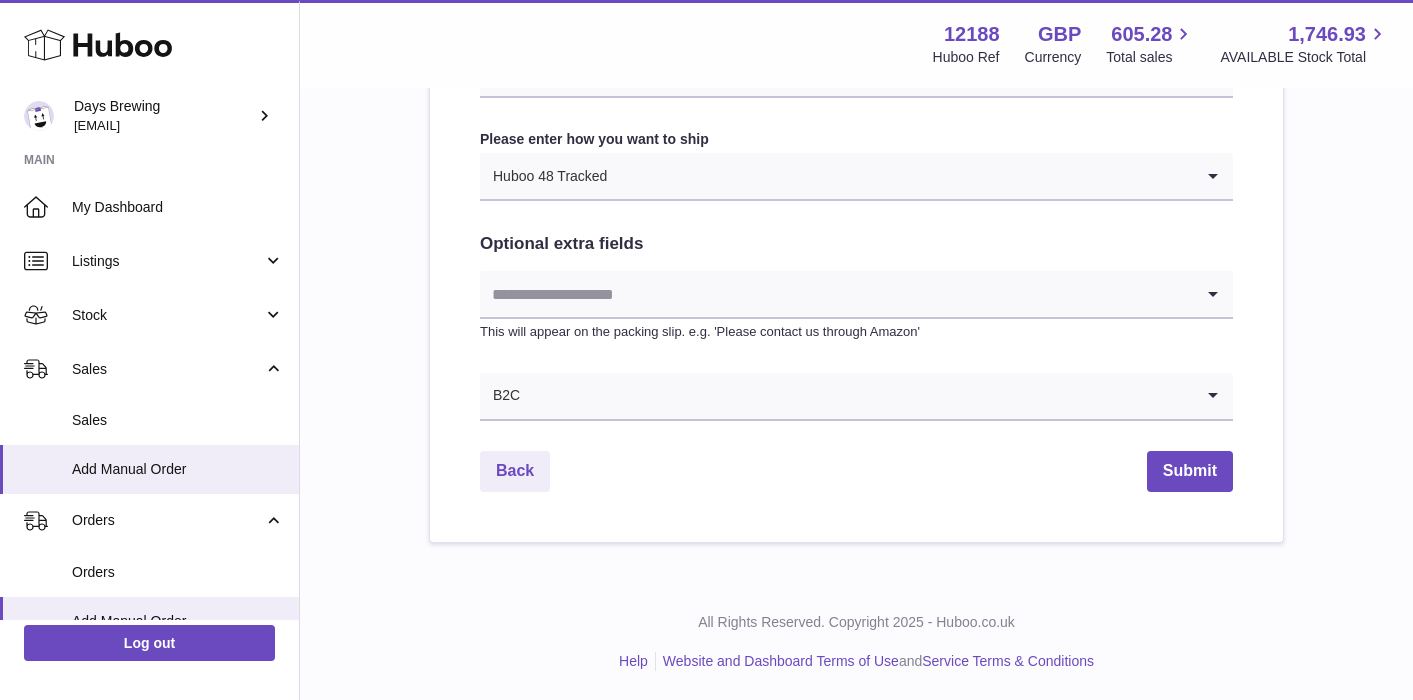 click on "**********" at bounding box center [856, -121] 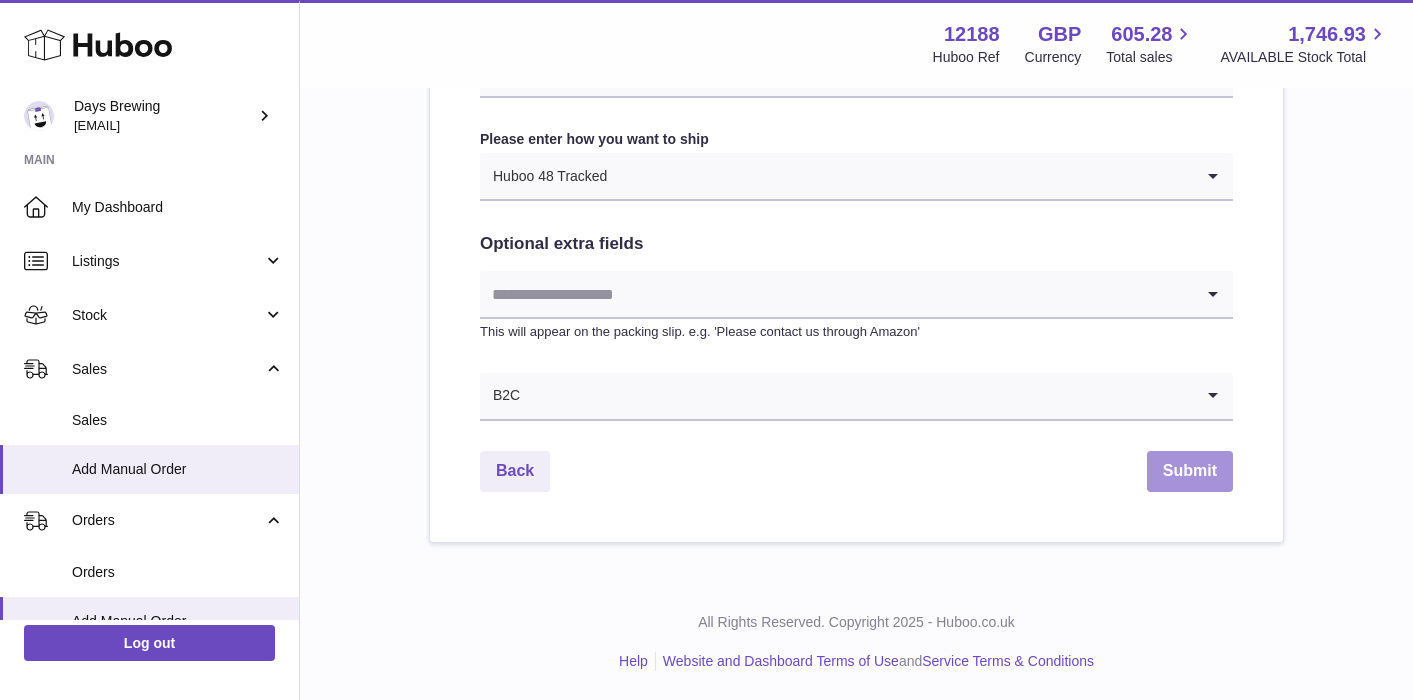 click on "Submit" at bounding box center [1190, 471] 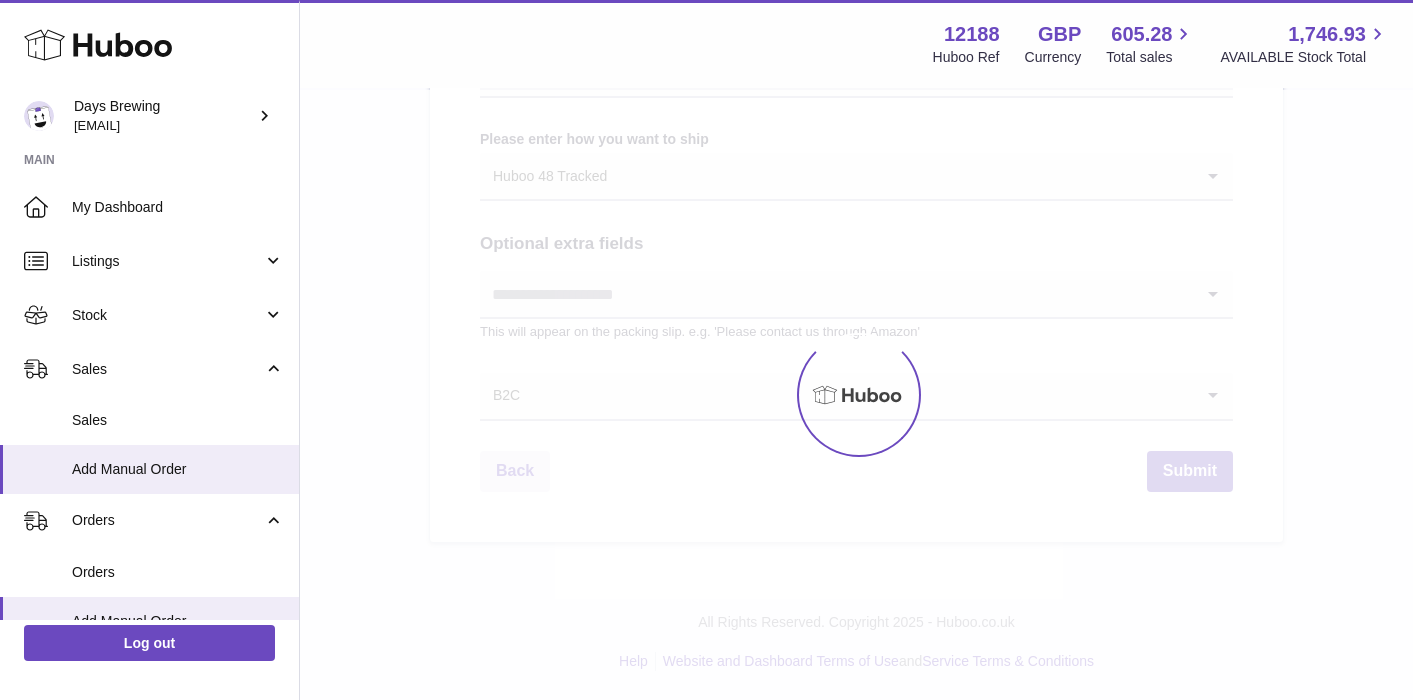 scroll, scrollTop: 0, scrollLeft: 0, axis: both 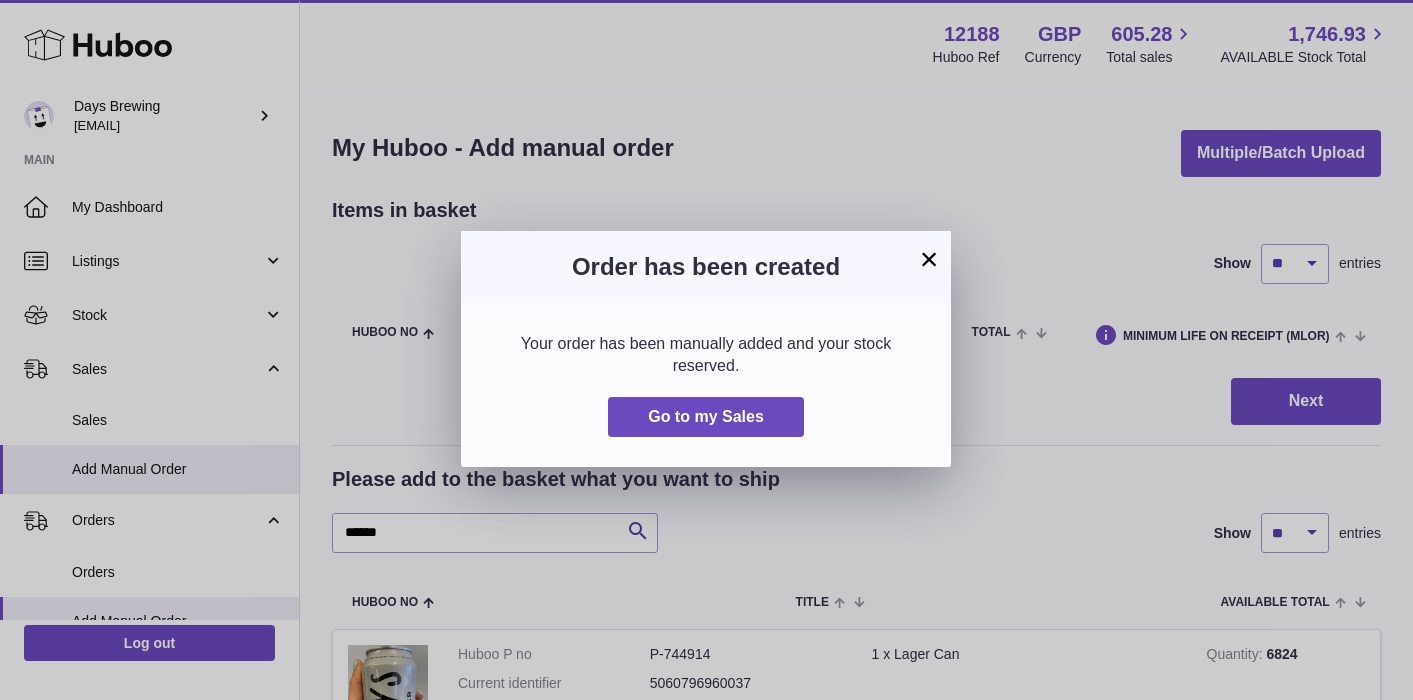 click on "×" at bounding box center [929, 259] 